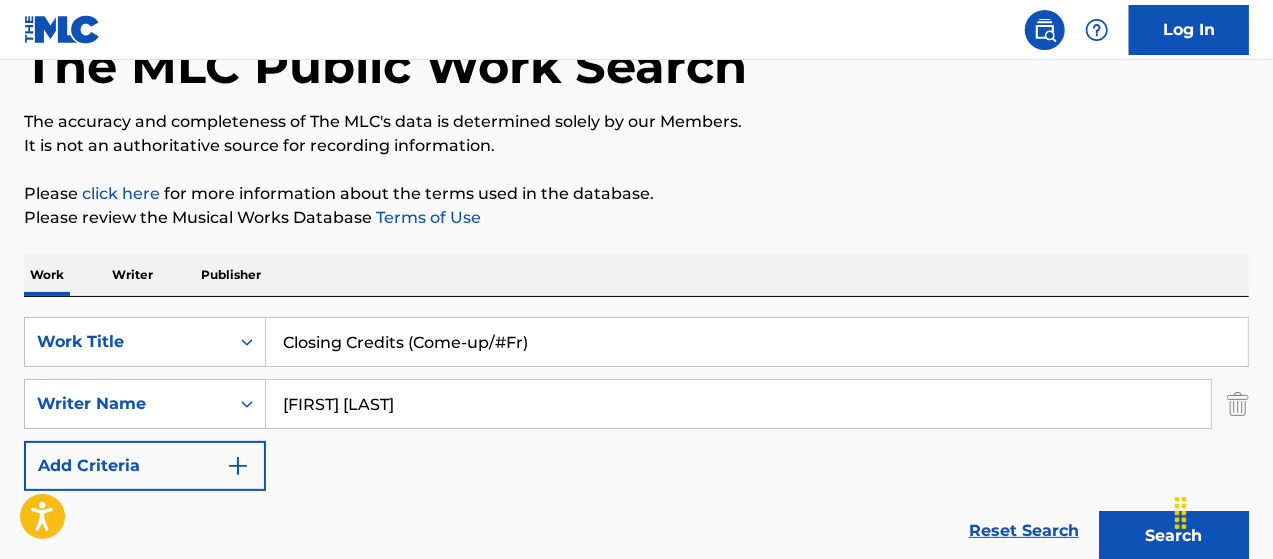 scroll, scrollTop: 128, scrollLeft: 0, axis: vertical 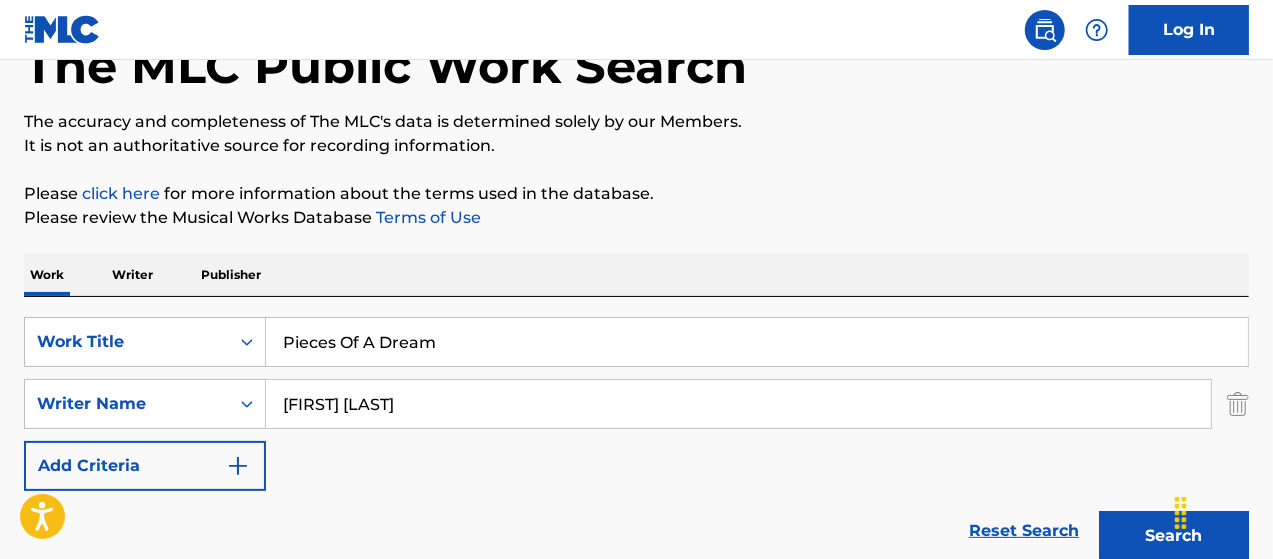 type on "Pieces Of A Dream" 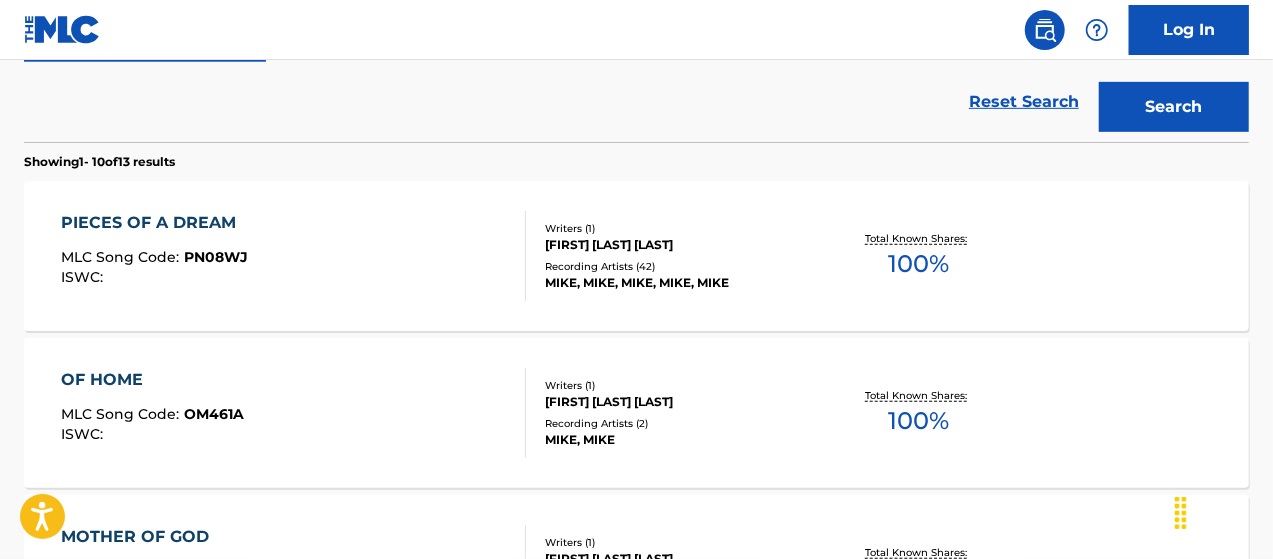 scroll, scrollTop: 561, scrollLeft: 0, axis: vertical 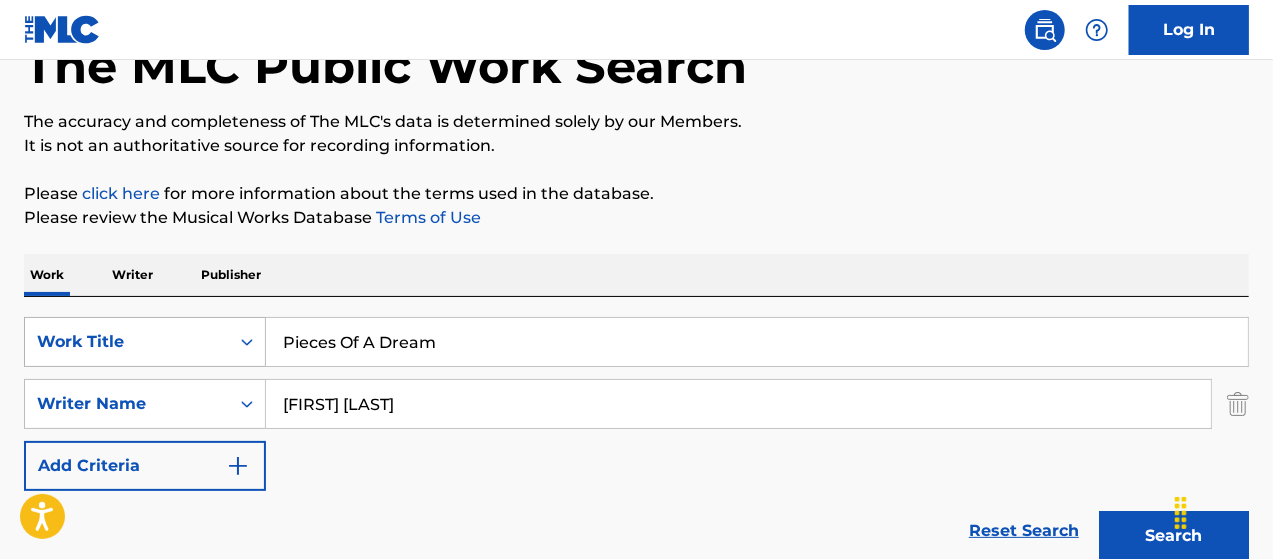 drag, startPoint x: 486, startPoint y: 357, endPoint x: 187, endPoint y: 341, distance: 299.4278 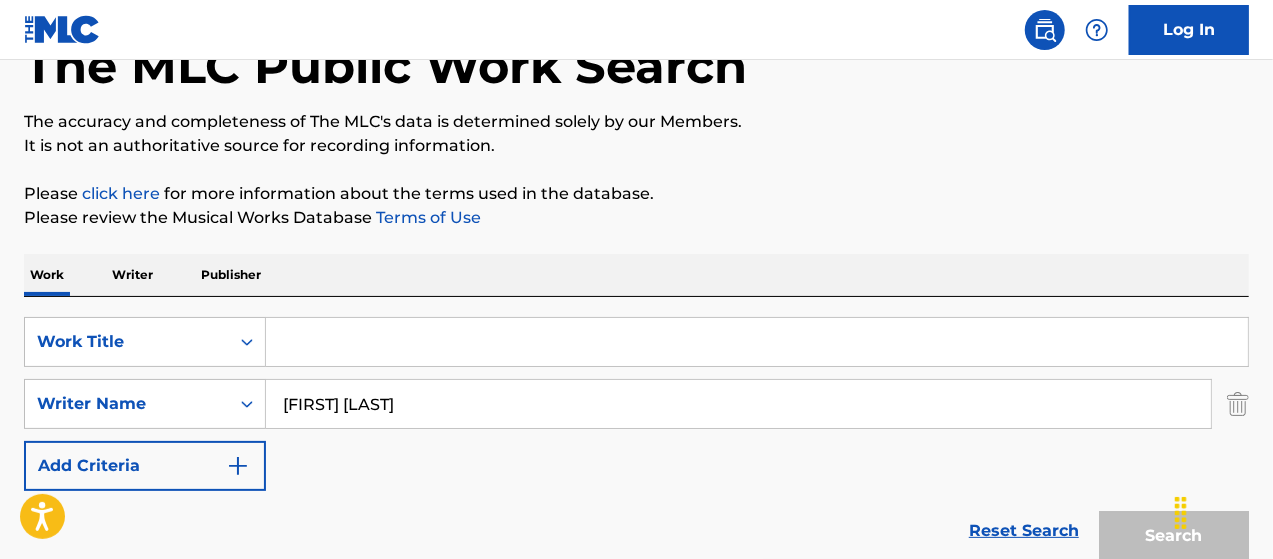 paste on "You're the Only One Watching" 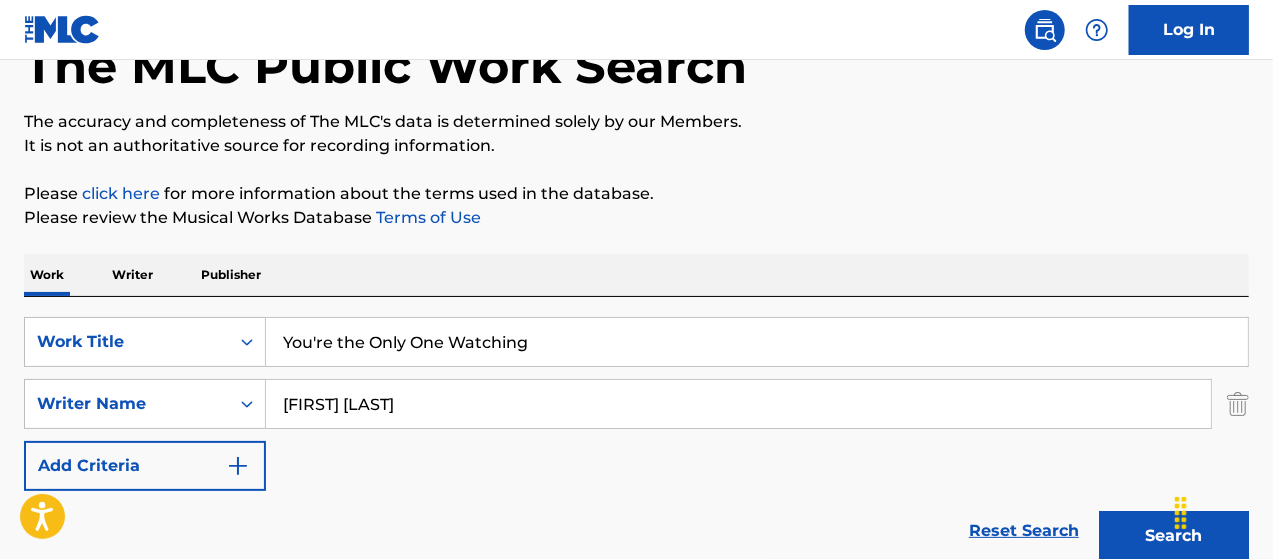 click on "Search" at bounding box center [1174, 536] 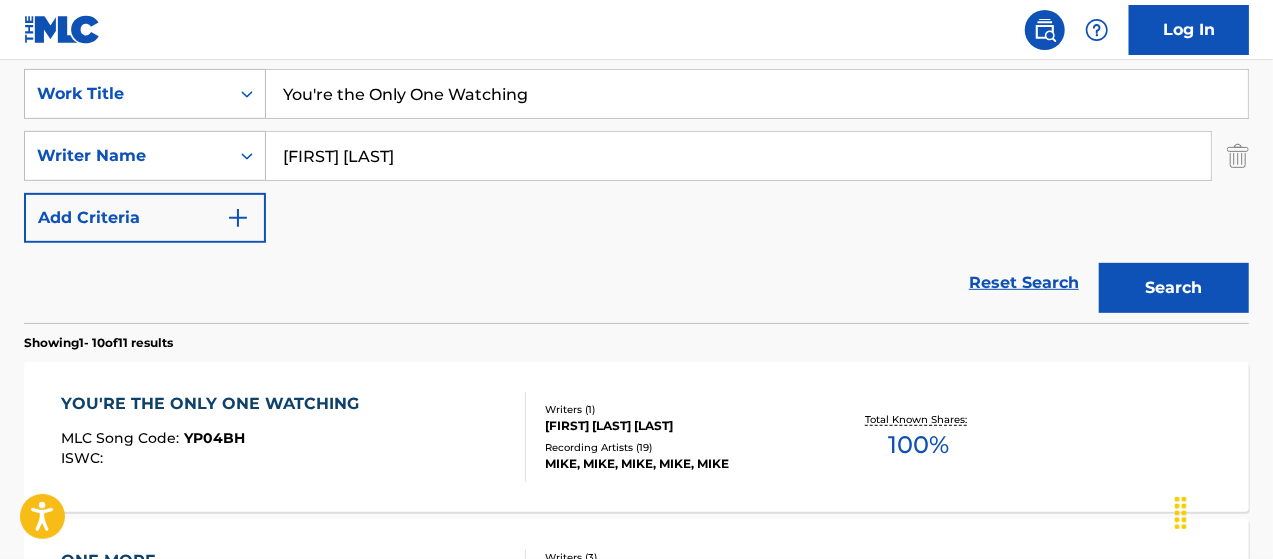 scroll, scrollTop: 361, scrollLeft: 0, axis: vertical 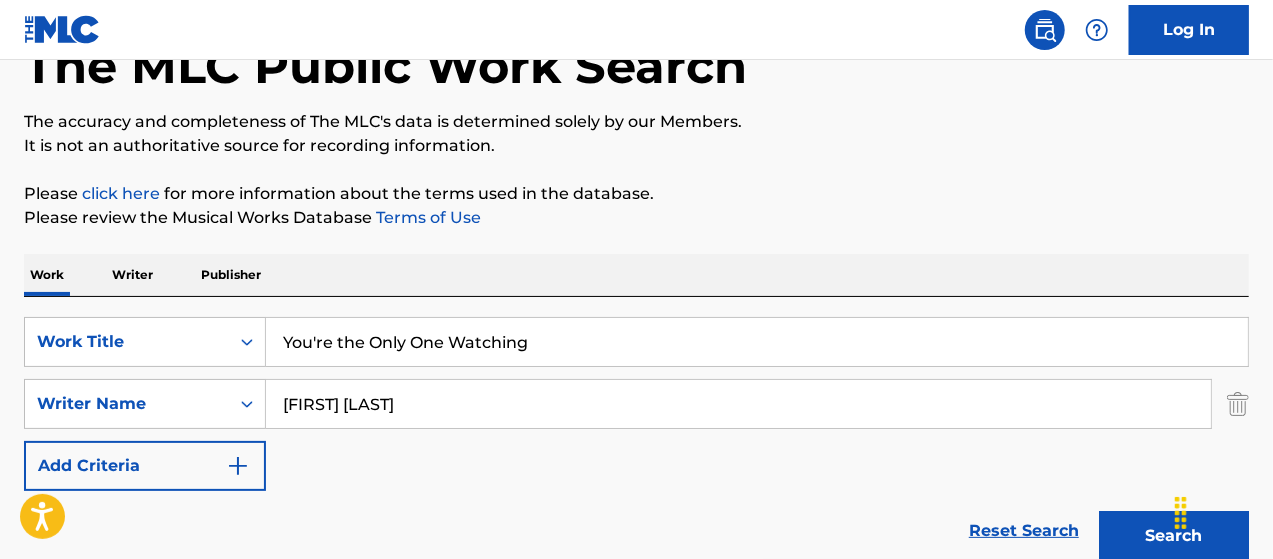 drag, startPoint x: 549, startPoint y: 349, endPoint x: 134, endPoint y: 289, distance: 419.3149 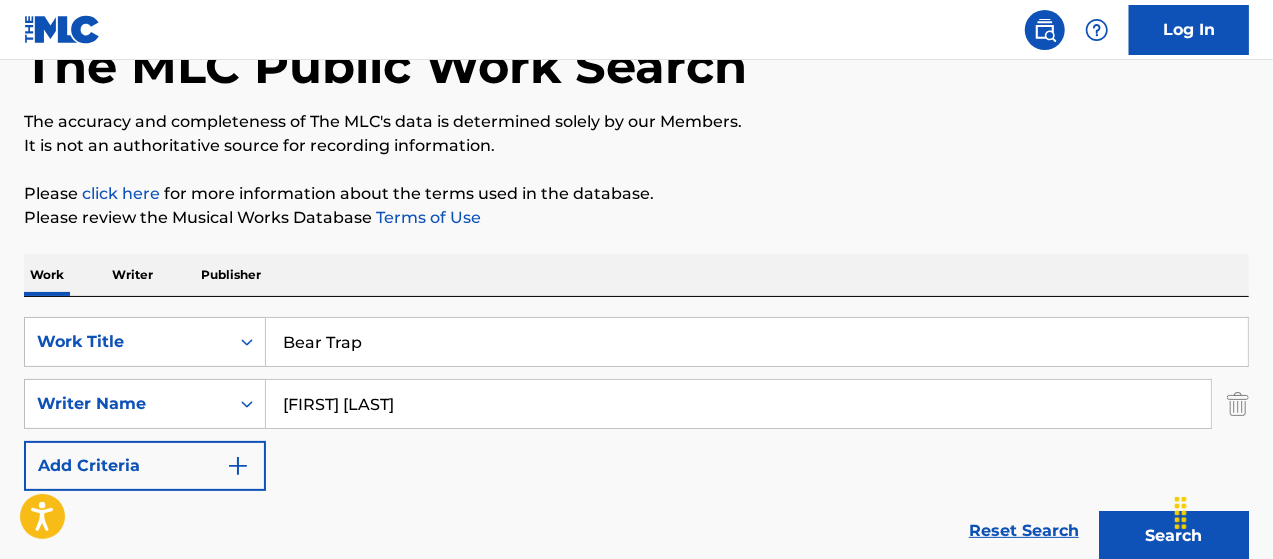 type on "Bear Trap" 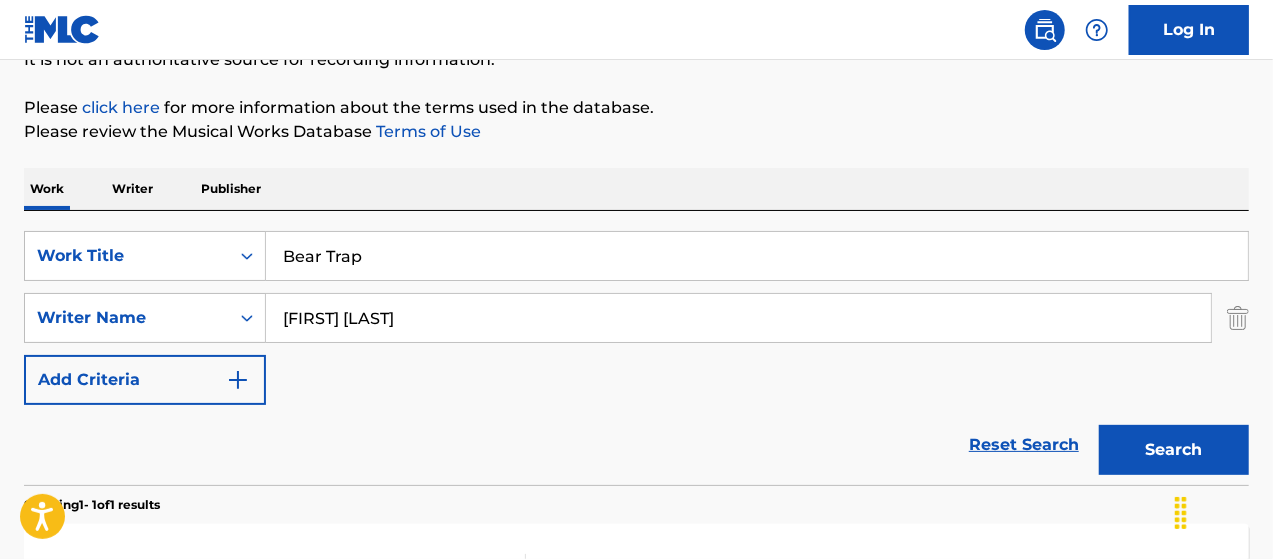 scroll, scrollTop: 361, scrollLeft: 0, axis: vertical 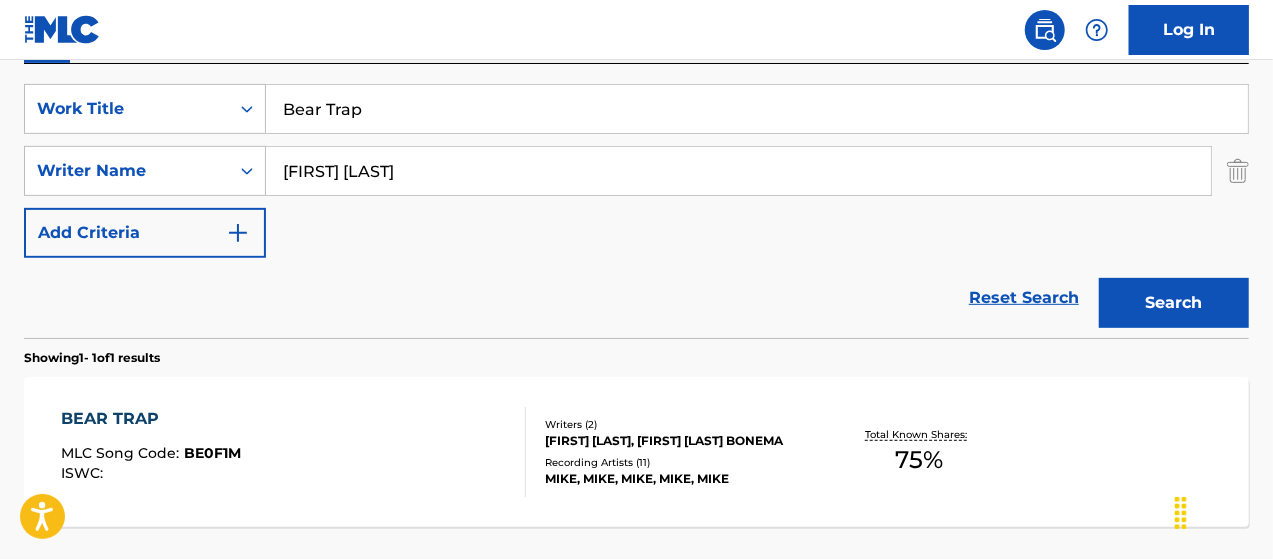 click on "[FIRST] [LAST], [FIRST] [LAST] BONEMA" at bounding box center [681, 441] 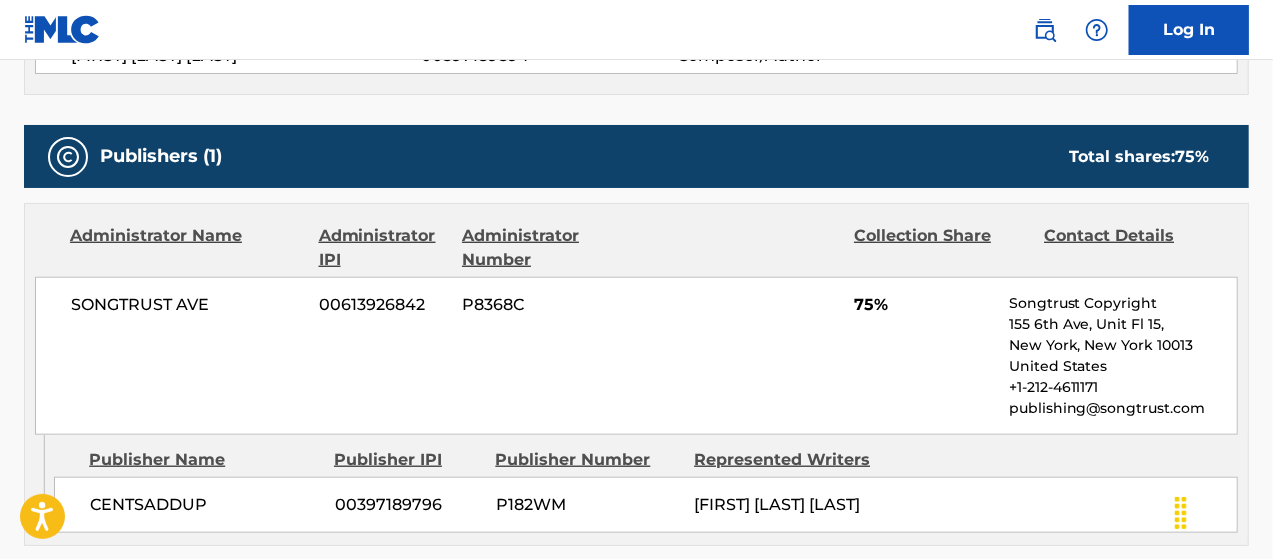 scroll, scrollTop: 666, scrollLeft: 0, axis: vertical 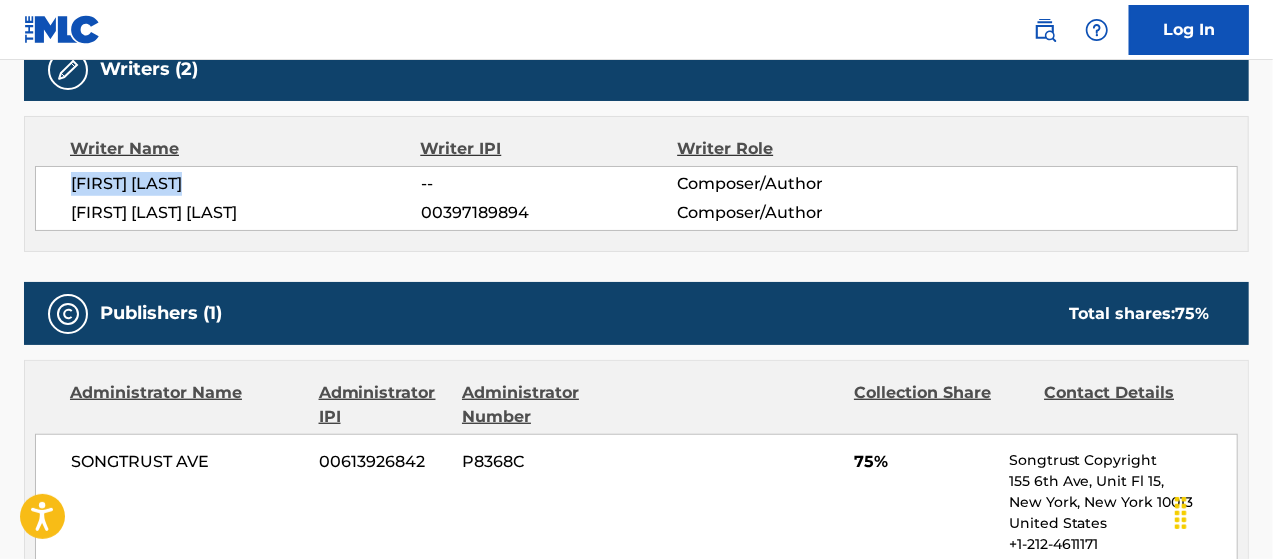 drag, startPoint x: 228, startPoint y: 179, endPoint x: 68, endPoint y: 176, distance: 160.02812 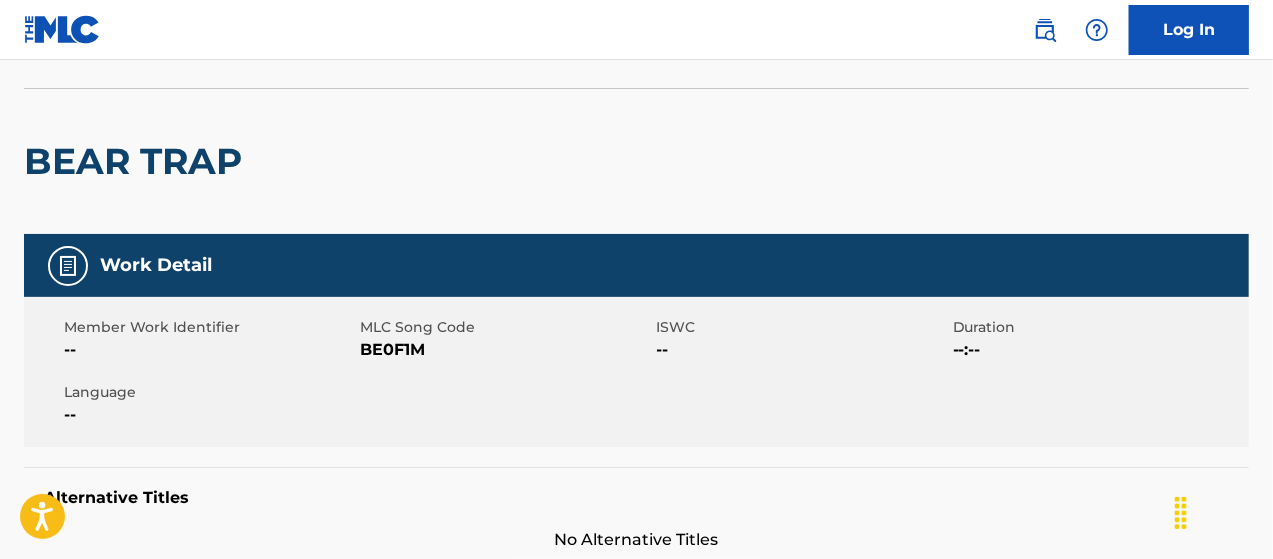 scroll, scrollTop: 0, scrollLeft: 0, axis: both 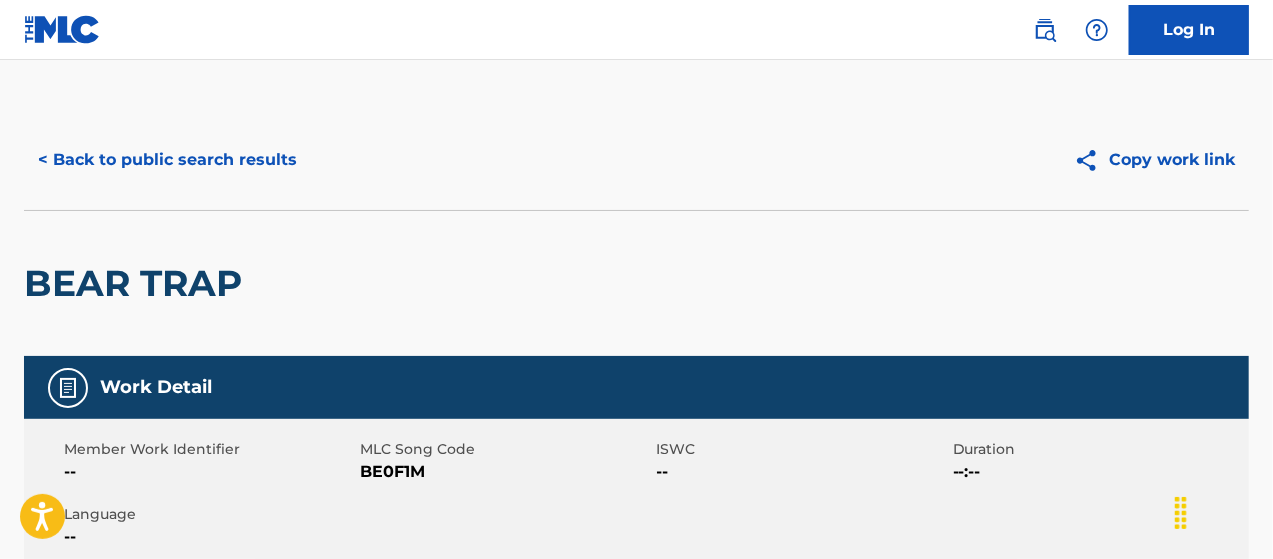 click on "< Back to public search results" at bounding box center [167, 160] 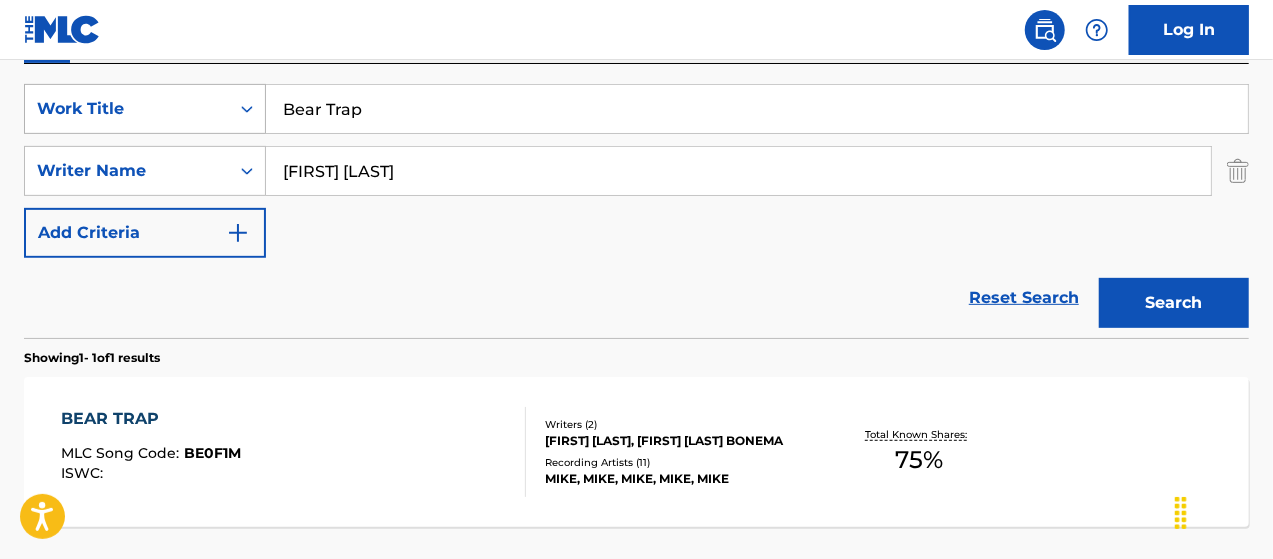 drag, startPoint x: 469, startPoint y: 129, endPoint x: 230, endPoint y: 109, distance: 239.83536 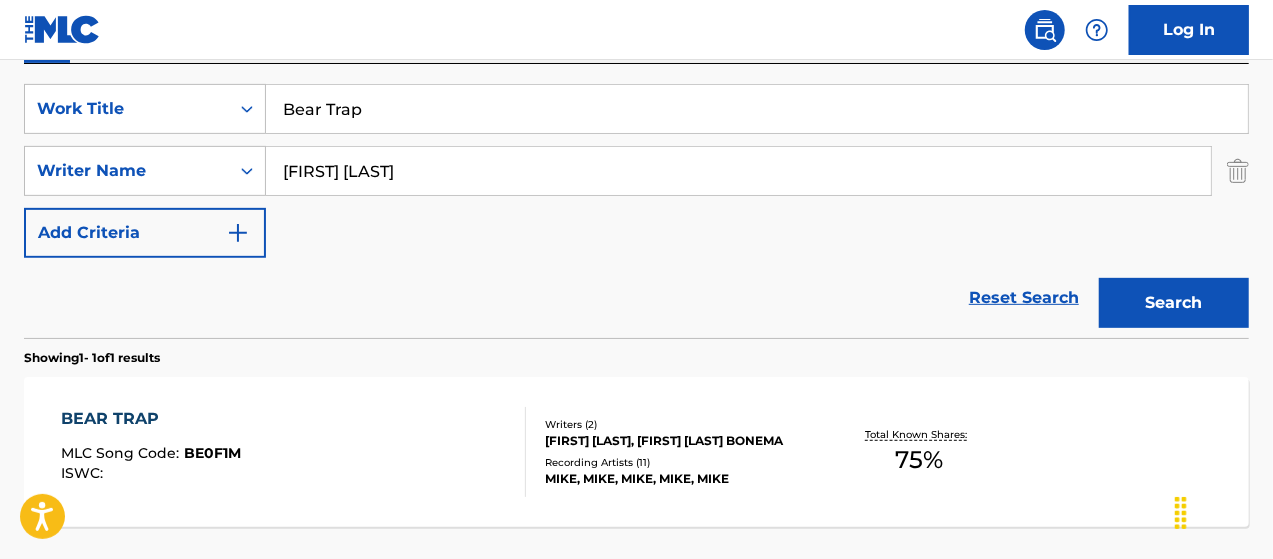 paste on "Clown of the Class (Work Harder)" 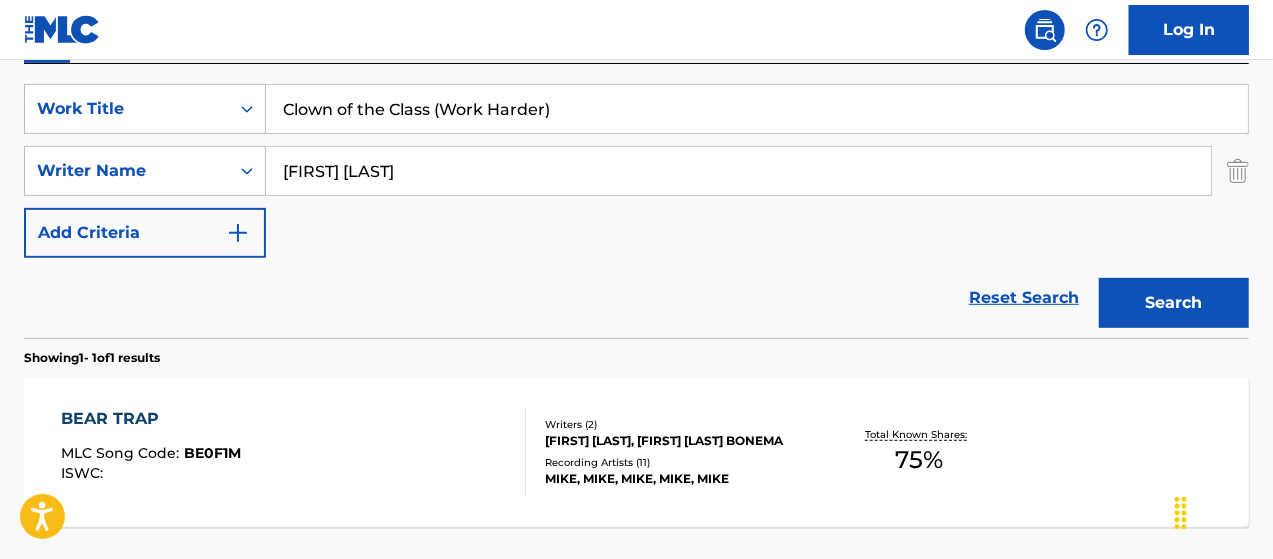 type on "Clown of the Class (Work Harder)" 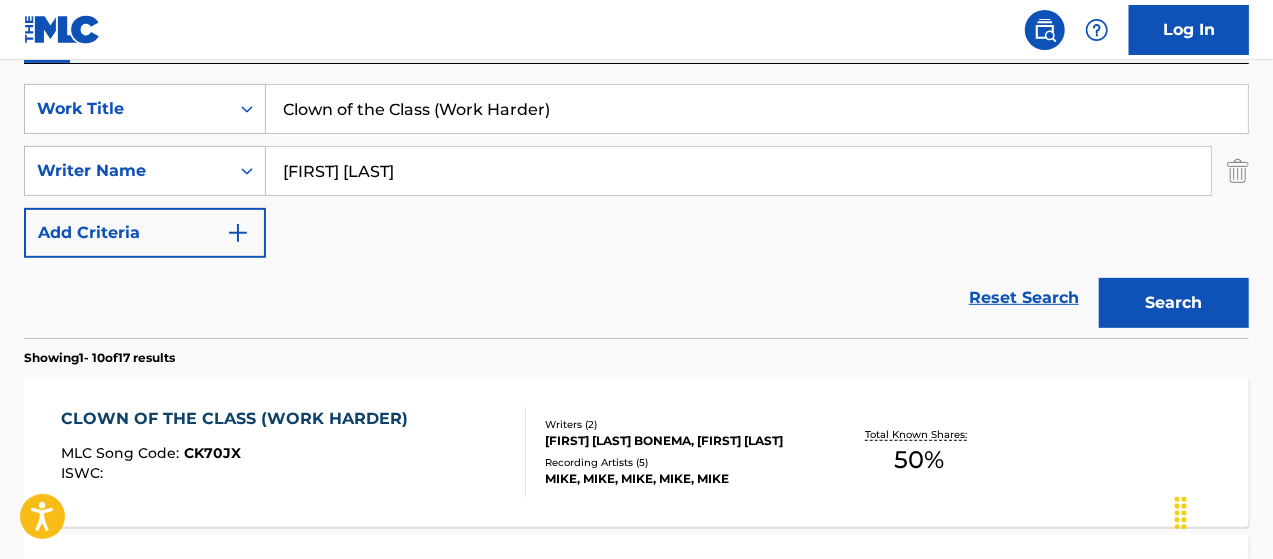 click on "[FIRST] [LAST] BONEMA, [FIRST] [LAST]" at bounding box center [681, 441] 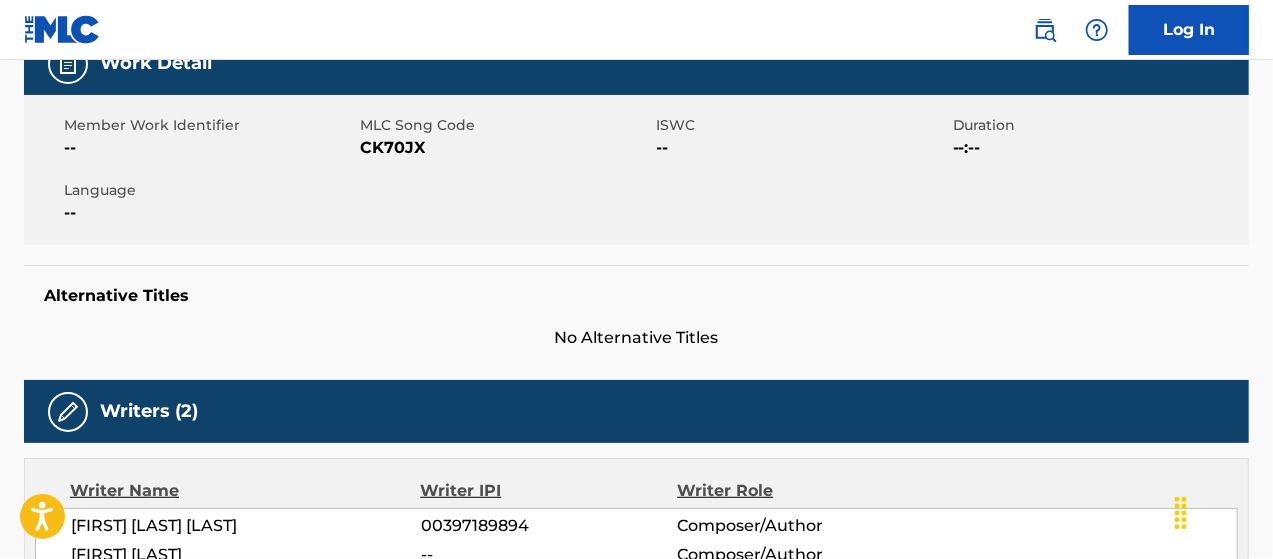 scroll, scrollTop: 500, scrollLeft: 0, axis: vertical 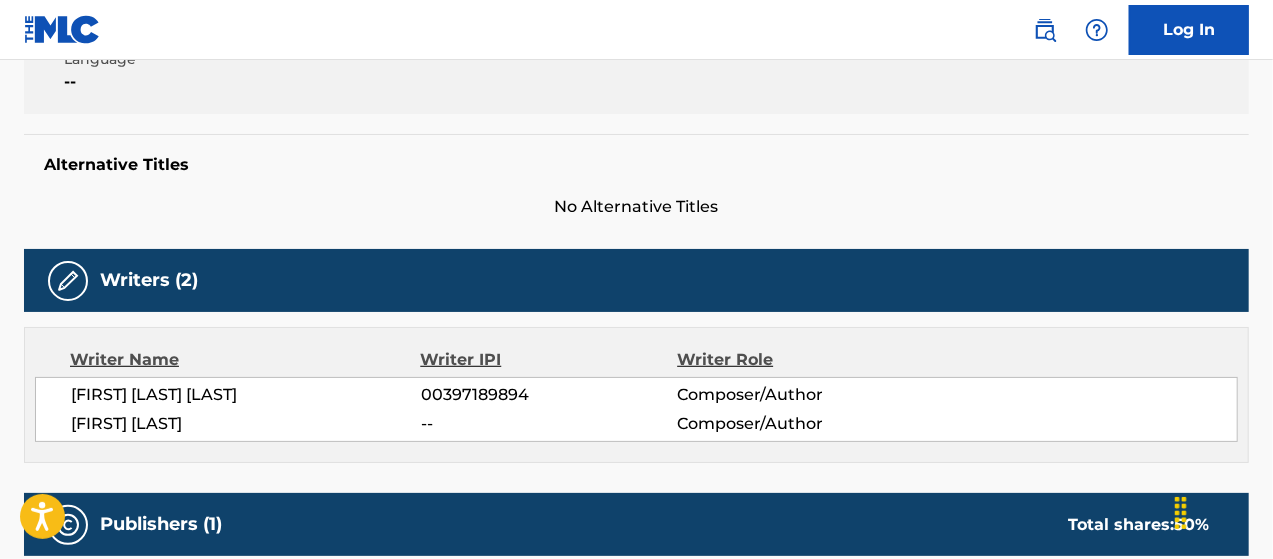 drag, startPoint x: 226, startPoint y: 422, endPoint x: 7, endPoint y: 390, distance: 221.32555 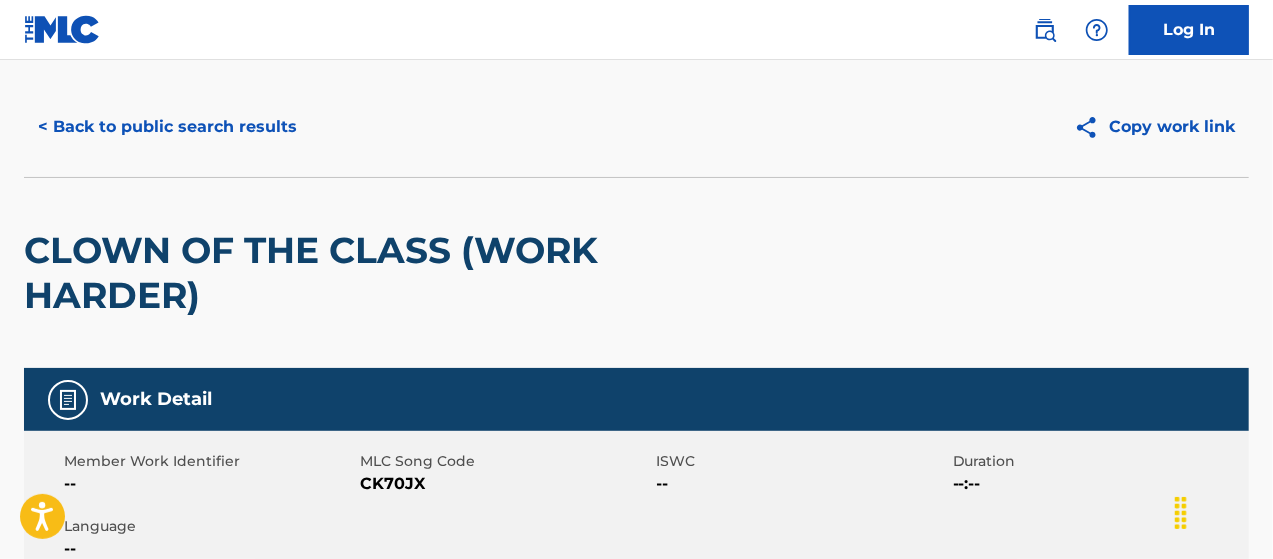 click on "< Back to public search results" at bounding box center [167, 127] 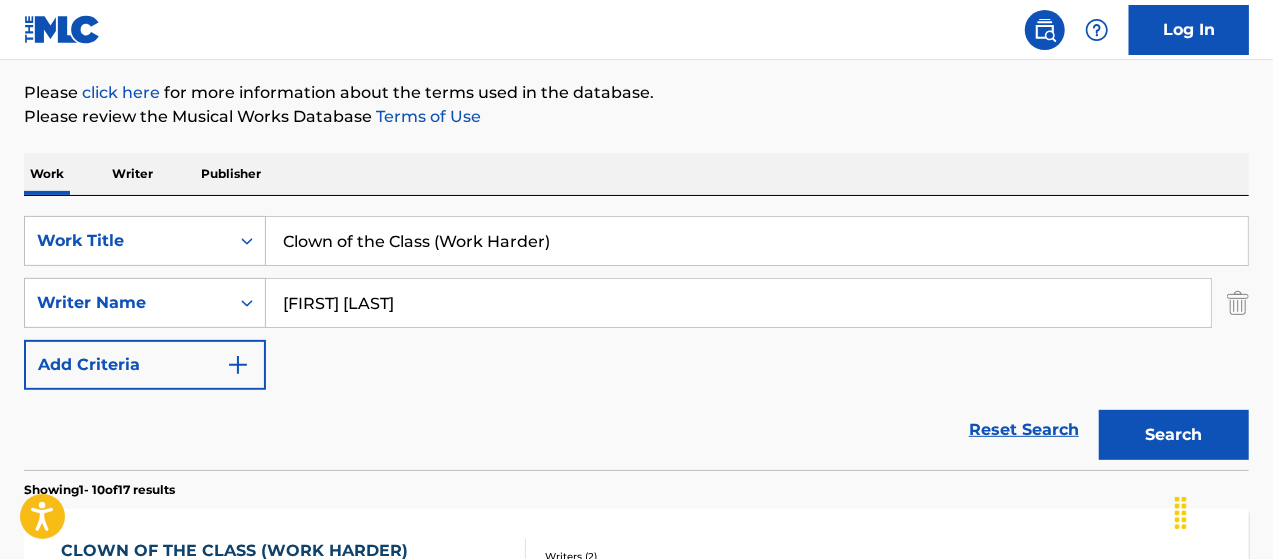 scroll, scrollTop: 228, scrollLeft: 0, axis: vertical 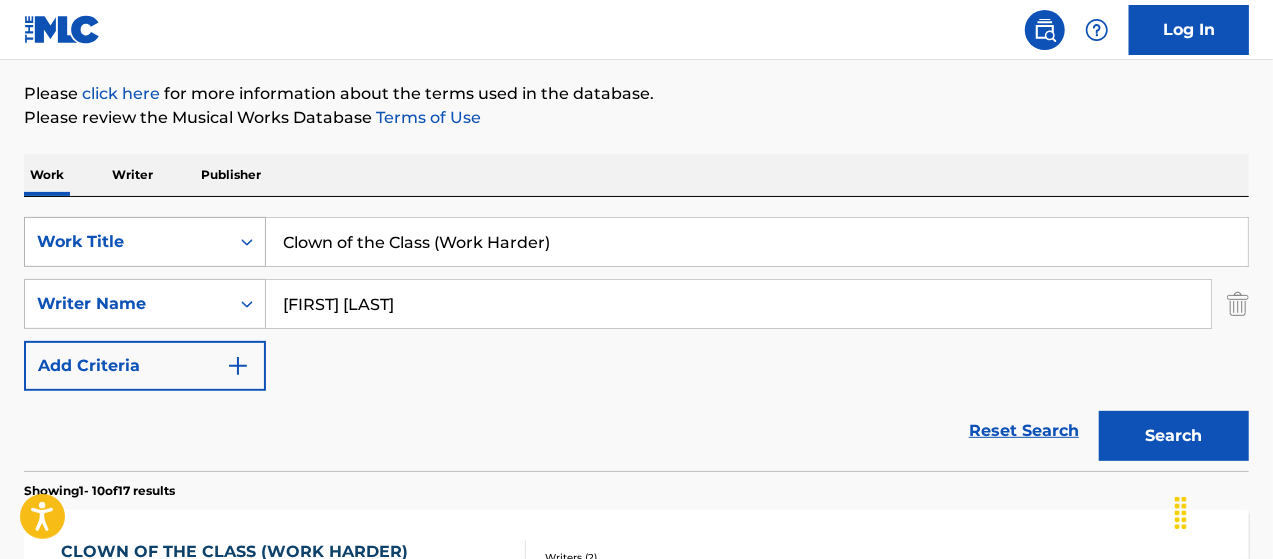 drag, startPoint x: 573, startPoint y: 257, endPoint x: 85, endPoint y: 235, distance: 488.49564 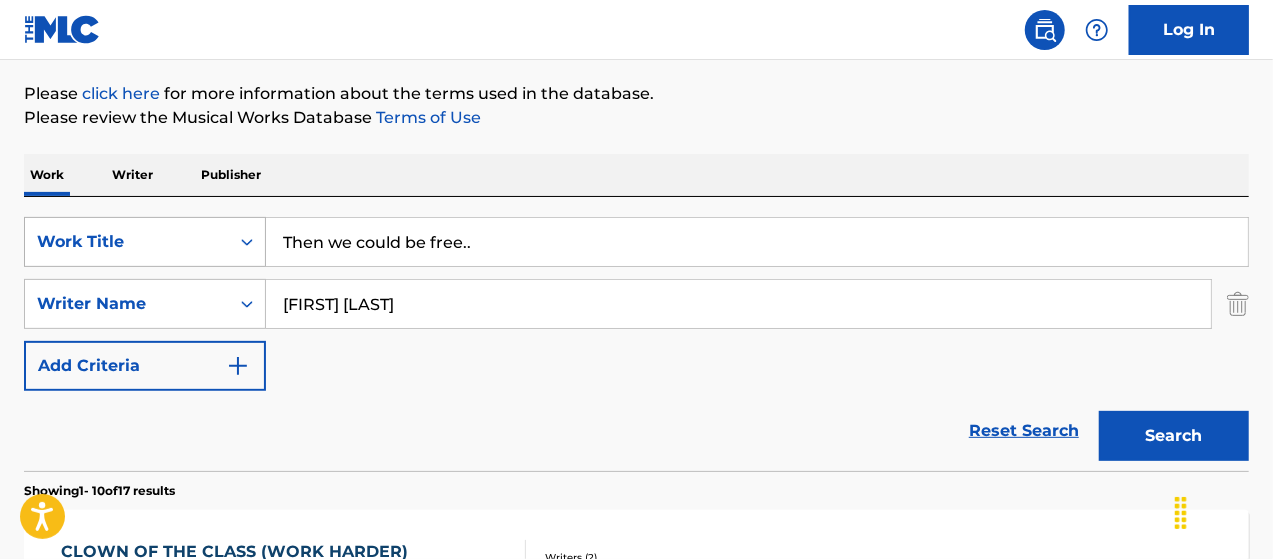 click on "Search" at bounding box center (1174, 436) 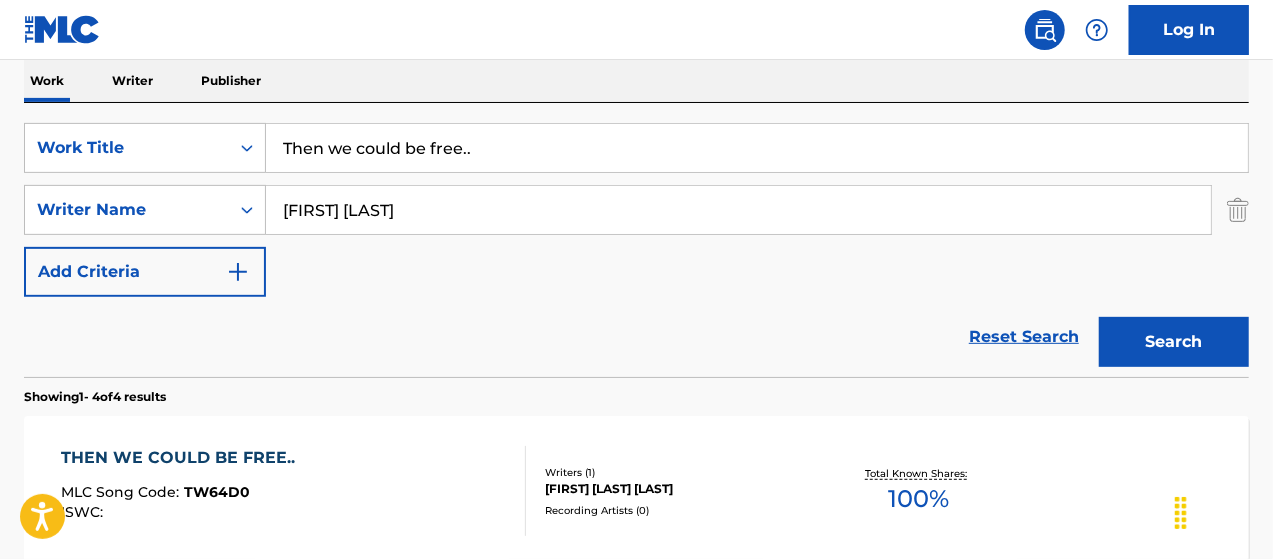 scroll, scrollTop: 494, scrollLeft: 0, axis: vertical 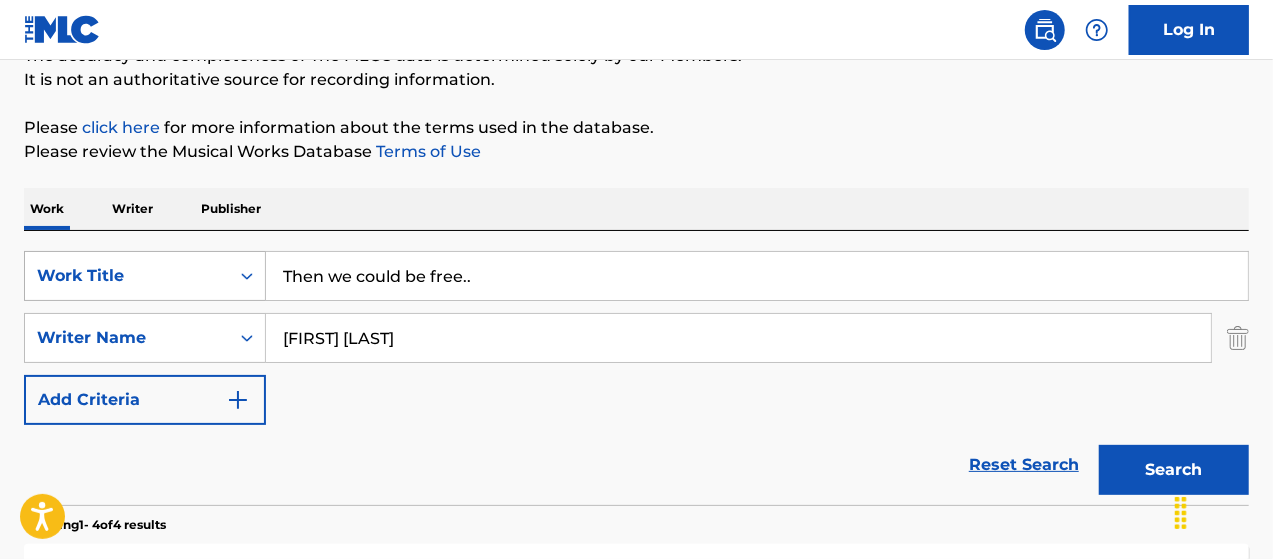 drag, startPoint x: 513, startPoint y: 287, endPoint x: 99, endPoint y: 266, distance: 414.53226 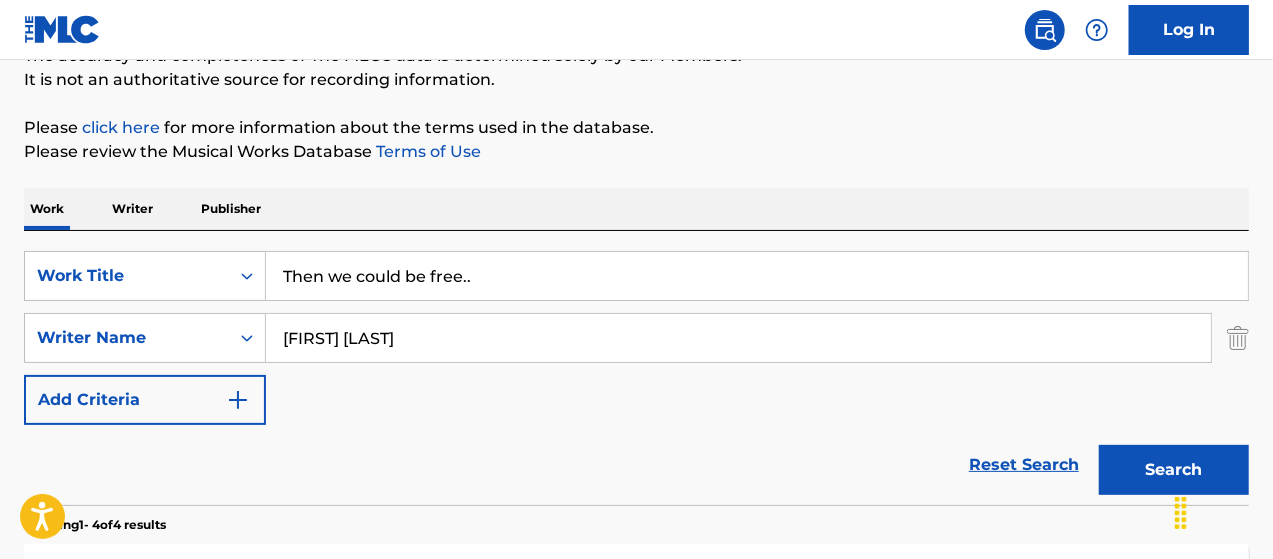 paste on "Watered down" 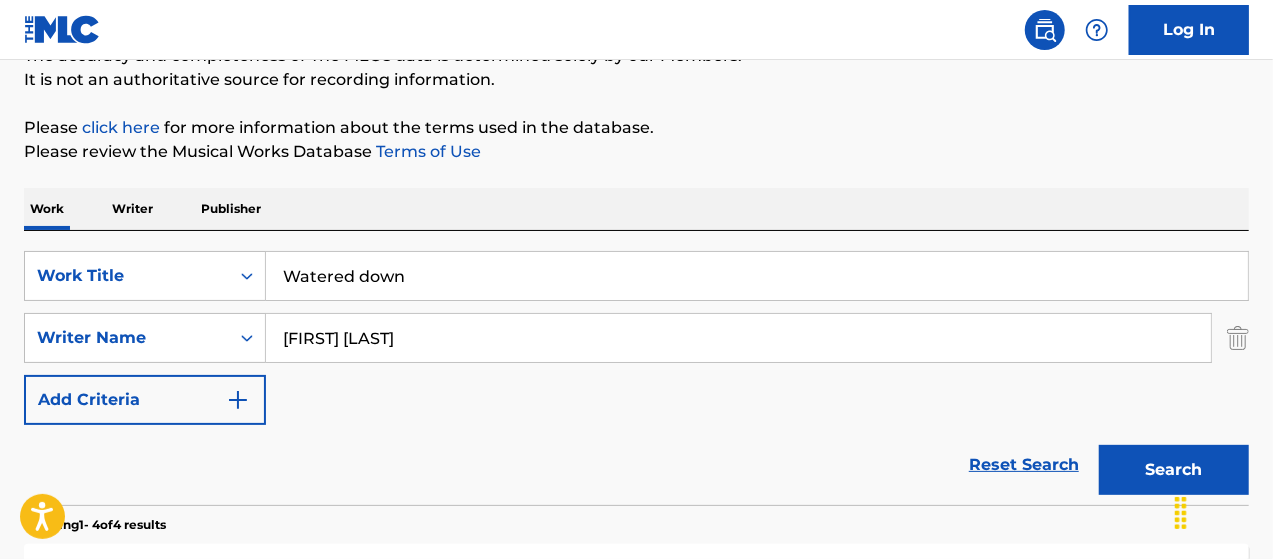 click on "Search" at bounding box center (1174, 470) 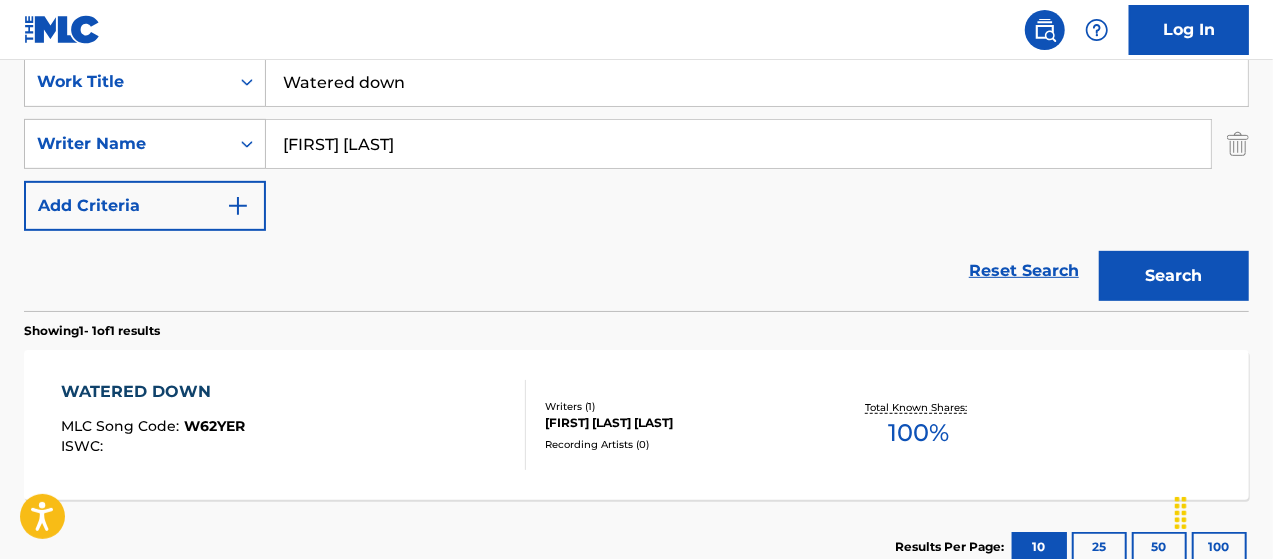 scroll, scrollTop: 394, scrollLeft: 0, axis: vertical 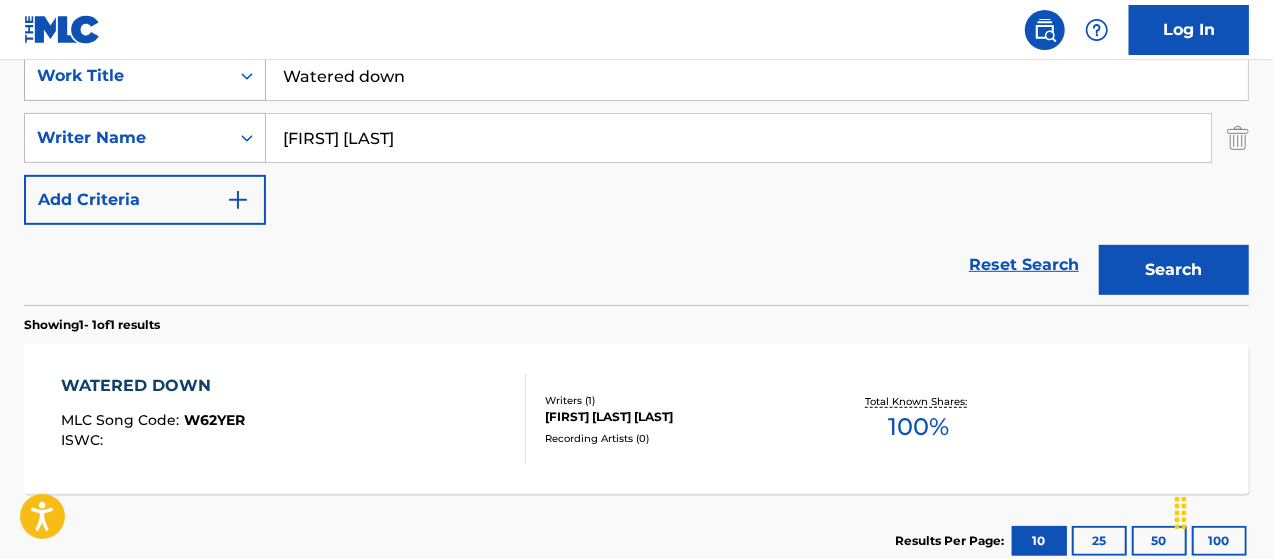 drag, startPoint x: 439, startPoint y: 75, endPoint x: 234, endPoint y: 85, distance: 205.24376 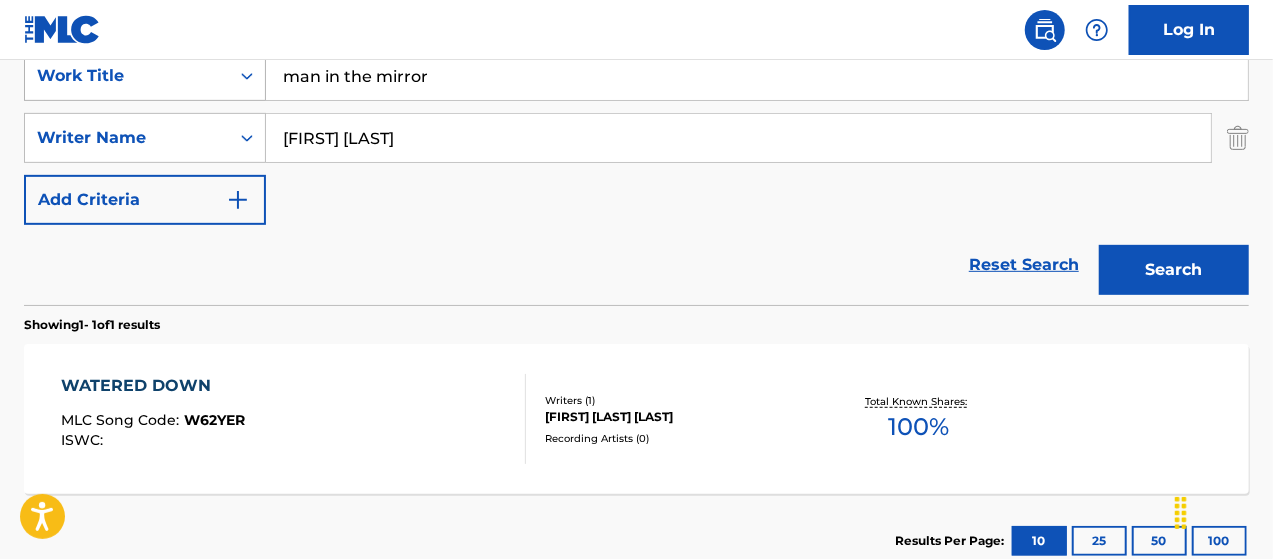 type on "man in the mirror" 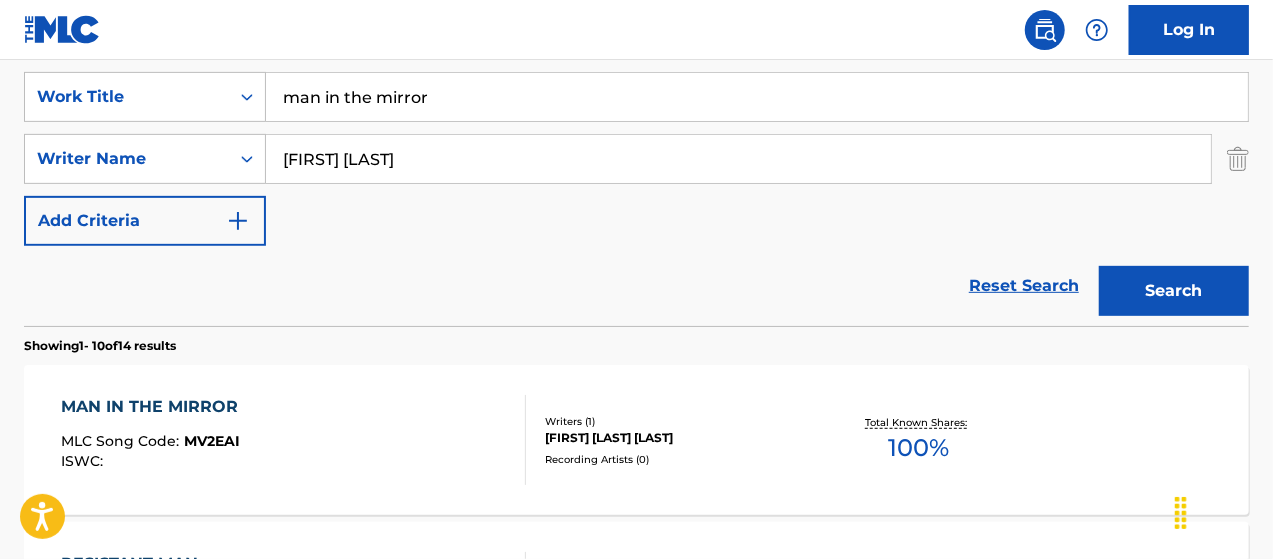 scroll, scrollTop: 394, scrollLeft: 0, axis: vertical 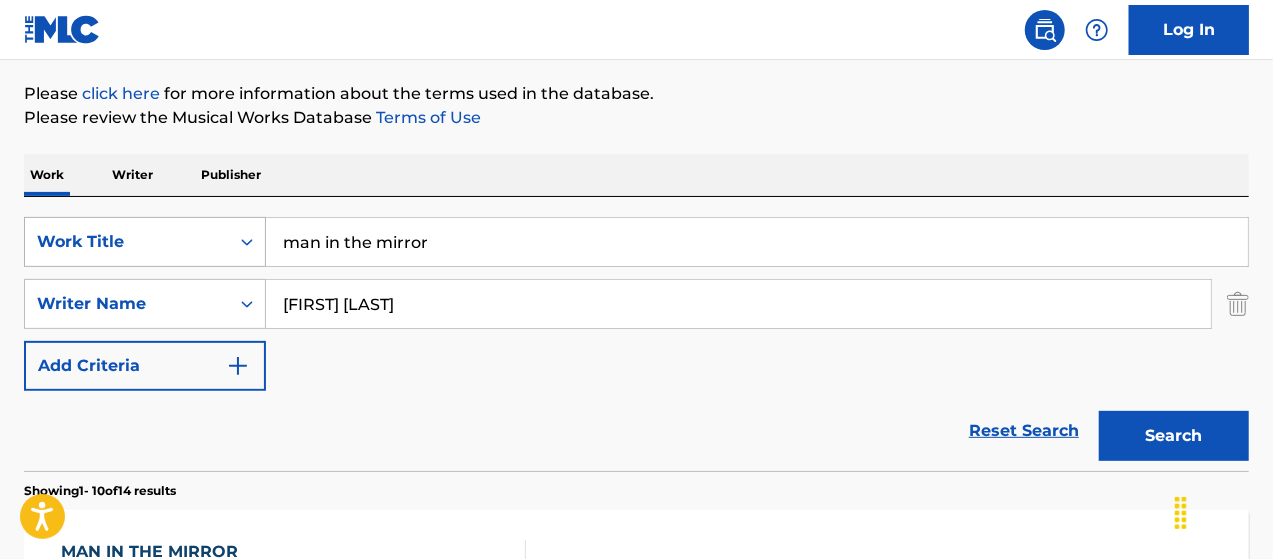 drag, startPoint x: 486, startPoint y: 237, endPoint x: 164, endPoint y: 237, distance: 322 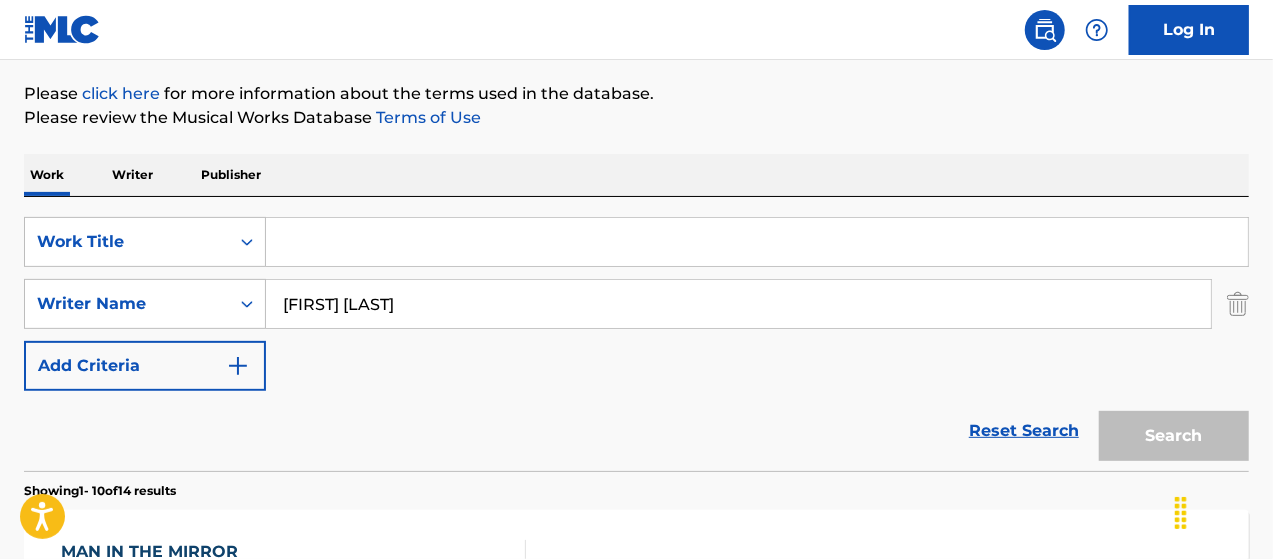 paste on "Artist of the Century" 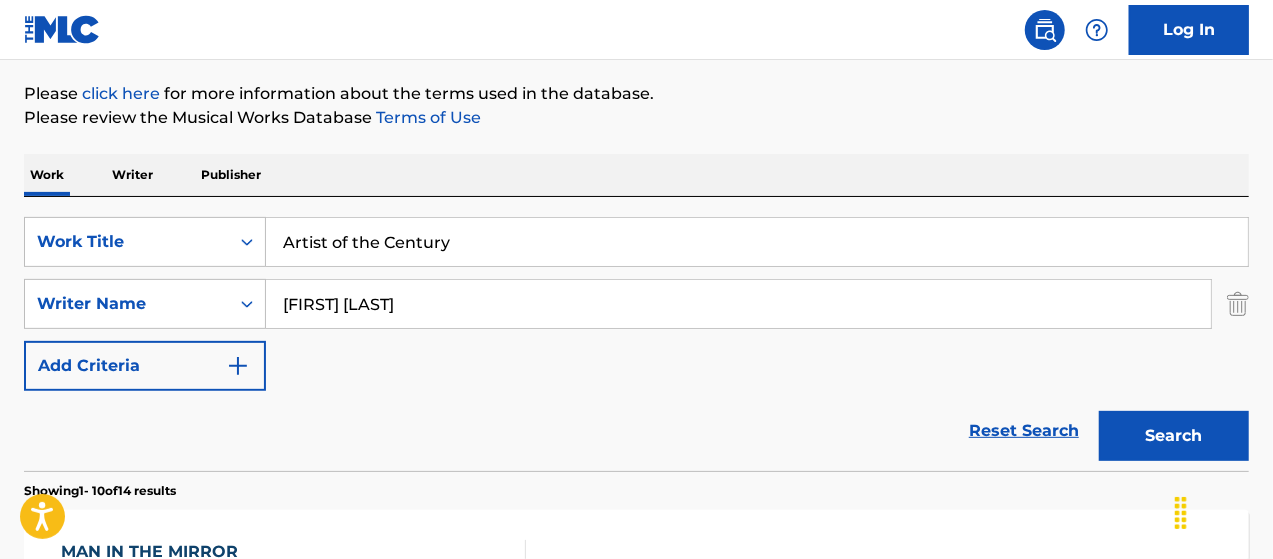 type on "Artist of the Century" 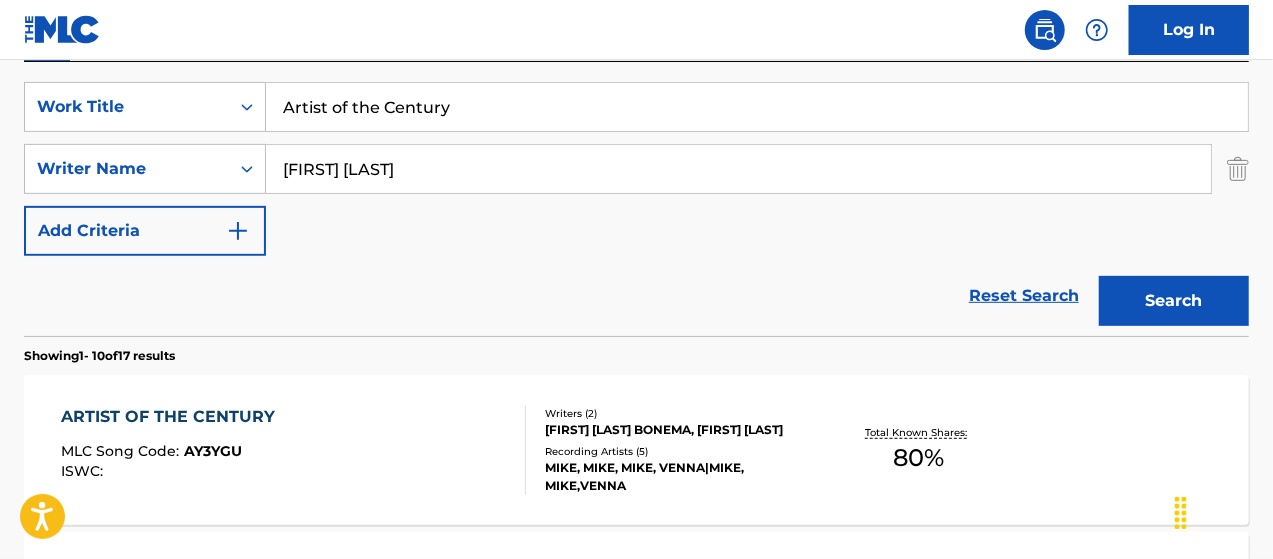 scroll, scrollTop: 461, scrollLeft: 0, axis: vertical 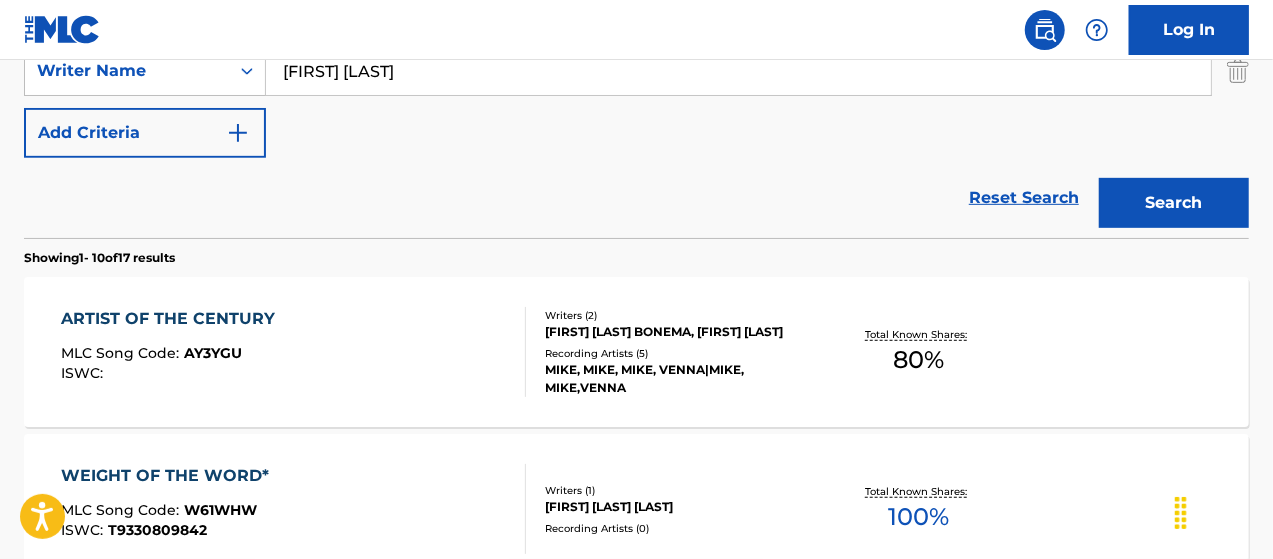 click on "MIKE, MIKE, MIKE, VENNA|MIKE, MIKE,VENNA" at bounding box center [681, 379] 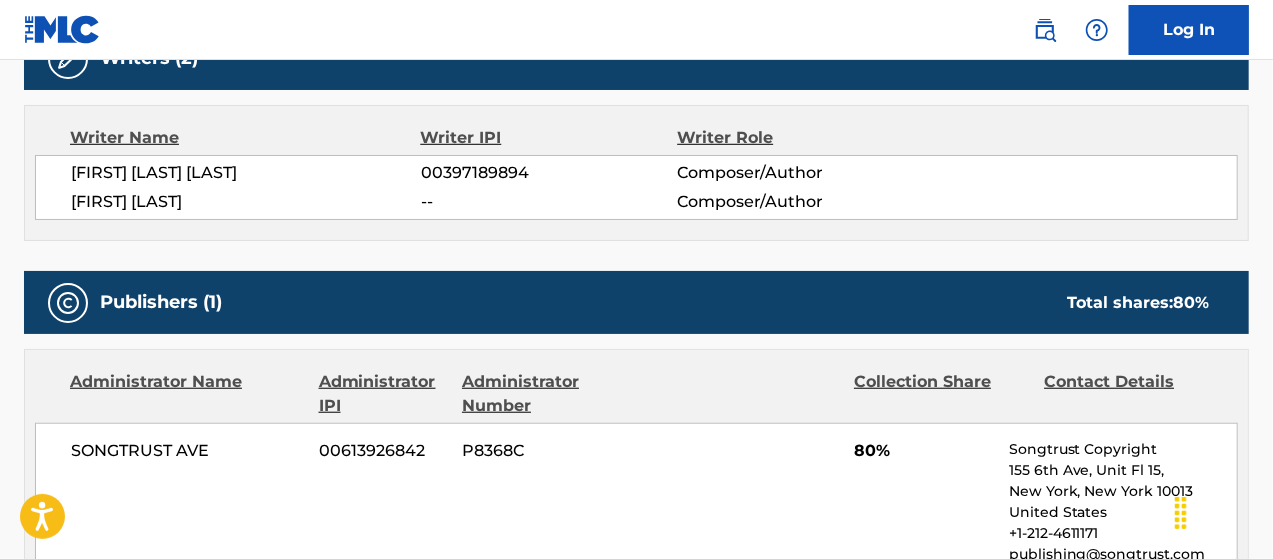 scroll, scrollTop: 666, scrollLeft: 0, axis: vertical 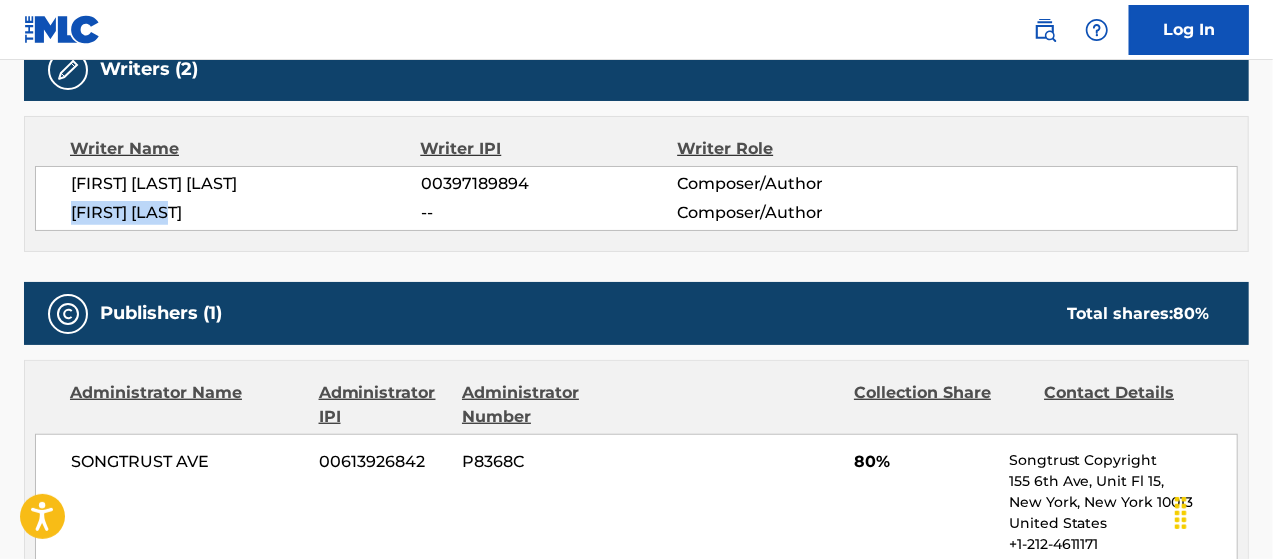 drag, startPoint x: 198, startPoint y: 211, endPoint x: 67, endPoint y: 209, distance: 131.01526 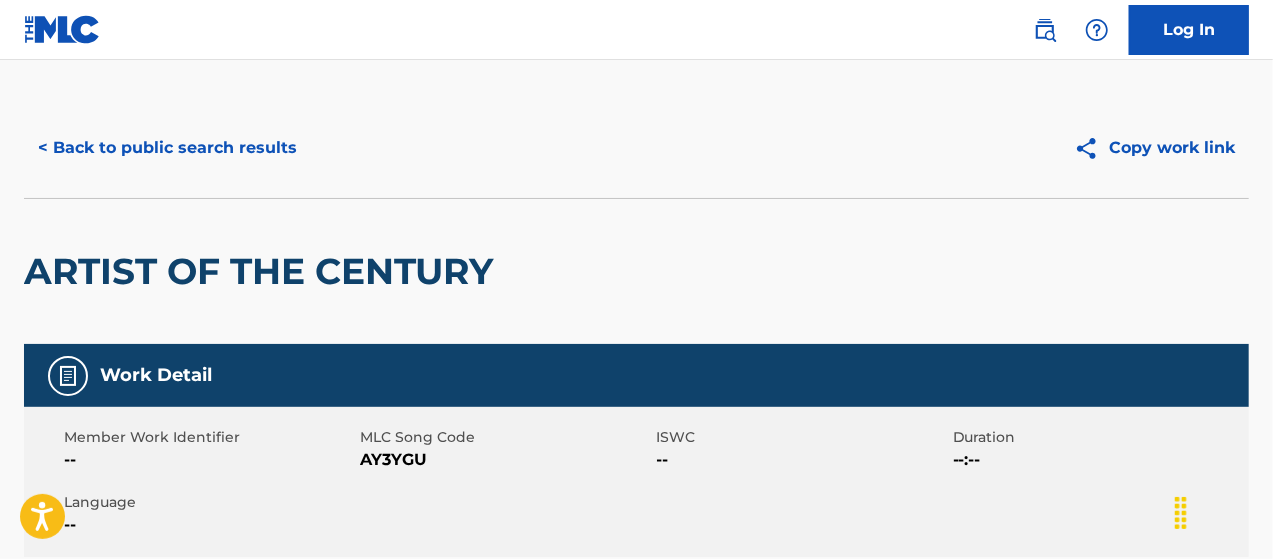 scroll, scrollTop: 0, scrollLeft: 0, axis: both 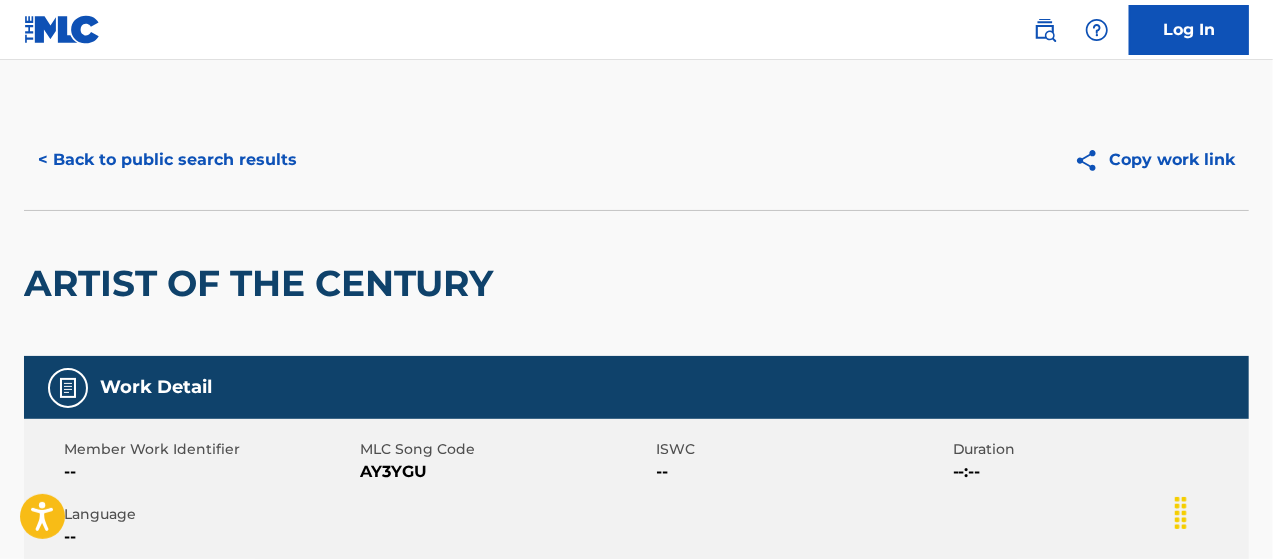 click on "< Back to public search results" at bounding box center [167, 160] 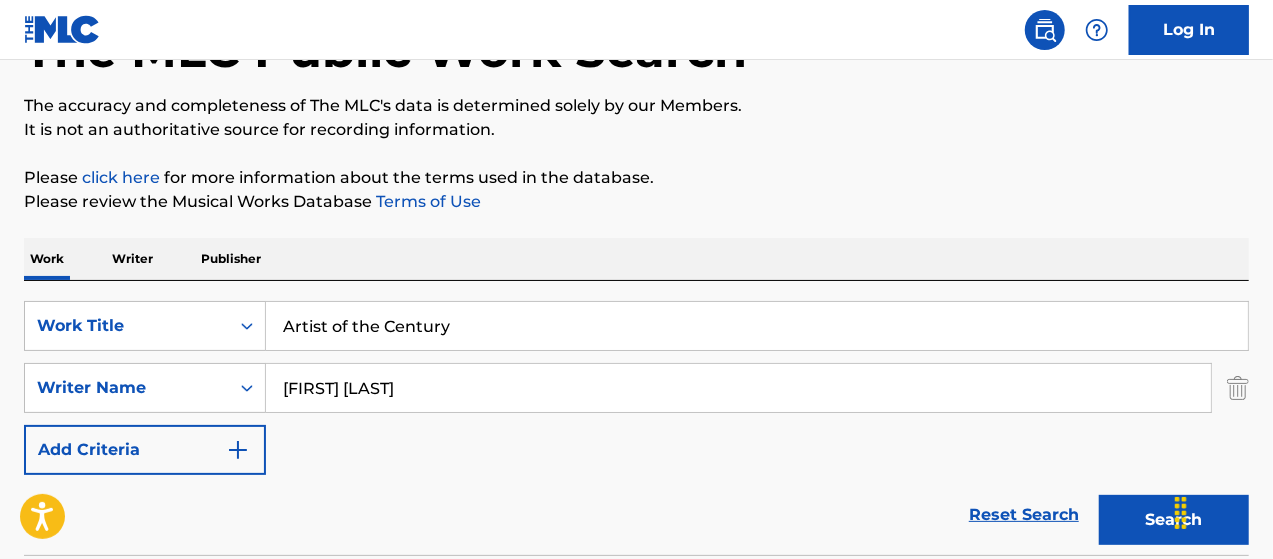 scroll, scrollTop: 142, scrollLeft: 0, axis: vertical 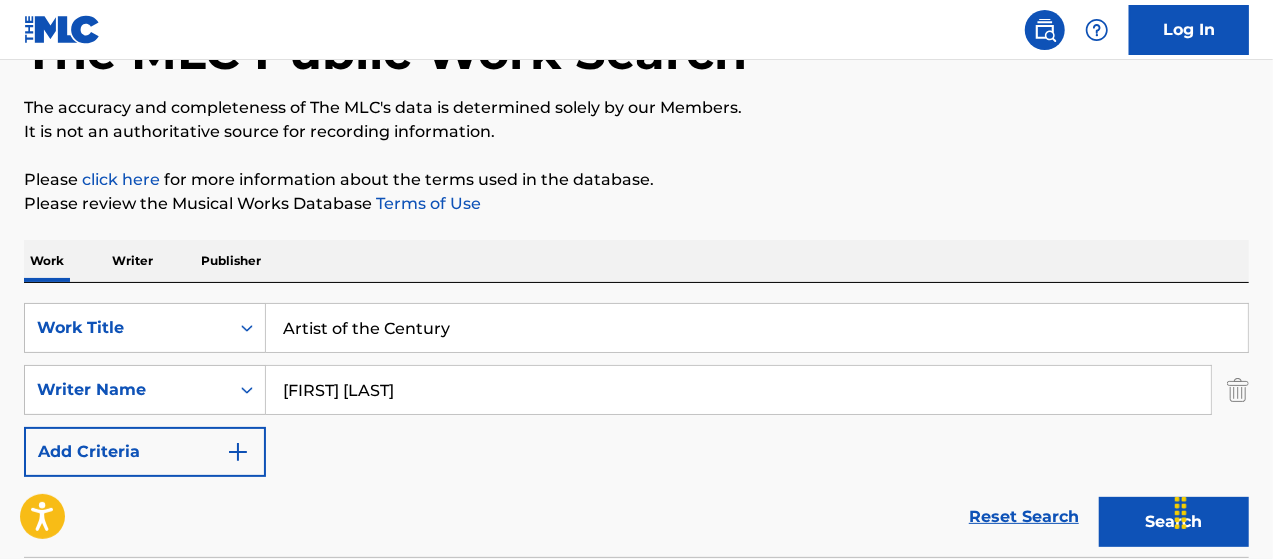 drag, startPoint x: 480, startPoint y: 328, endPoint x: 76, endPoint y: 227, distance: 416.43365 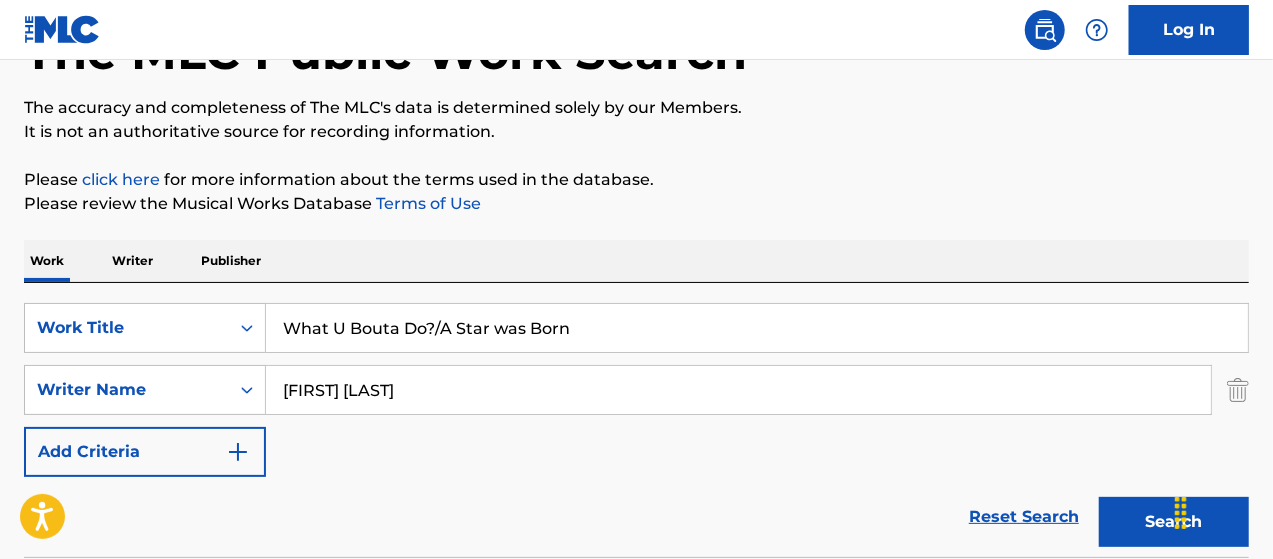 type on "What U Bouta Do?/A Star was Born" 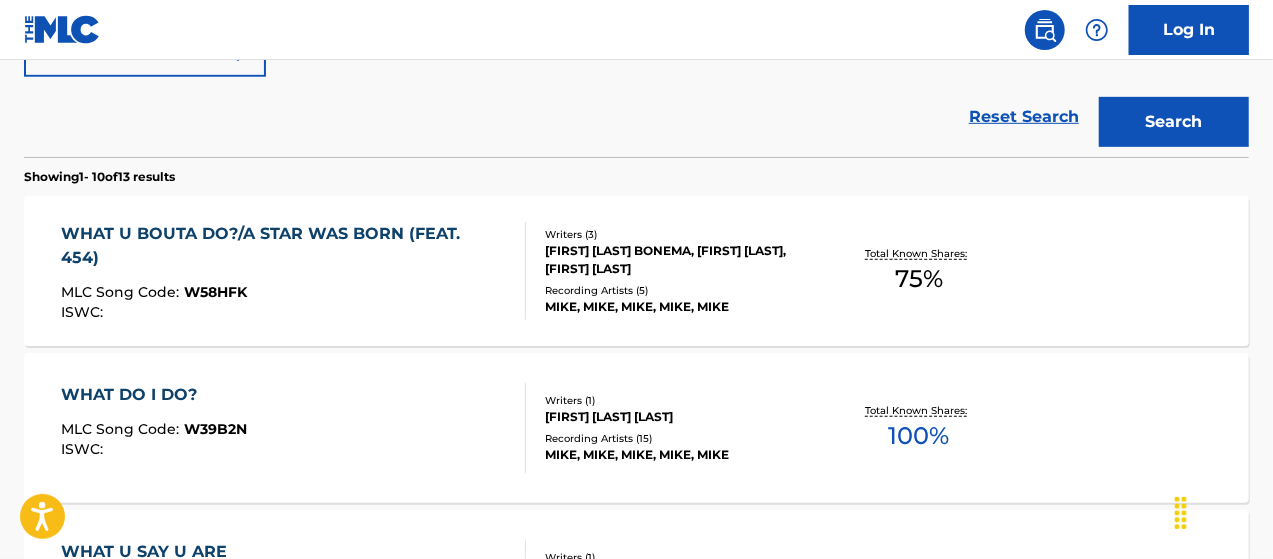 scroll, scrollTop: 575, scrollLeft: 0, axis: vertical 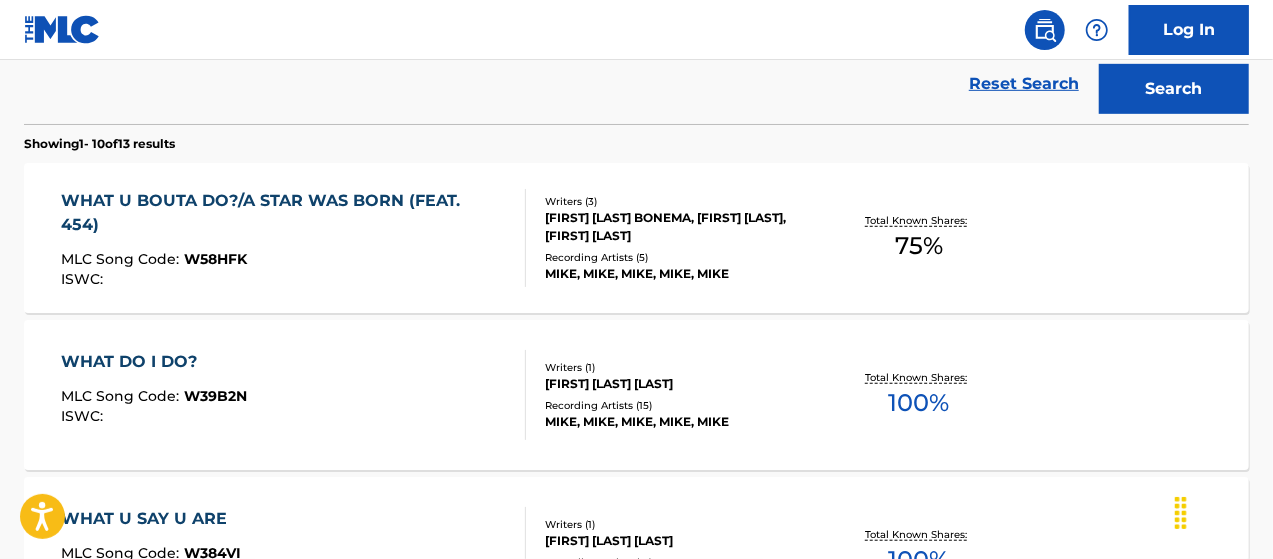 click on "[FIRST] [LAST] BONEMA, [FIRST] [LAST], [FIRST] [LAST]" at bounding box center [681, 227] 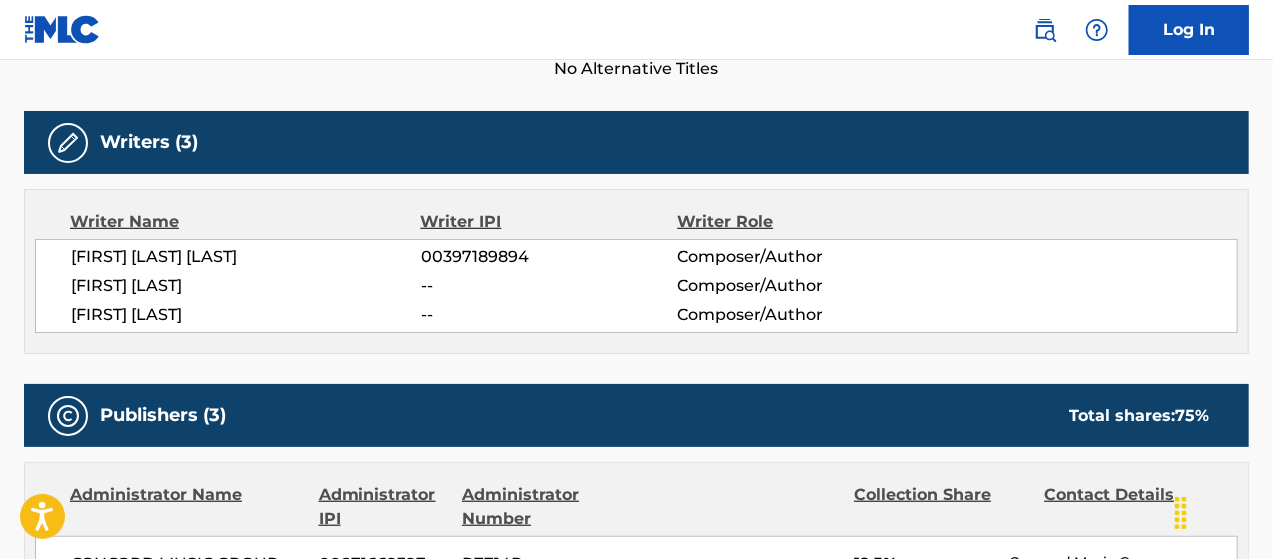 scroll, scrollTop: 666, scrollLeft: 0, axis: vertical 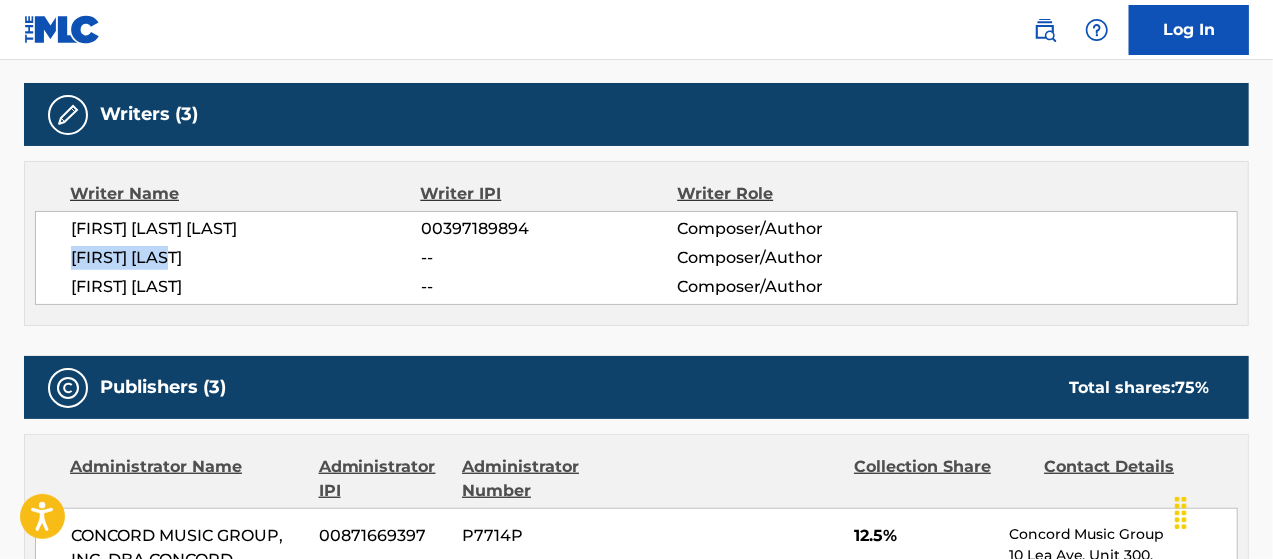 drag, startPoint x: 71, startPoint y: 253, endPoint x: 188, endPoint y: 253, distance: 117 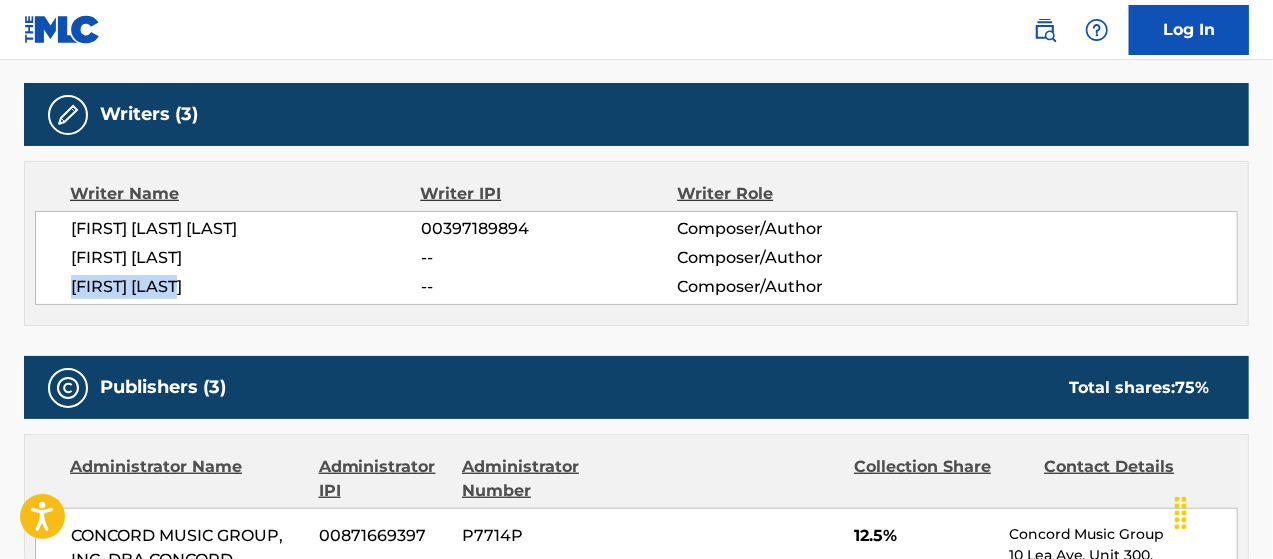 drag, startPoint x: 200, startPoint y: 283, endPoint x: 56, endPoint y: 281, distance: 144.01389 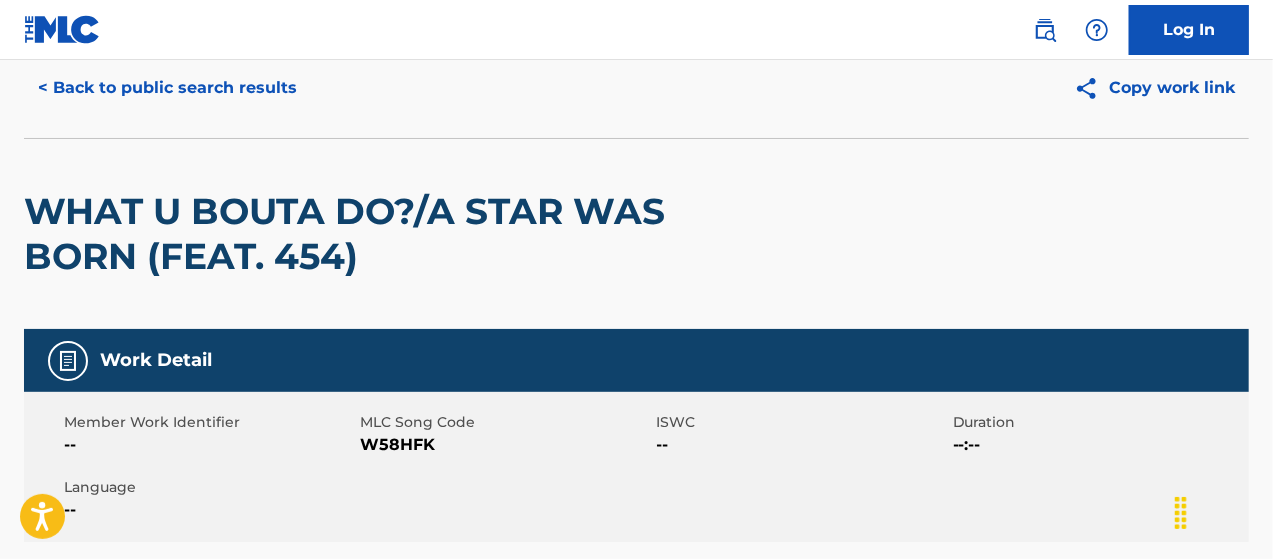 scroll, scrollTop: 0, scrollLeft: 0, axis: both 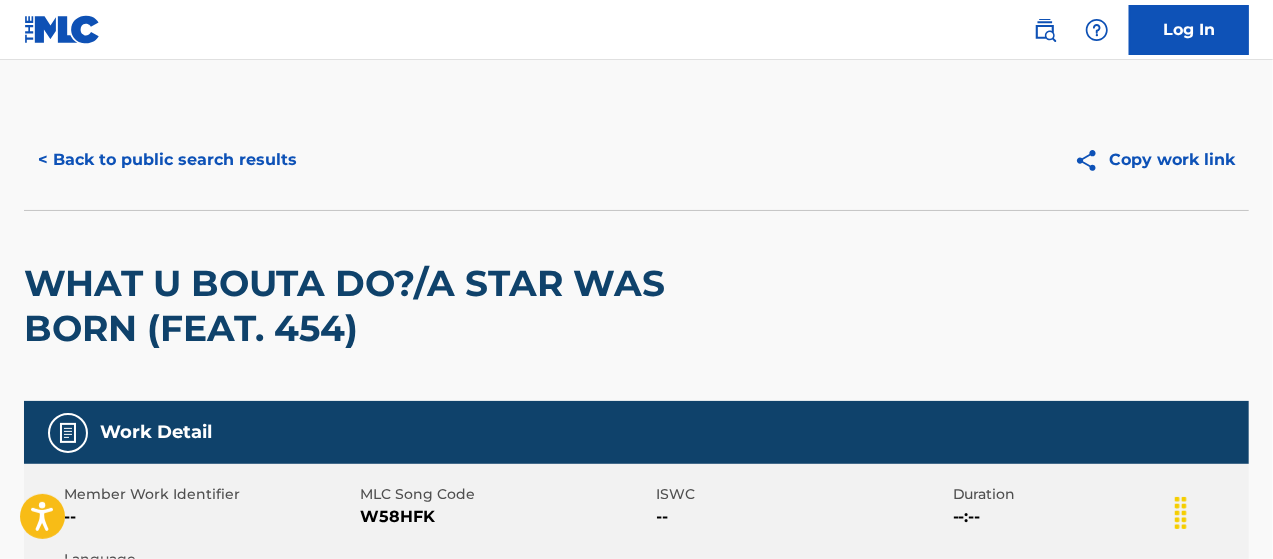 click on "< Back to public search results" at bounding box center [167, 160] 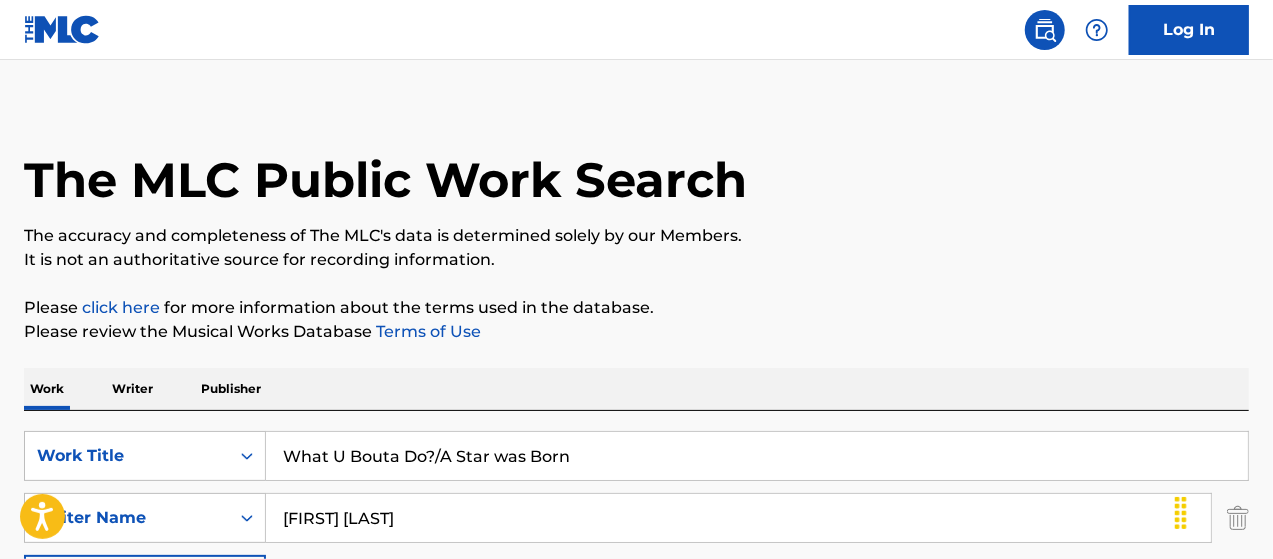 scroll, scrollTop: 0, scrollLeft: 0, axis: both 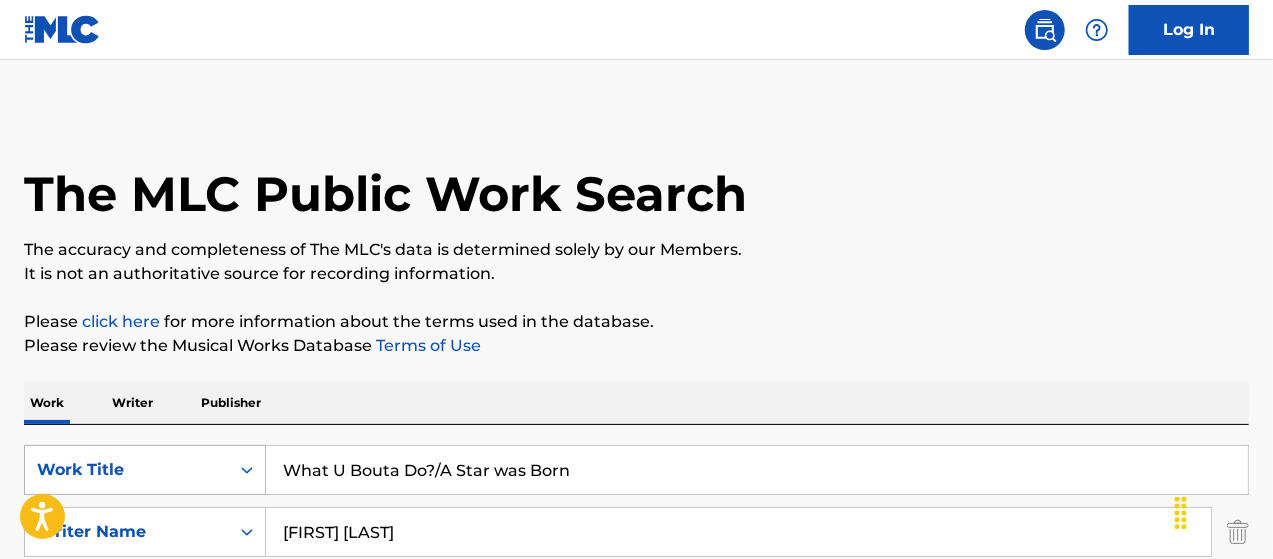 drag, startPoint x: 574, startPoint y: 475, endPoint x: 242, endPoint y: 403, distance: 339.71753 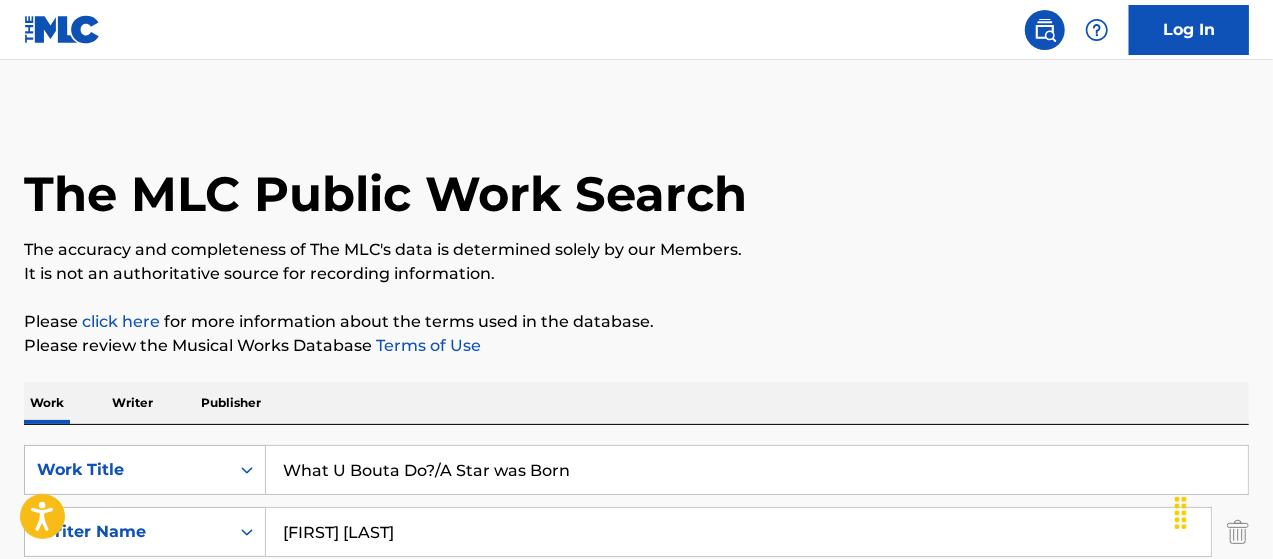 click on "SearchWithCriteria5aa47be5-0e76-409d-8b88-c198ef8ada07 Work Title What U Bouta Do?/A Star was Born" at bounding box center [636, 470] 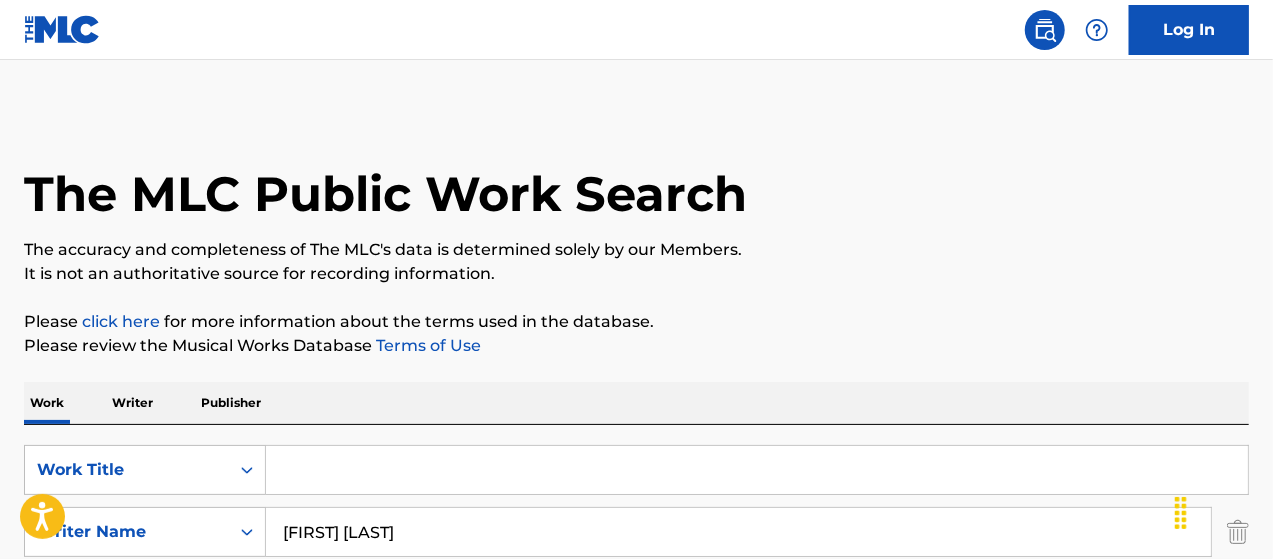 paste on "Belly 1" 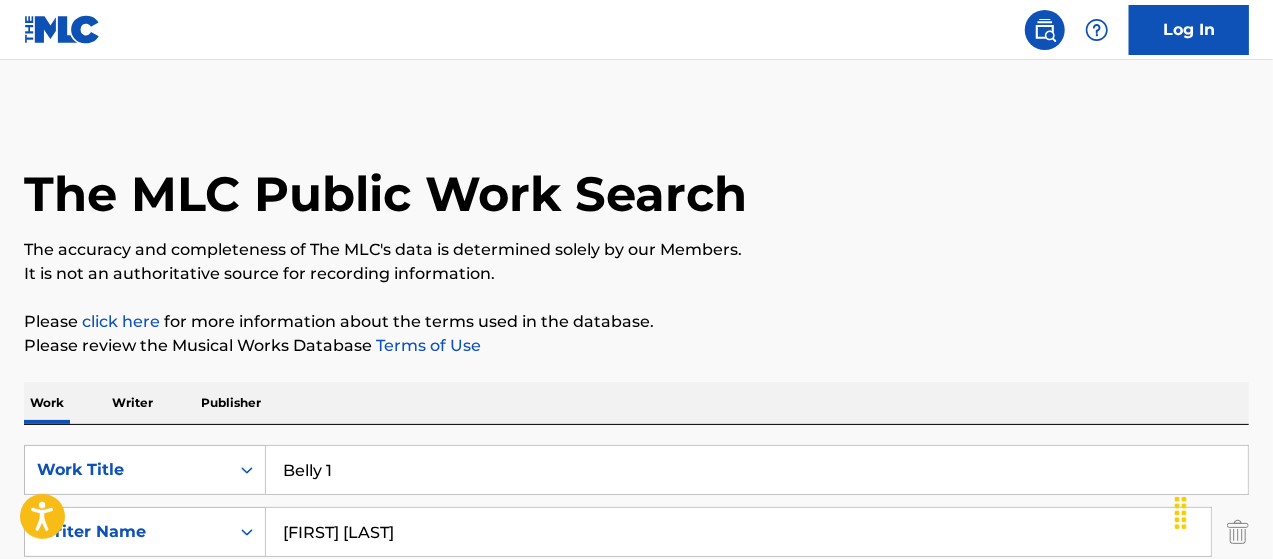 type on "Belly 1" 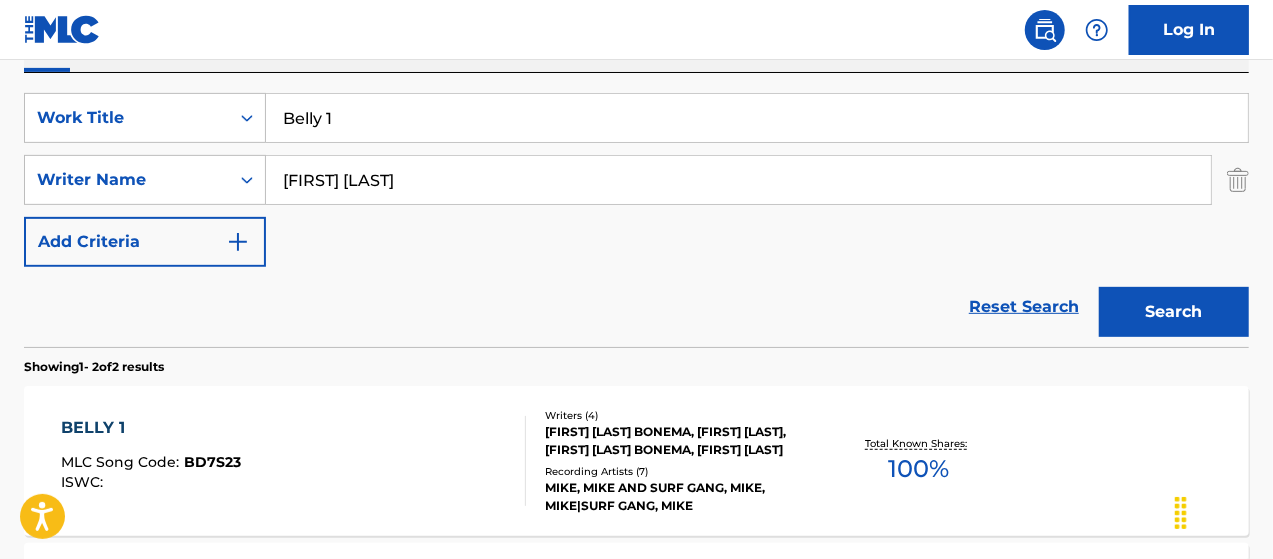 scroll, scrollTop: 500, scrollLeft: 0, axis: vertical 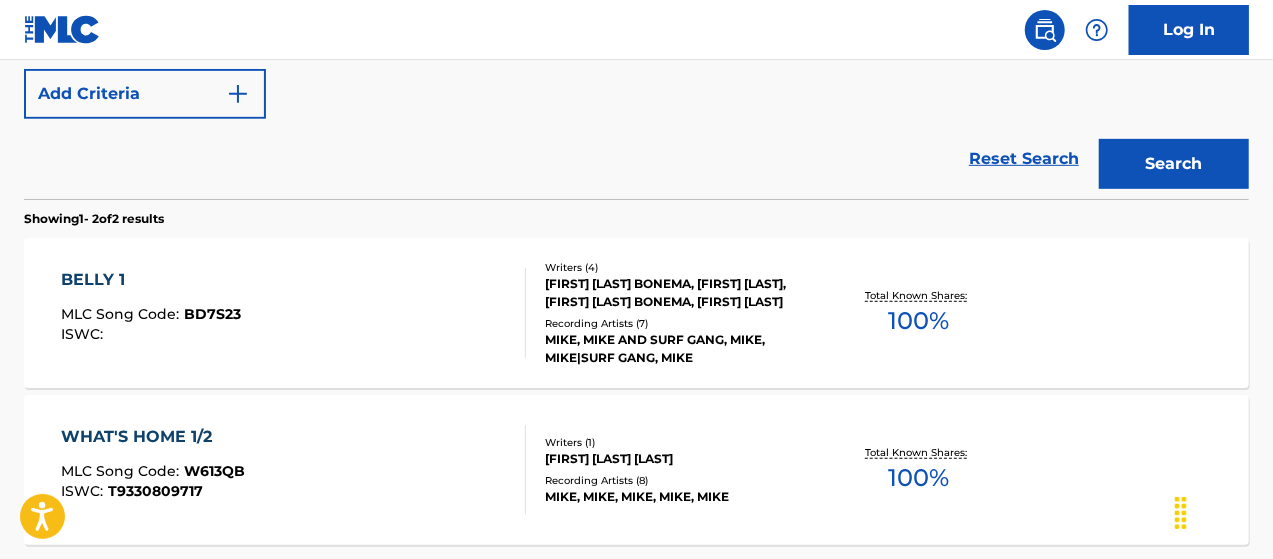 click on "[FIRST] [LAST] BONEMA, [FIRST] [LAST], [FIRST] [LAST] BONEMA, [FIRST] [LAST]" at bounding box center (681, 293) 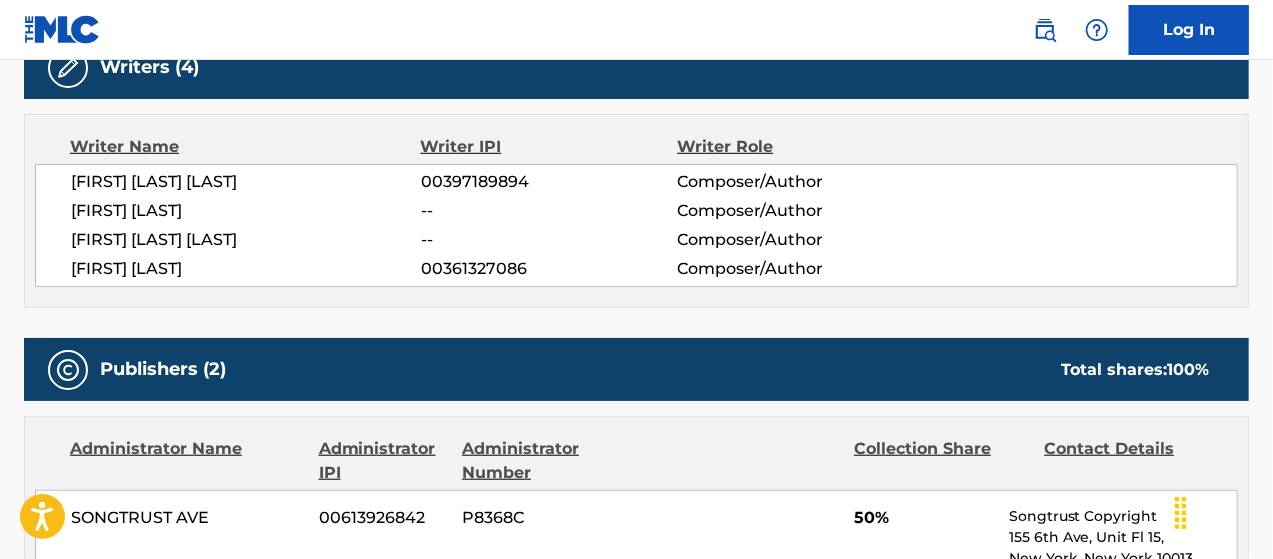 scroll, scrollTop: 666, scrollLeft: 0, axis: vertical 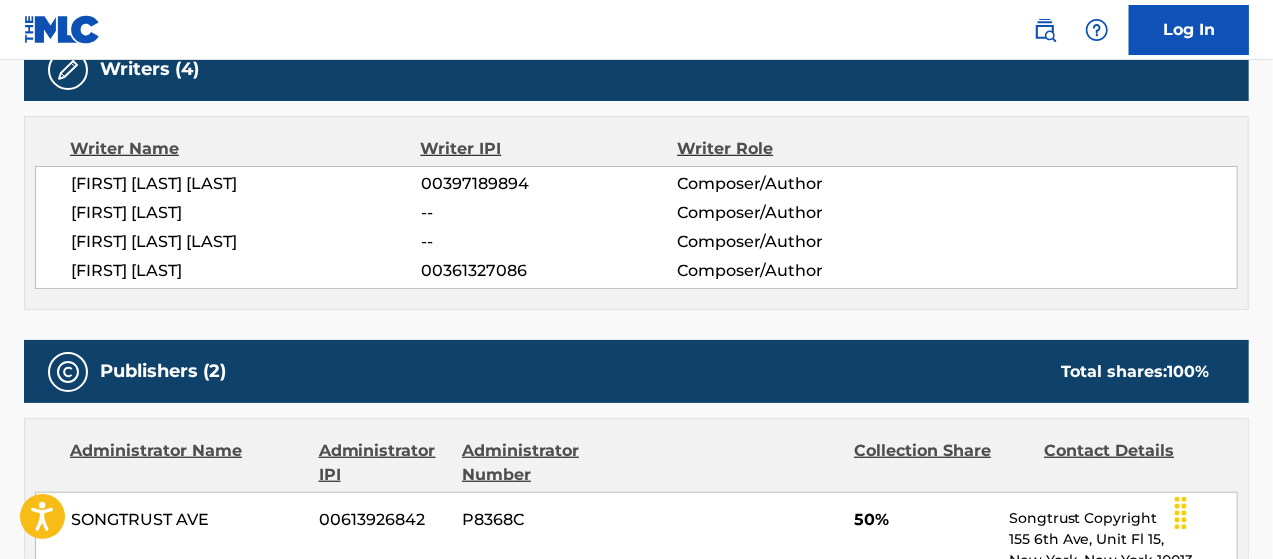 drag, startPoint x: 276, startPoint y: 211, endPoint x: 105, endPoint y: 199, distance: 171.42053 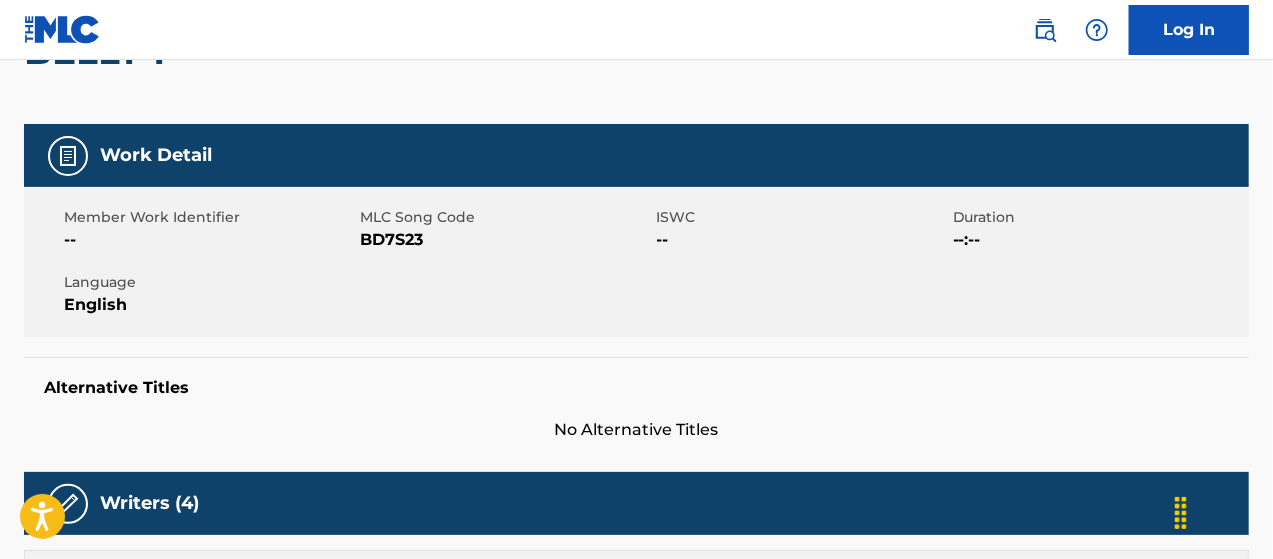 scroll, scrollTop: 0, scrollLeft: 0, axis: both 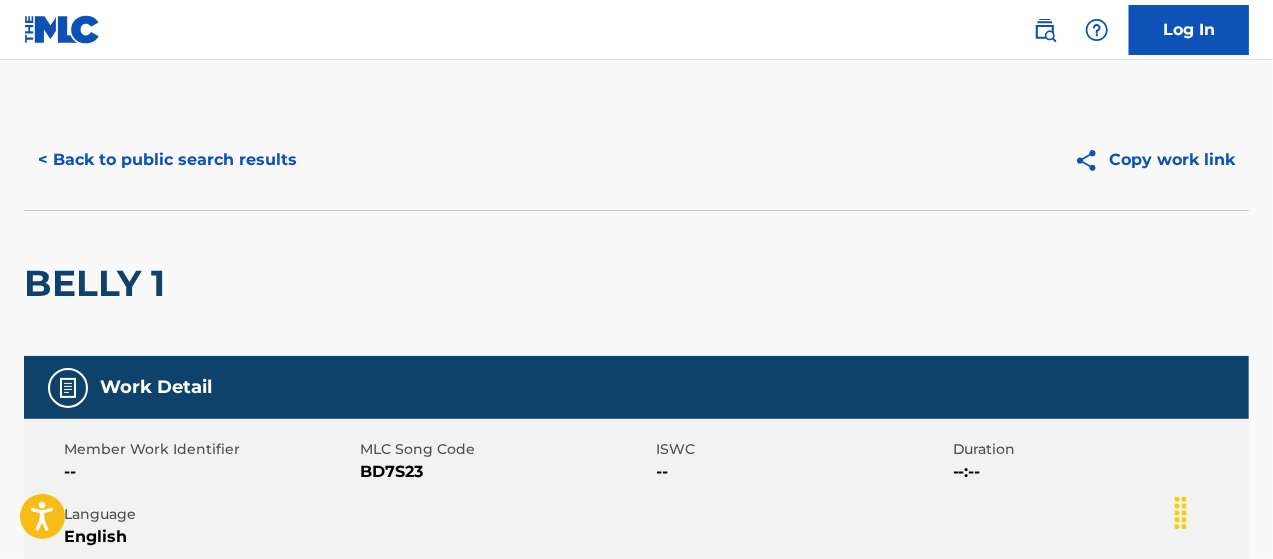 click on "< Back to public search results" at bounding box center (167, 160) 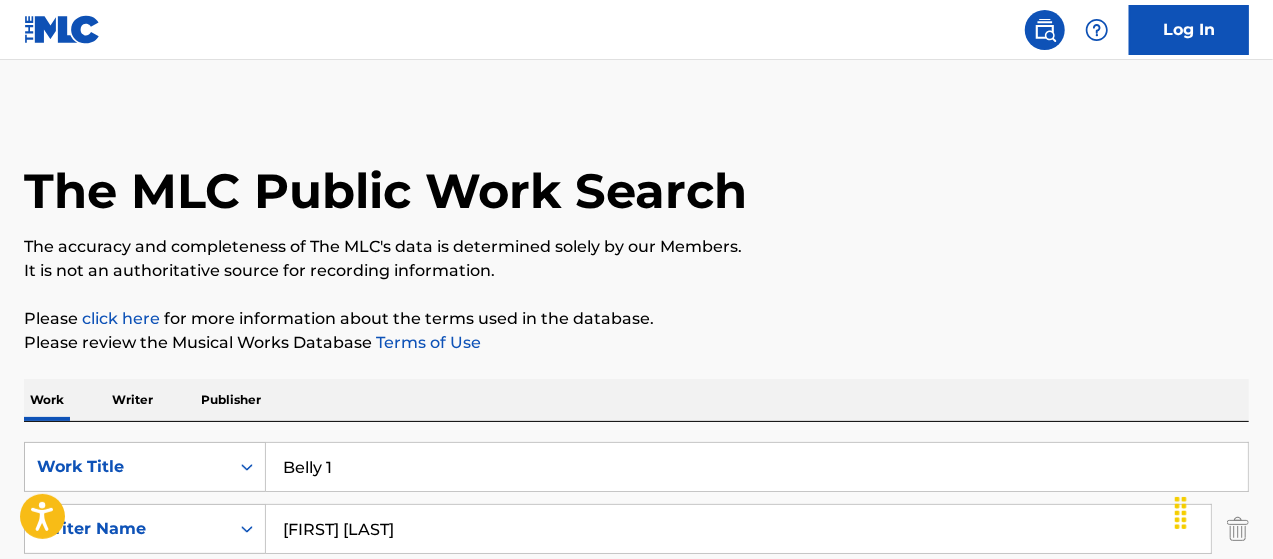 scroll, scrollTop: 0, scrollLeft: 0, axis: both 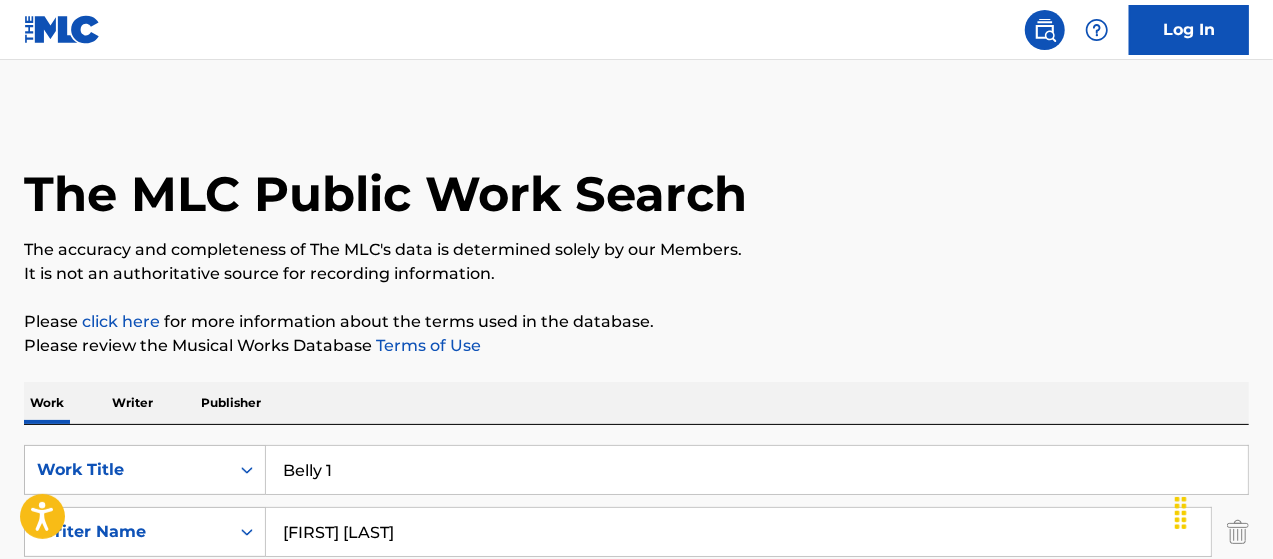 drag, startPoint x: 310, startPoint y: 479, endPoint x: 106, endPoint y: 497, distance: 204.79257 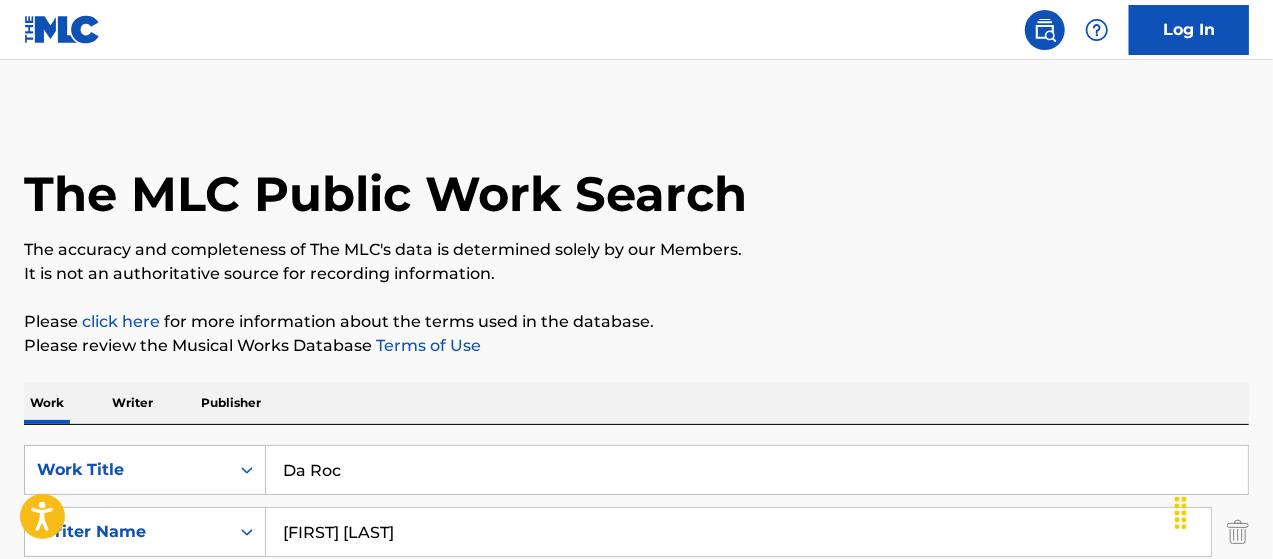 click on "Search" at bounding box center (1174, 664) 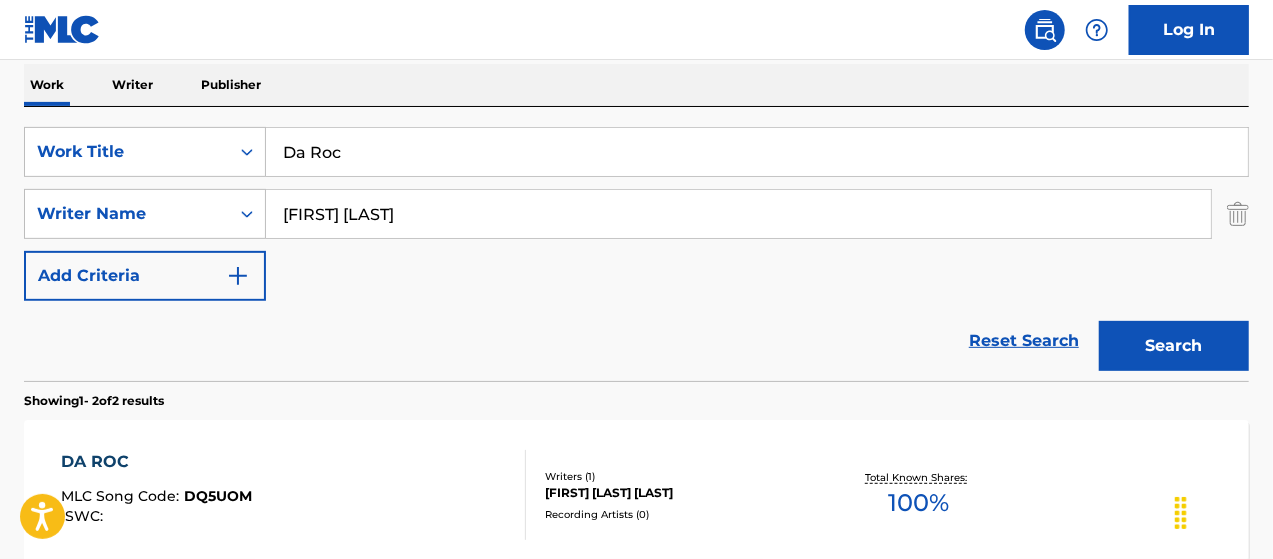scroll, scrollTop: 466, scrollLeft: 0, axis: vertical 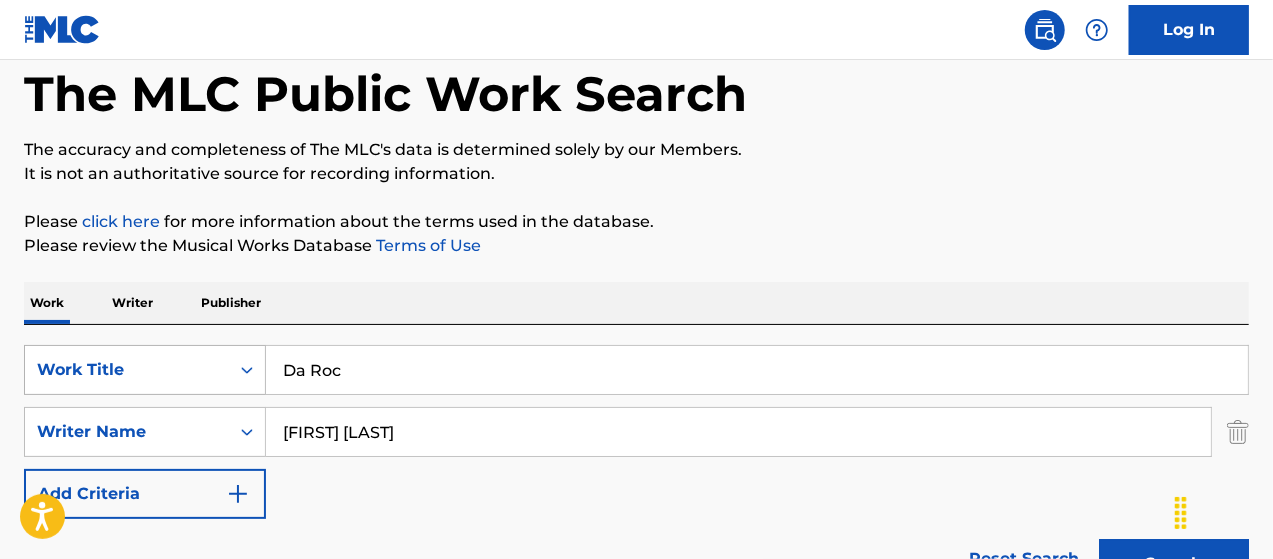 drag, startPoint x: 203, startPoint y: 357, endPoint x: 164, endPoint y: 359, distance: 39.051247 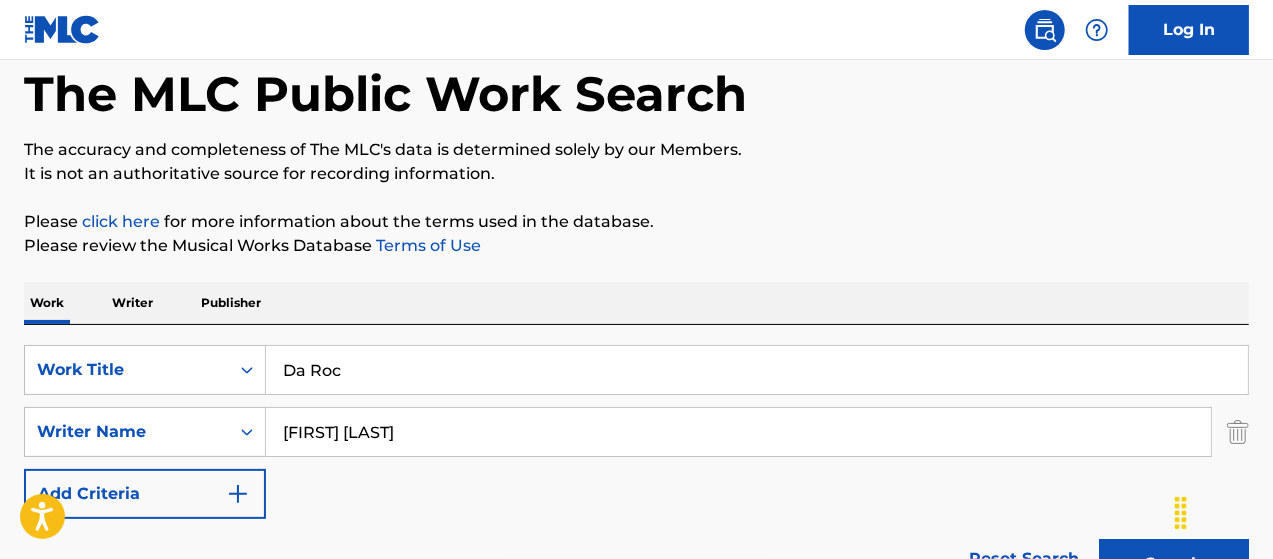 paste on "The Weight (2k20)" 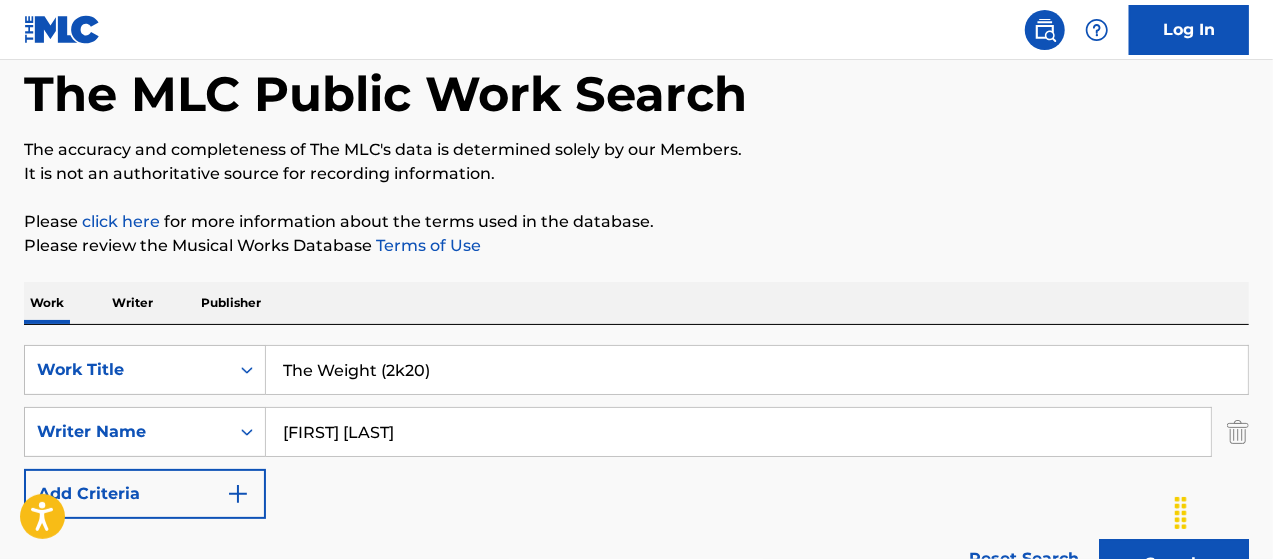 click on "Search" at bounding box center [1174, 564] 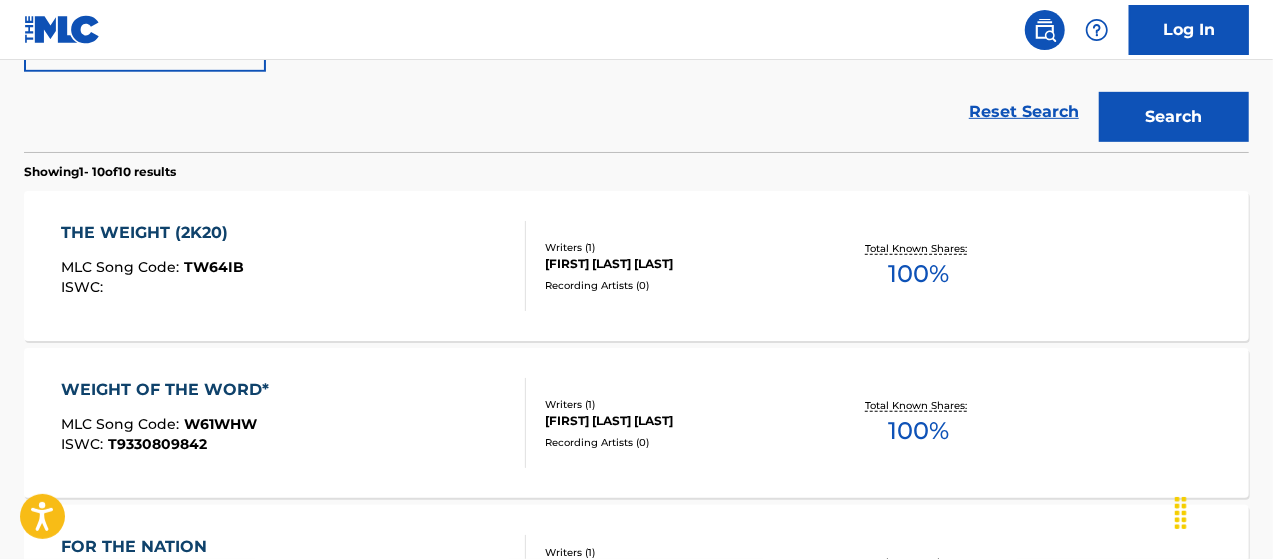 scroll, scrollTop: 566, scrollLeft: 0, axis: vertical 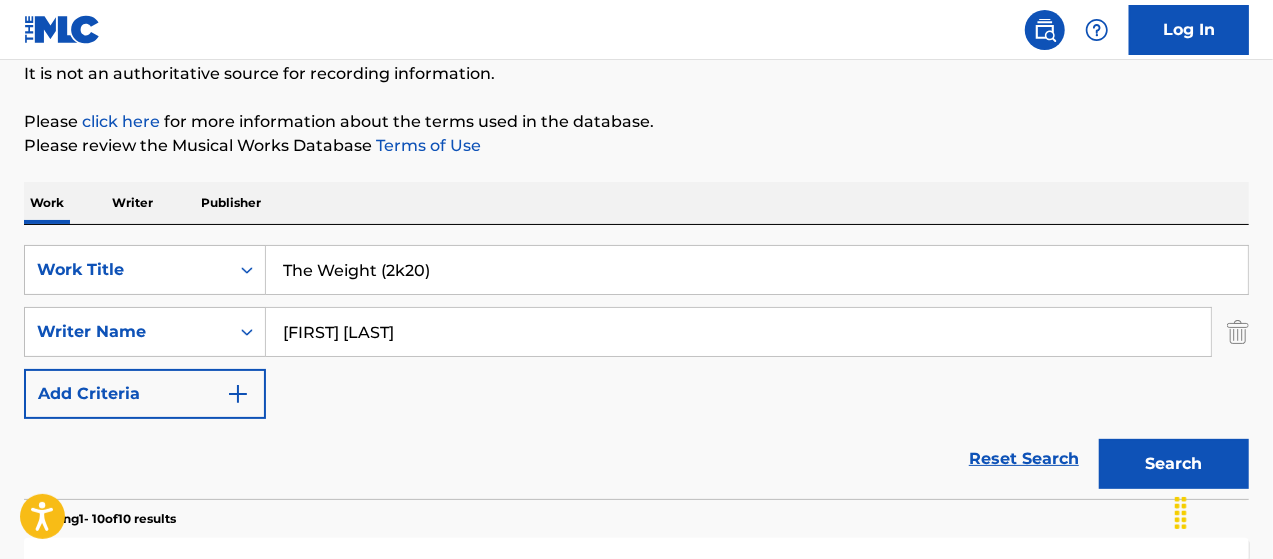 drag, startPoint x: 452, startPoint y: 259, endPoint x: 180, endPoint y: 233, distance: 273.2398 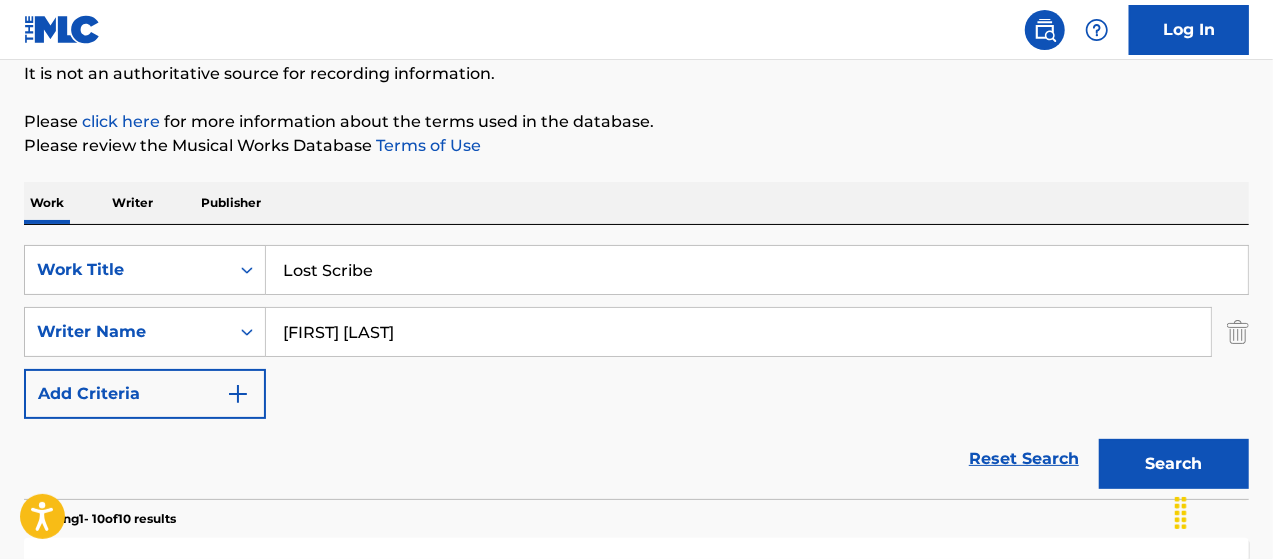 type on "Lost Scribe" 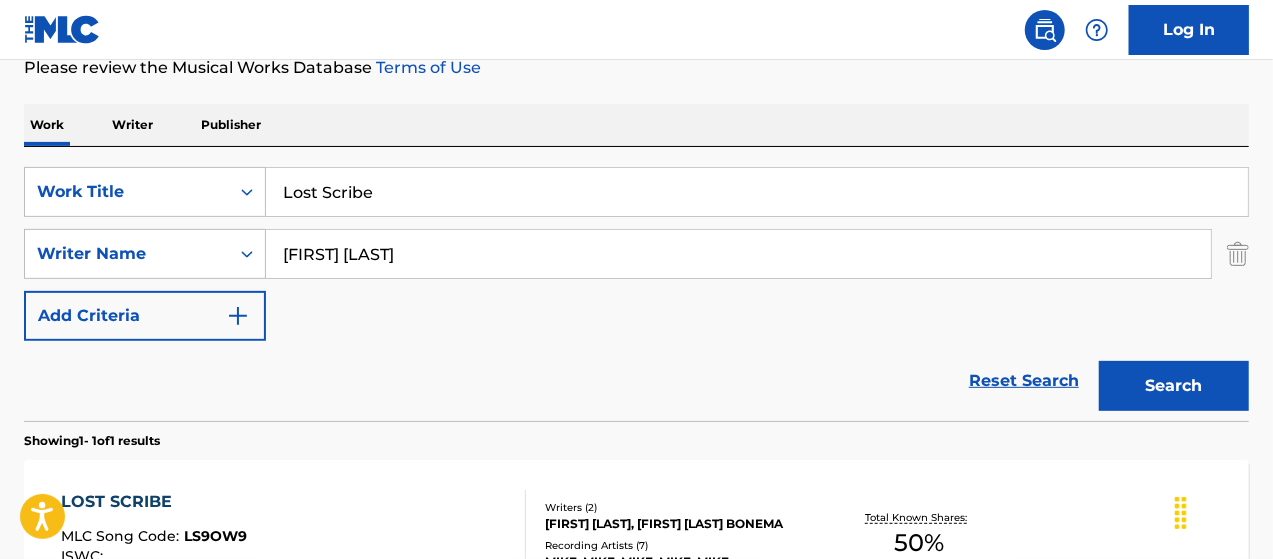scroll, scrollTop: 400, scrollLeft: 0, axis: vertical 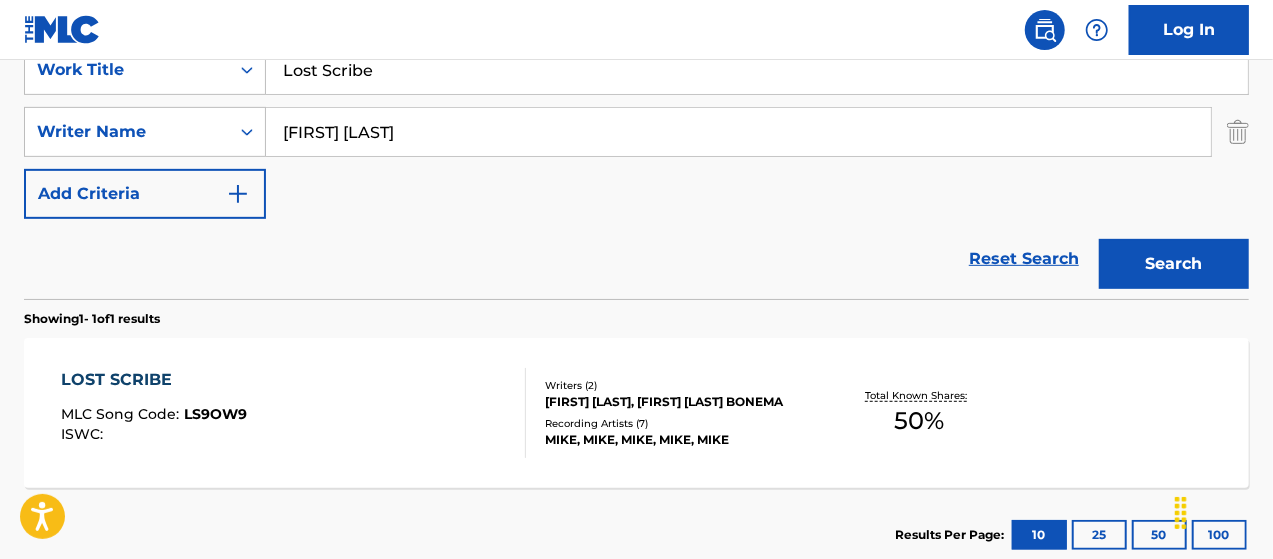 click on "[FIRST] [LAST], [FIRST] [LAST] BONEMA" at bounding box center (681, 402) 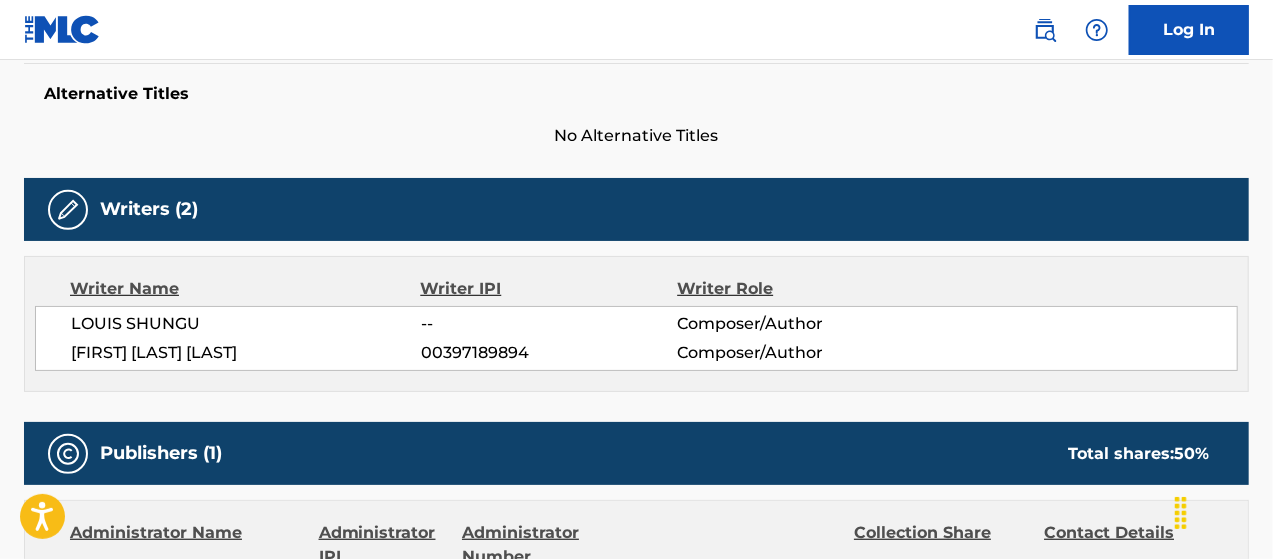 scroll, scrollTop: 633, scrollLeft: 0, axis: vertical 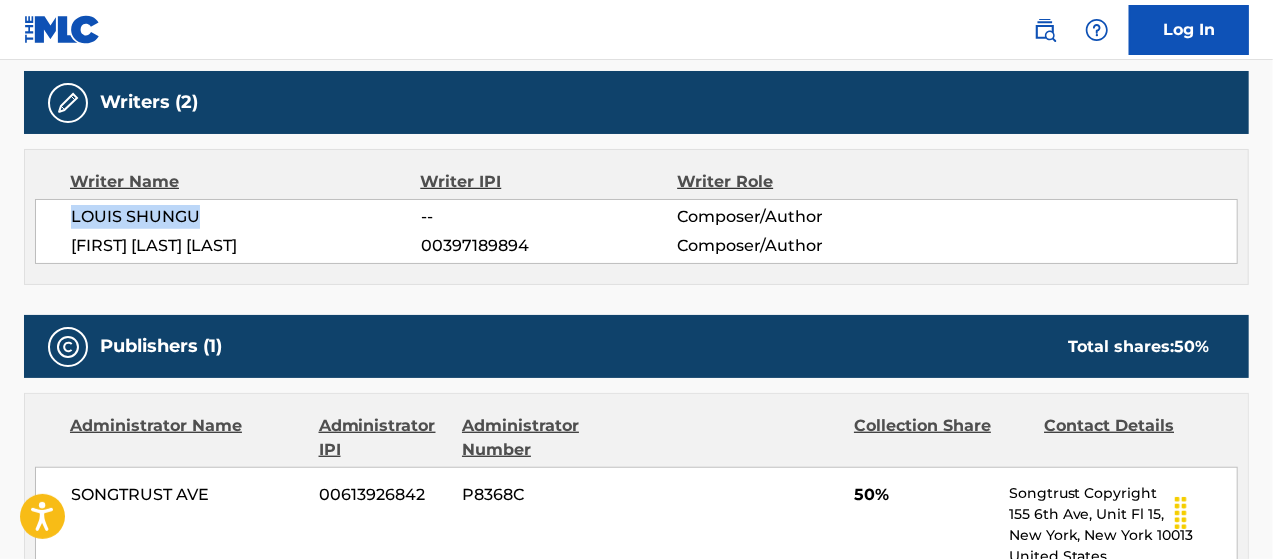 drag, startPoint x: 72, startPoint y: 216, endPoint x: 206, endPoint y: 207, distance: 134.3019 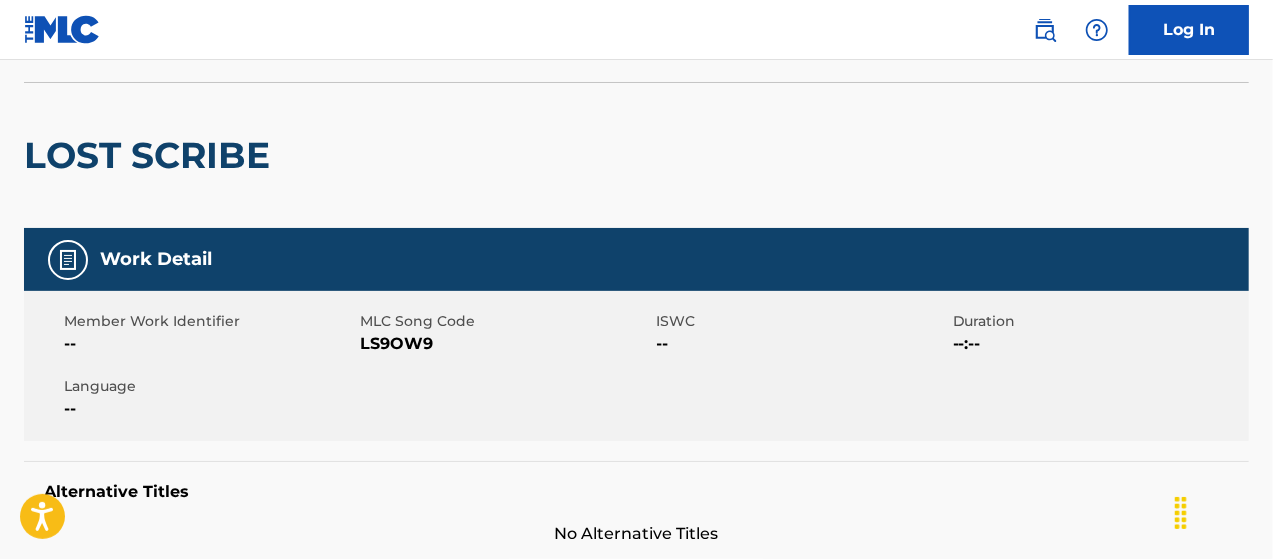 scroll, scrollTop: 0, scrollLeft: 0, axis: both 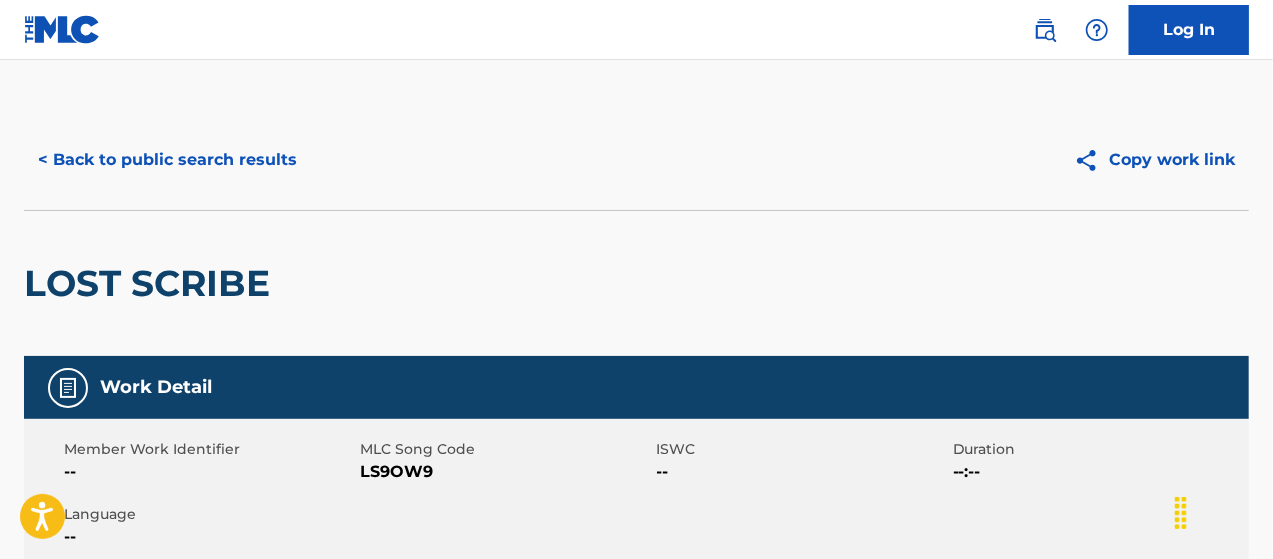 click on "< Back to public search results" at bounding box center (167, 160) 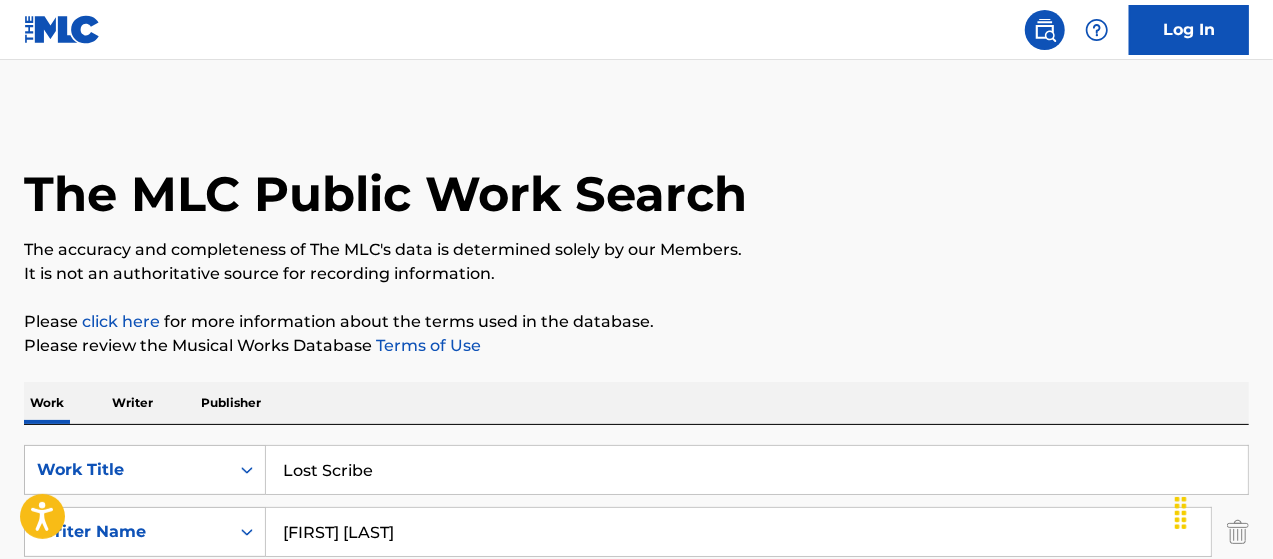 scroll, scrollTop: 400, scrollLeft: 0, axis: vertical 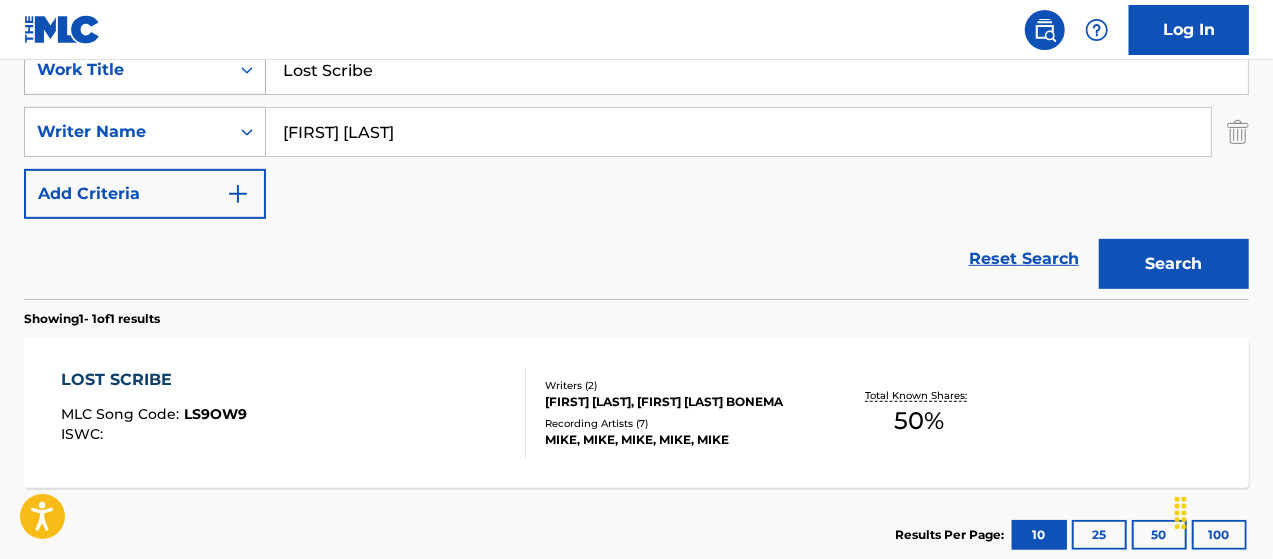 drag, startPoint x: 446, startPoint y: 93, endPoint x: 109, endPoint y: 65, distance: 338.1612 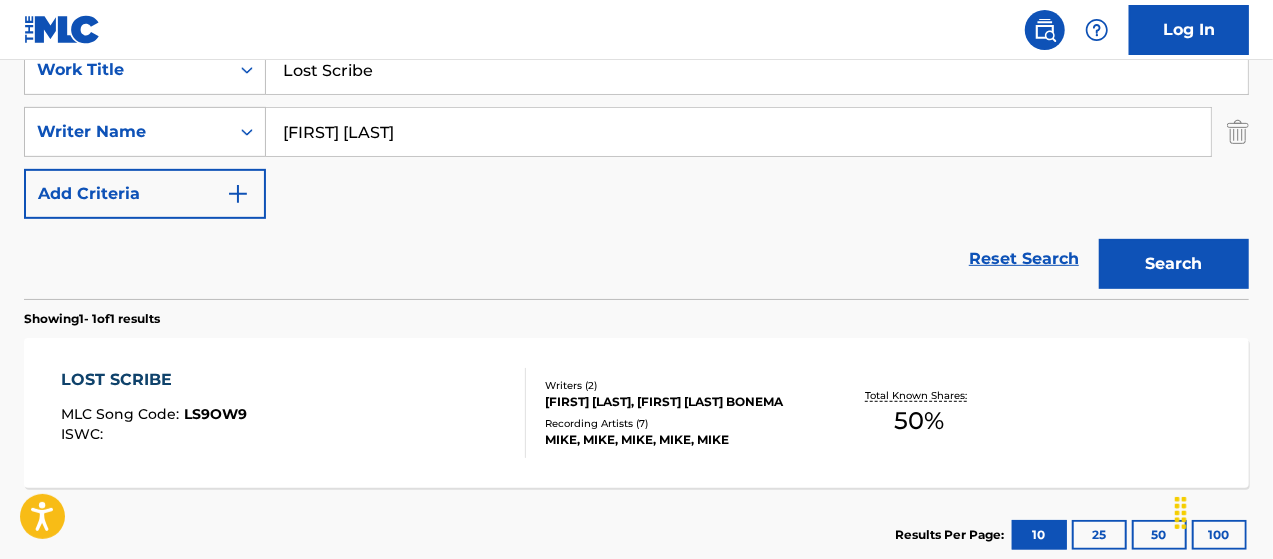 paste on "ucky" 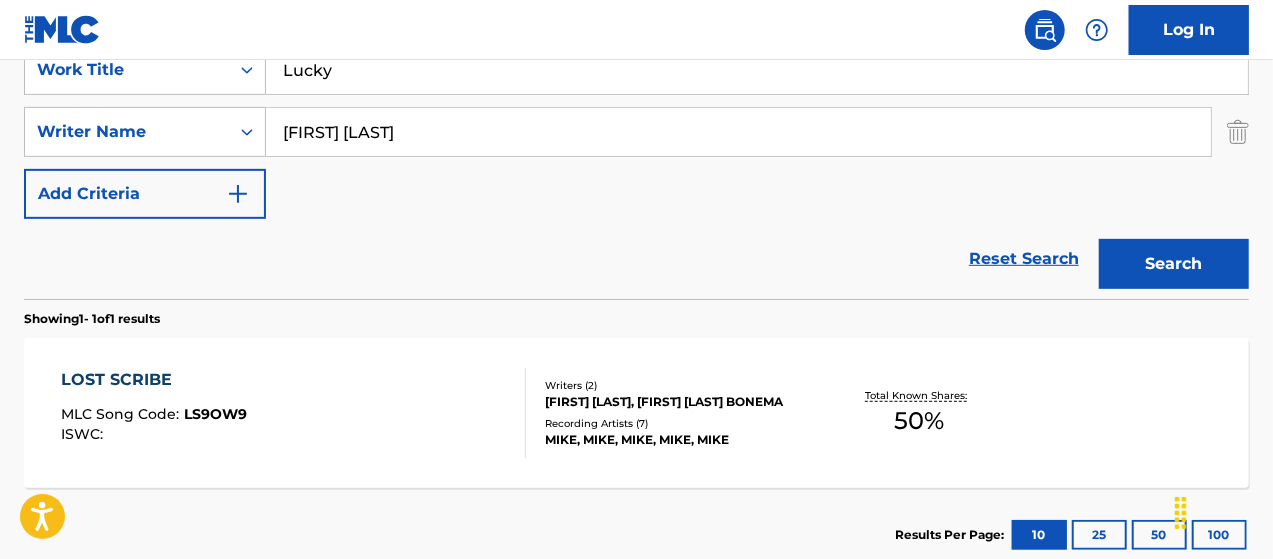click on "Search" at bounding box center [1174, 264] 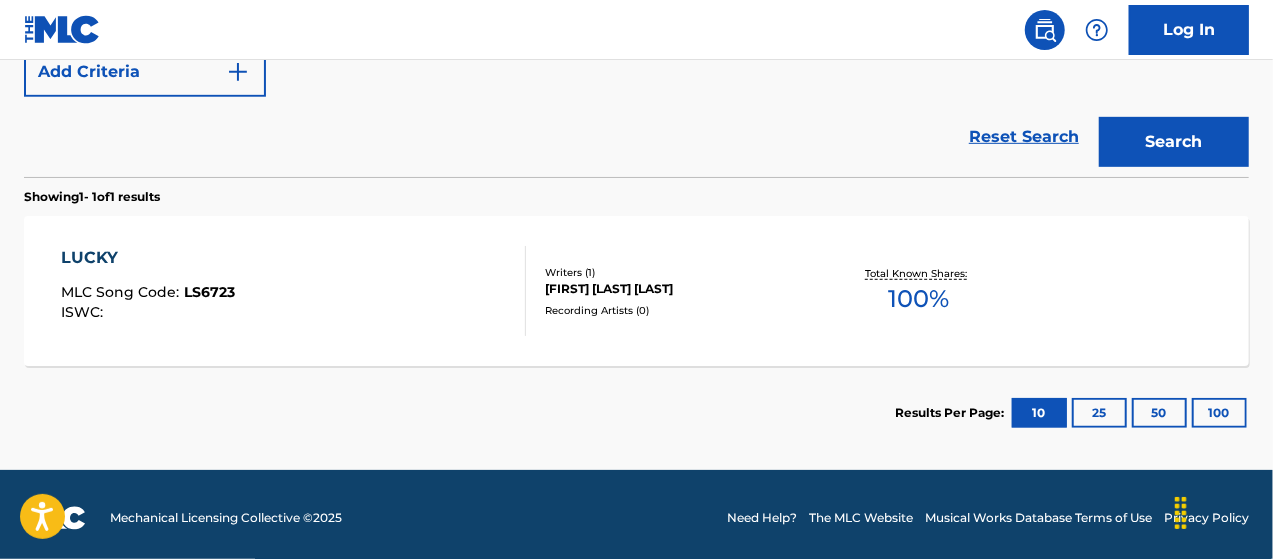 scroll, scrollTop: 528, scrollLeft: 0, axis: vertical 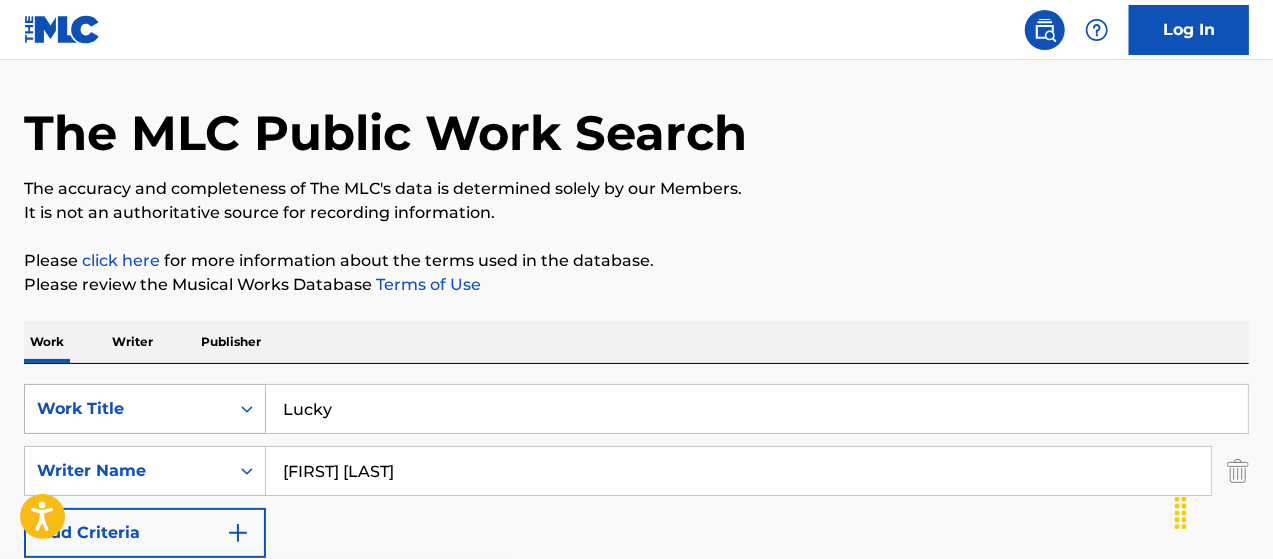drag, startPoint x: 368, startPoint y: 423, endPoint x: 230, endPoint y: 393, distance: 141.22322 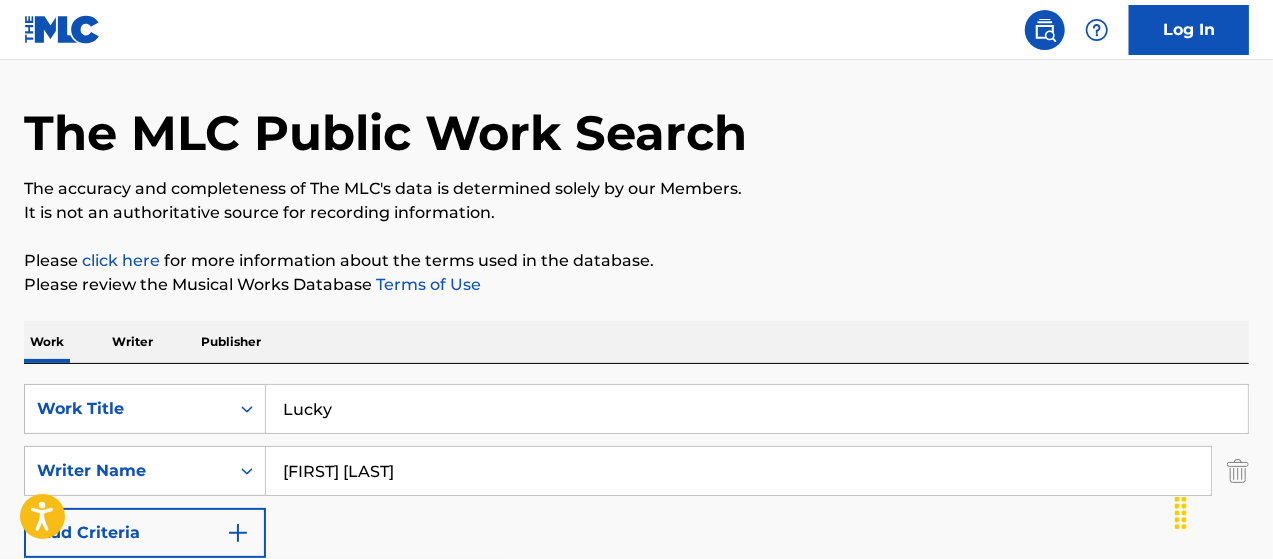 paste on "#82" 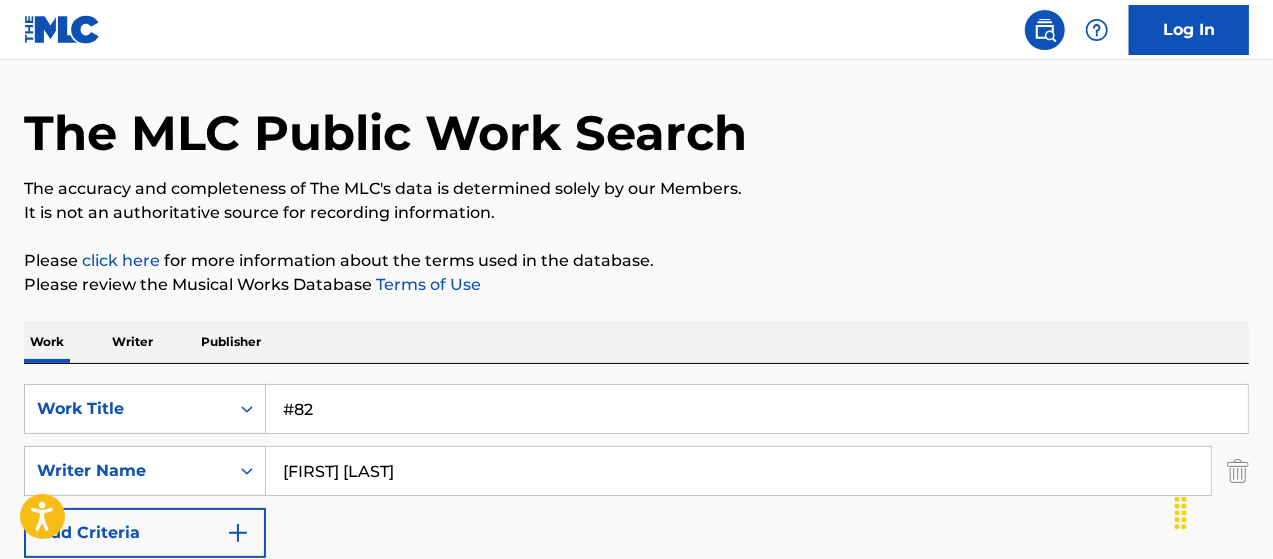 type on "#82" 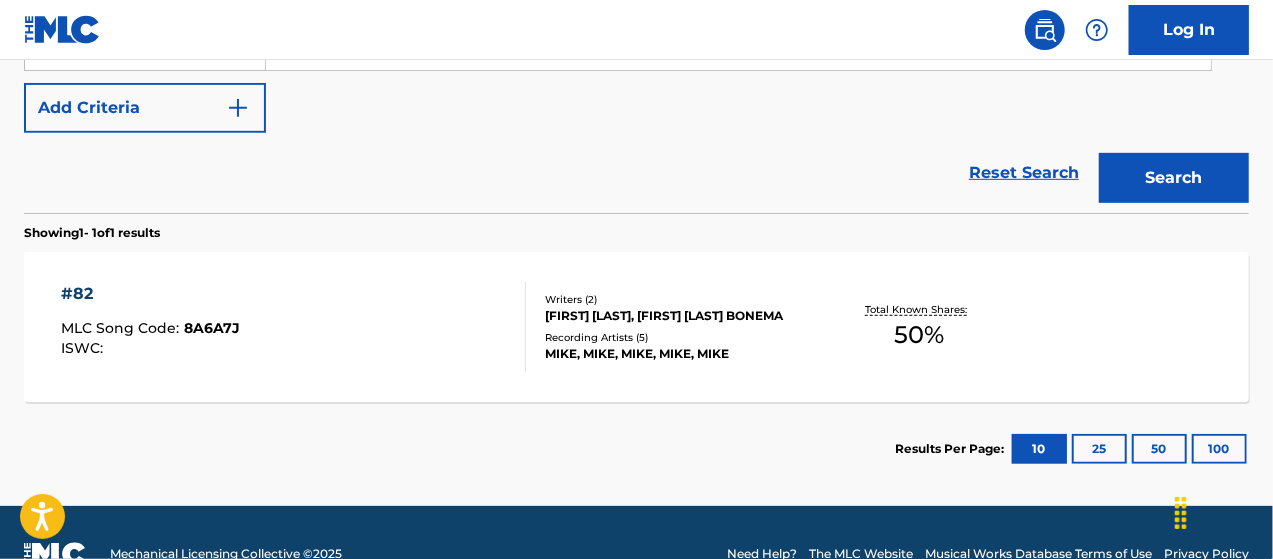 scroll, scrollTop: 494, scrollLeft: 0, axis: vertical 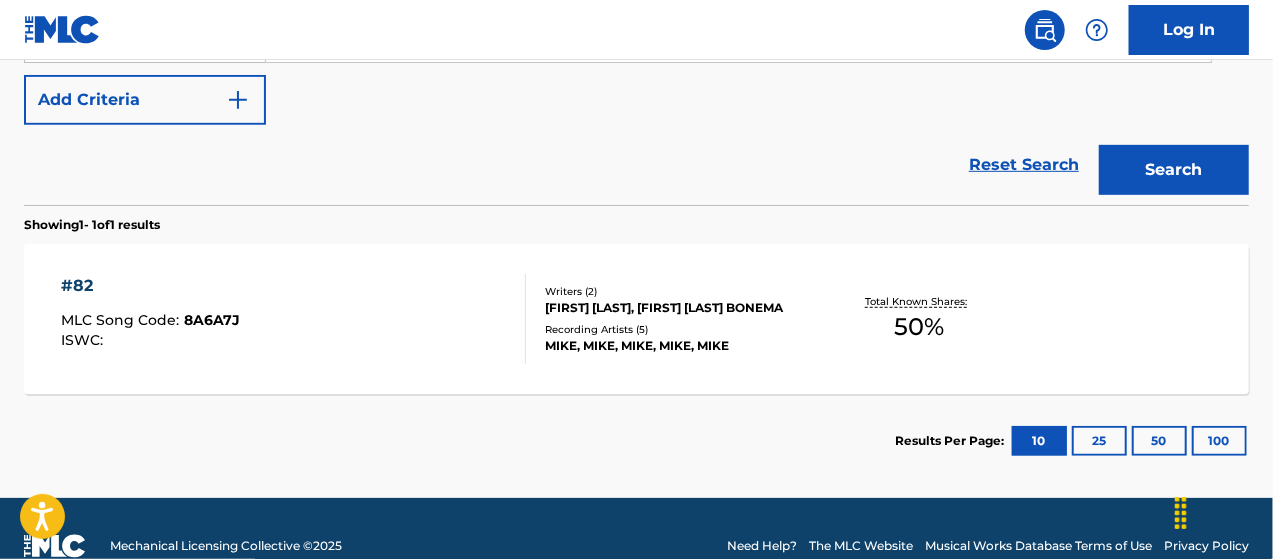 click on "MIKE, MIKE, MIKE, MIKE, MIKE" at bounding box center [681, 346] 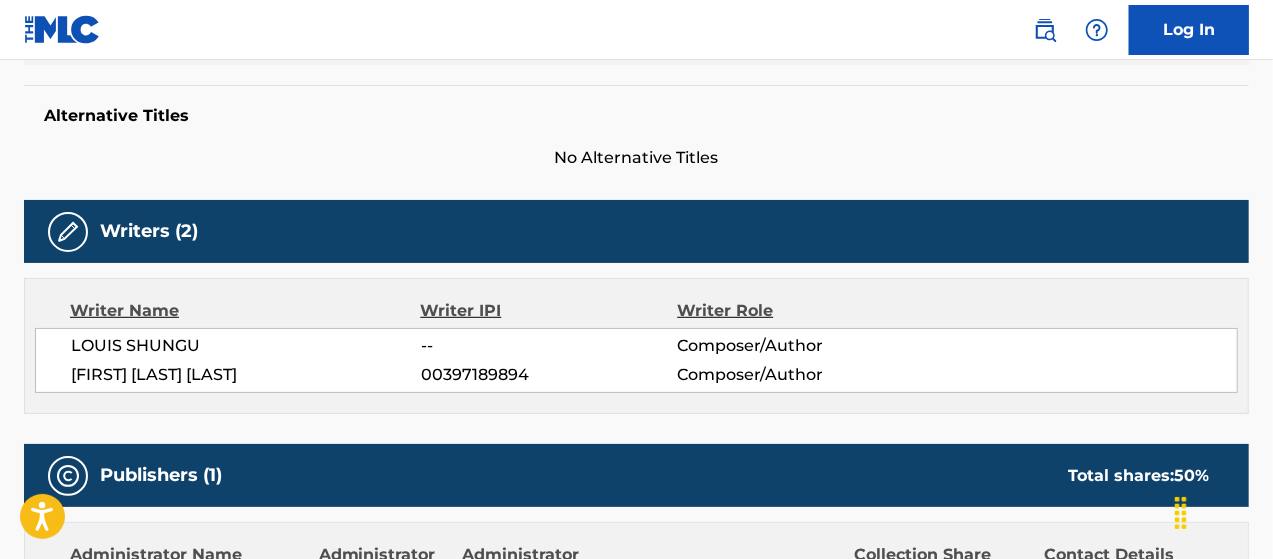 scroll, scrollTop: 500, scrollLeft: 0, axis: vertical 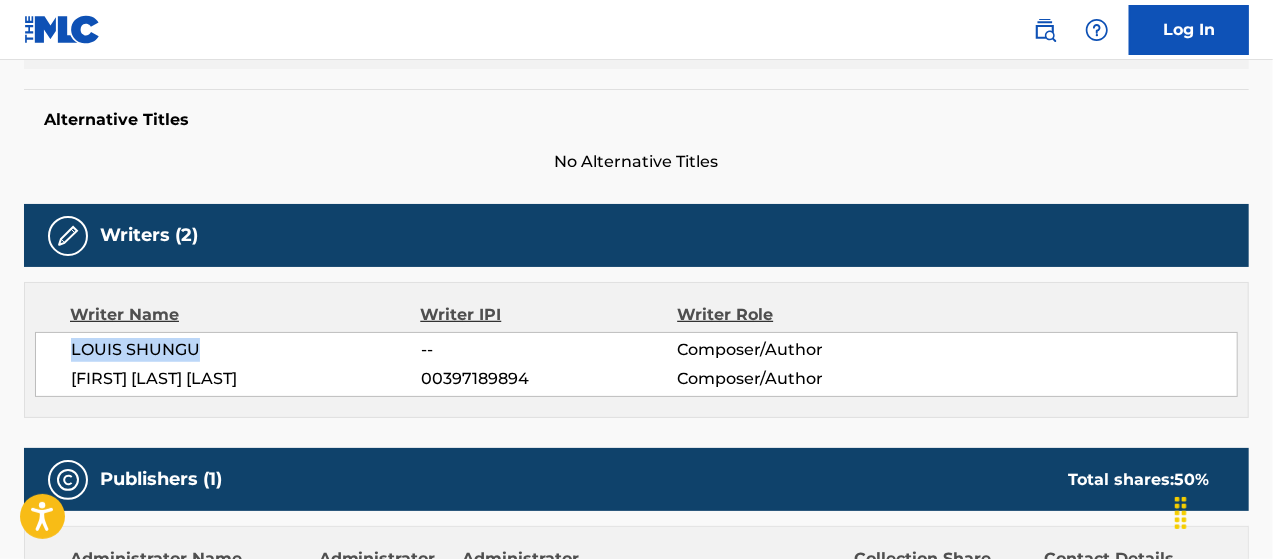 drag, startPoint x: 71, startPoint y: 350, endPoint x: 209, endPoint y: 341, distance: 138.29317 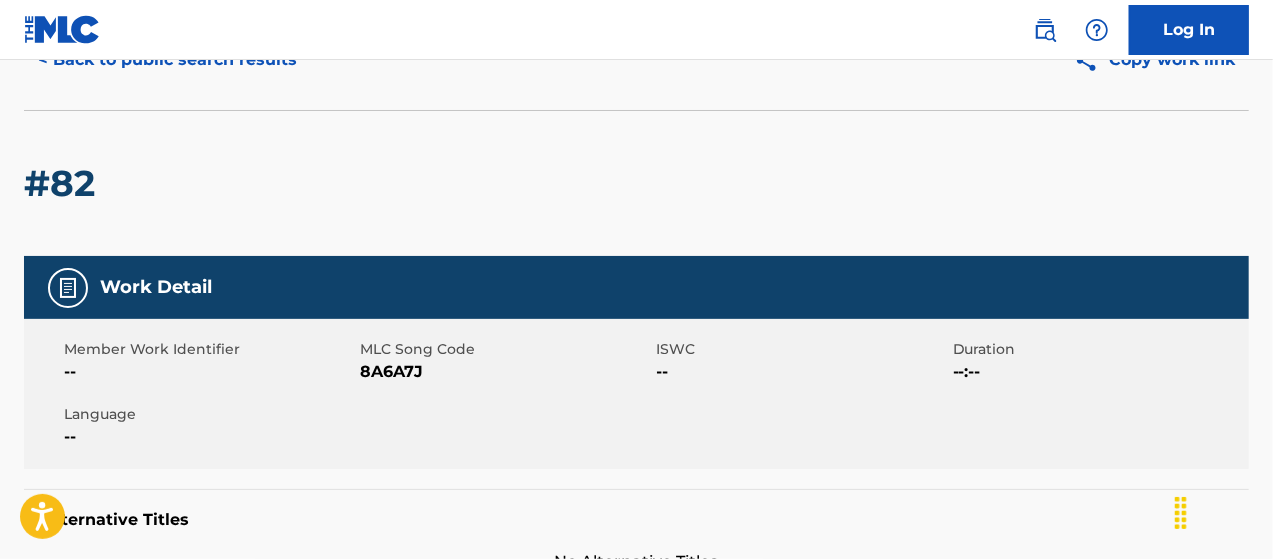 scroll, scrollTop: 0, scrollLeft: 0, axis: both 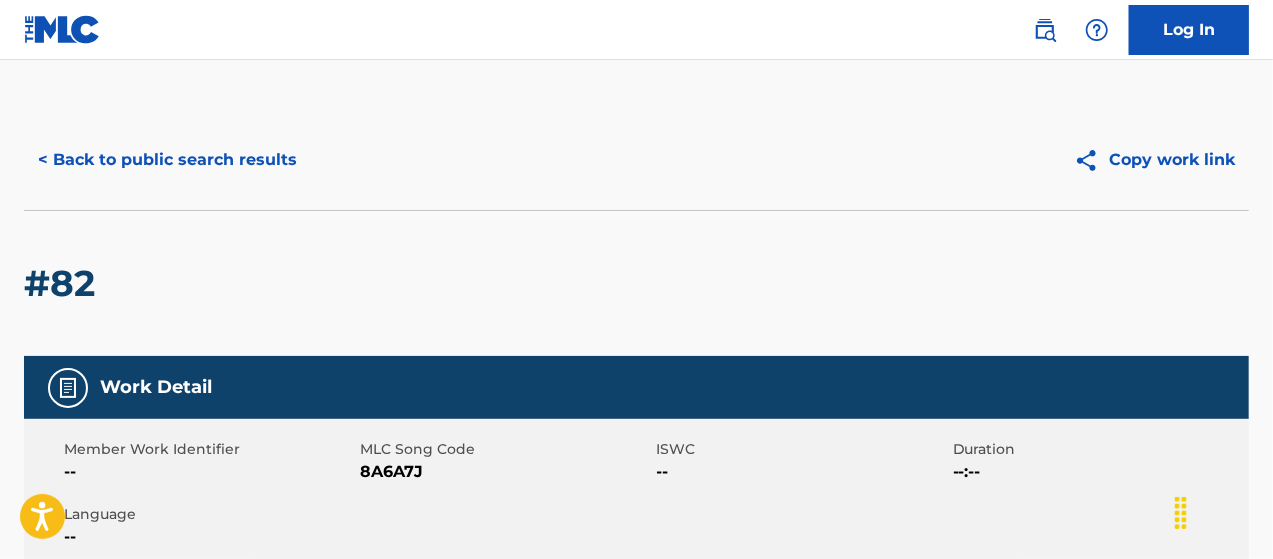 click on "< Back to public search results" at bounding box center (167, 160) 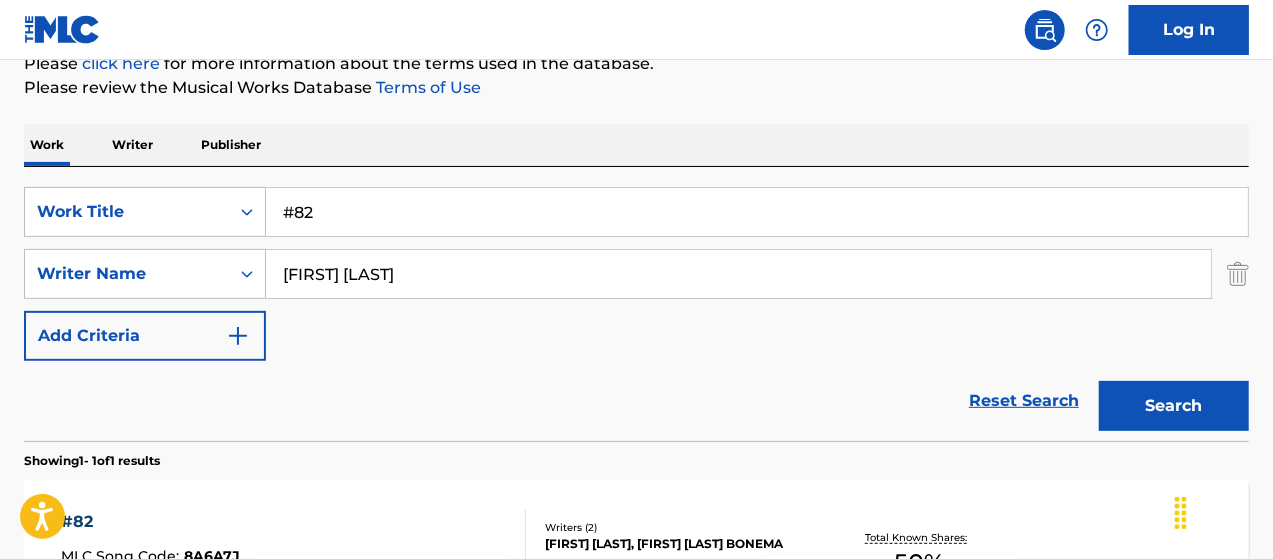 scroll, scrollTop: 247, scrollLeft: 0, axis: vertical 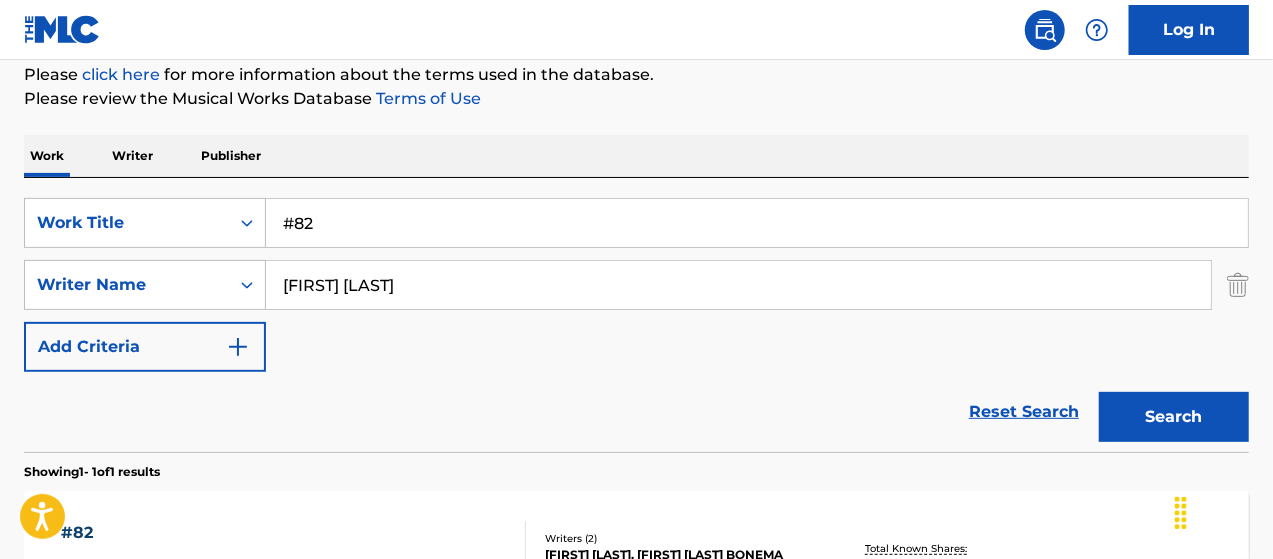 drag, startPoint x: 190, startPoint y: 219, endPoint x: 170, endPoint y: 31, distance: 189.06084 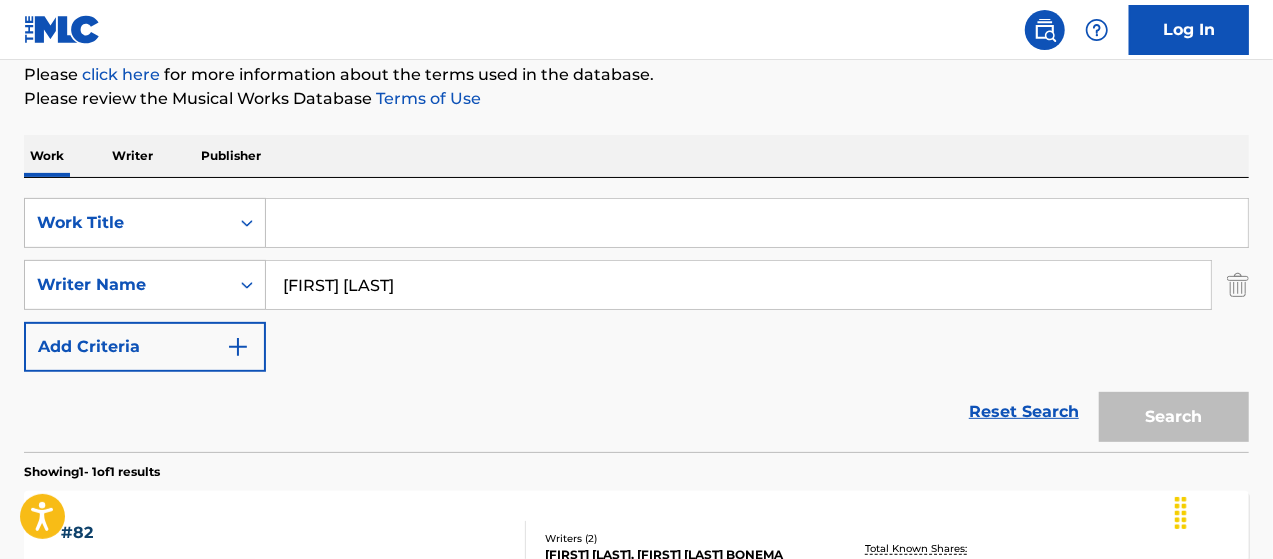 paste on "Too Hot (interlude)" 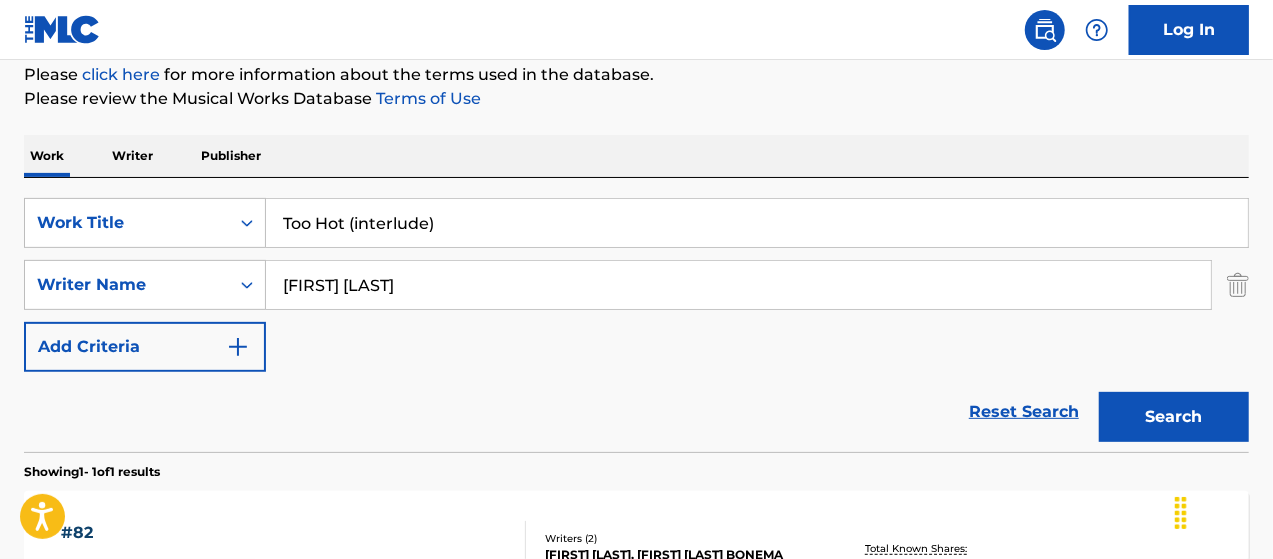 type on "Too Hot (interlude)" 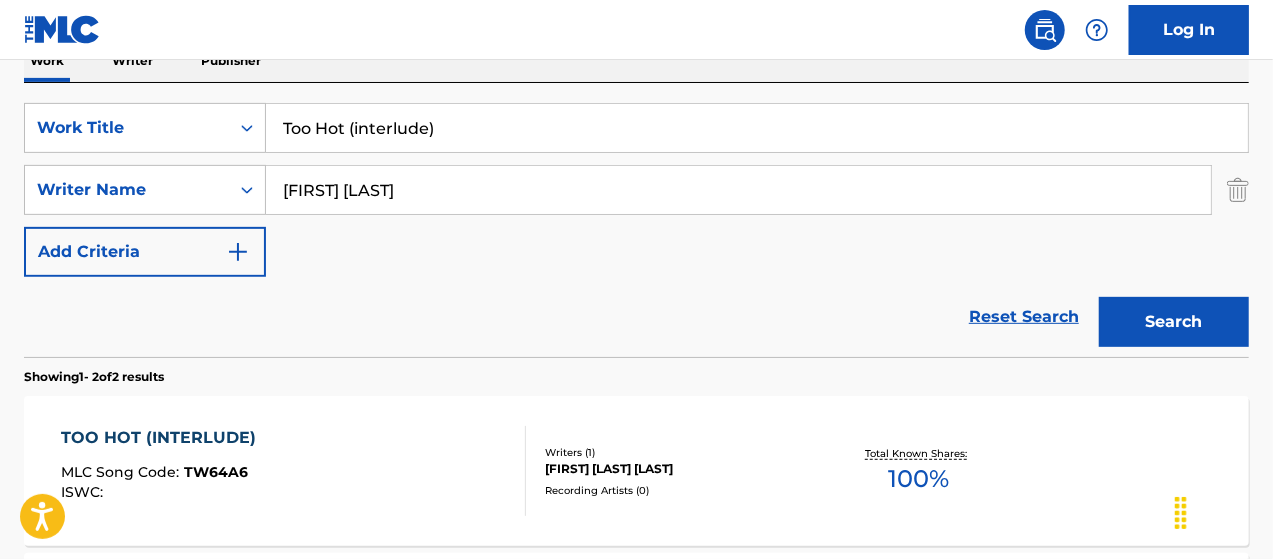 scroll, scrollTop: 480, scrollLeft: 0, axis: vertical 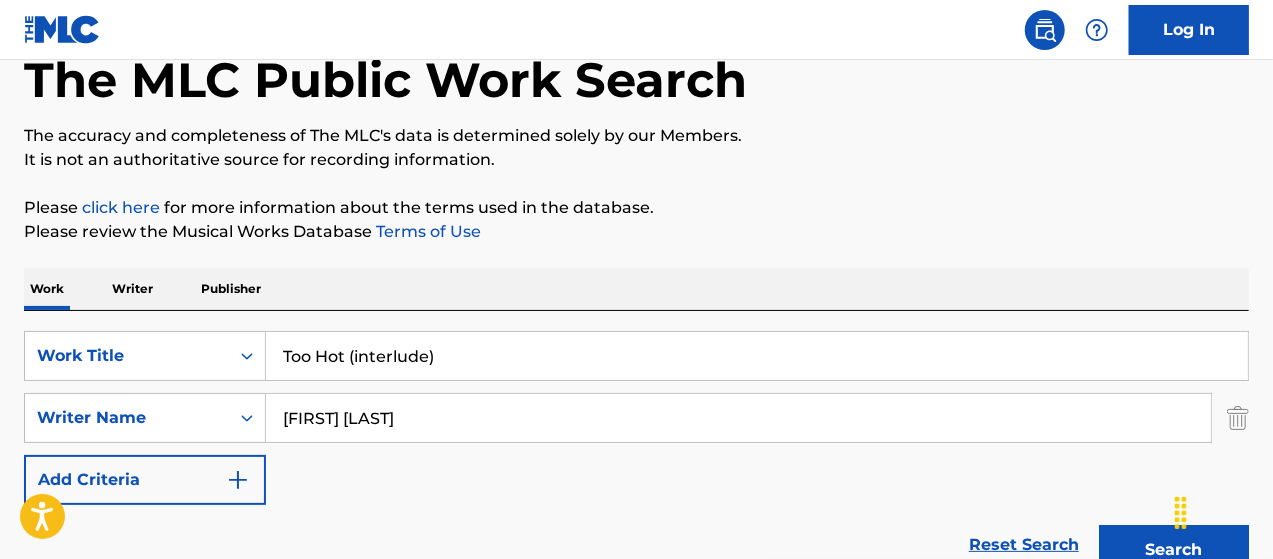 drag, startPoint x: 467, startPoint y: 348, endPoint x: 22, endPoint y: 277, distance: 450.62845 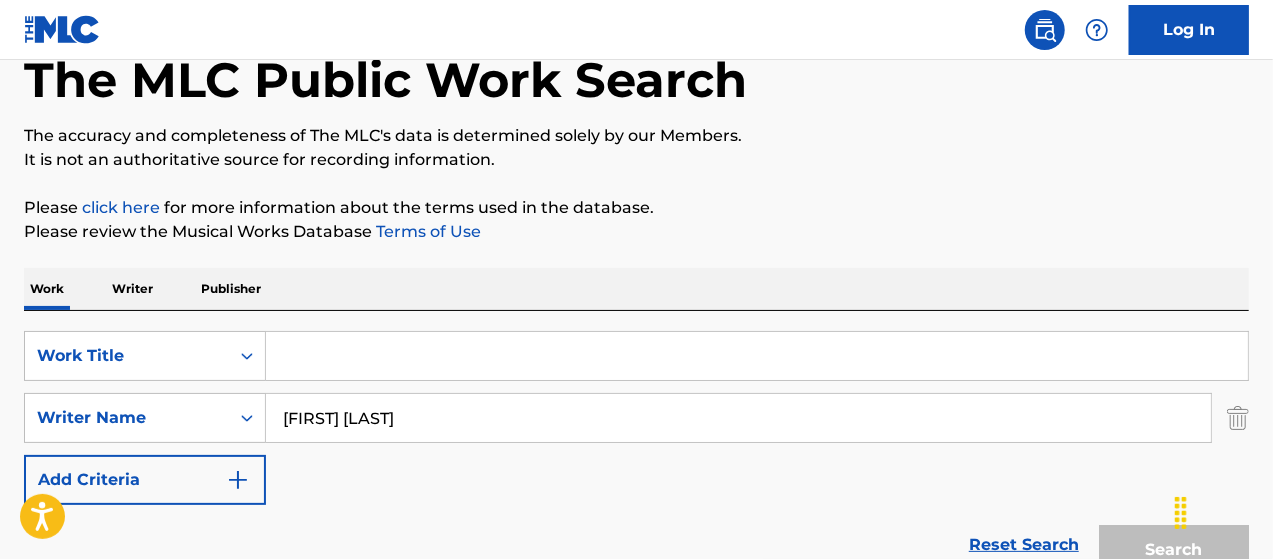 paste on "Strange Feeling" 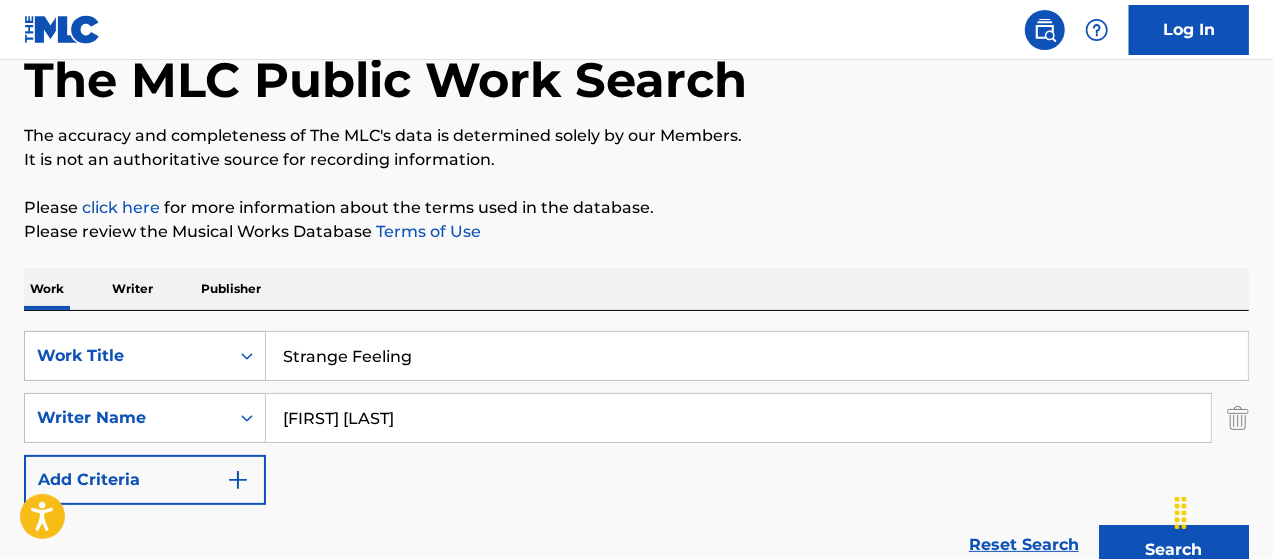 type on "Strange Feeling" 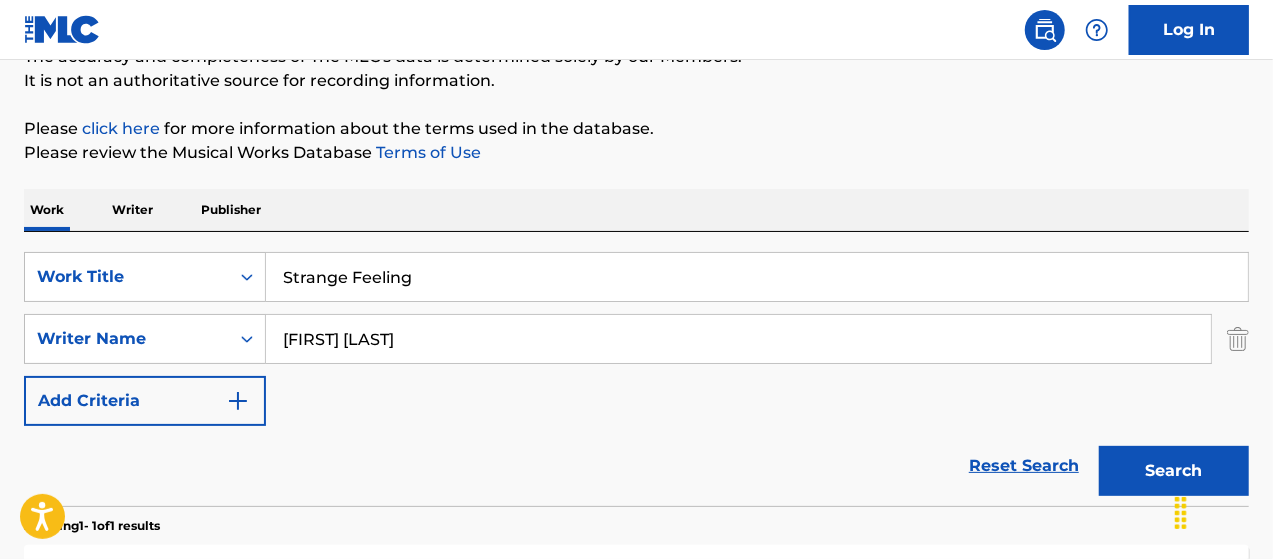 scroll, scrollTop: 380, scrollLeft: 0, axis: vertical 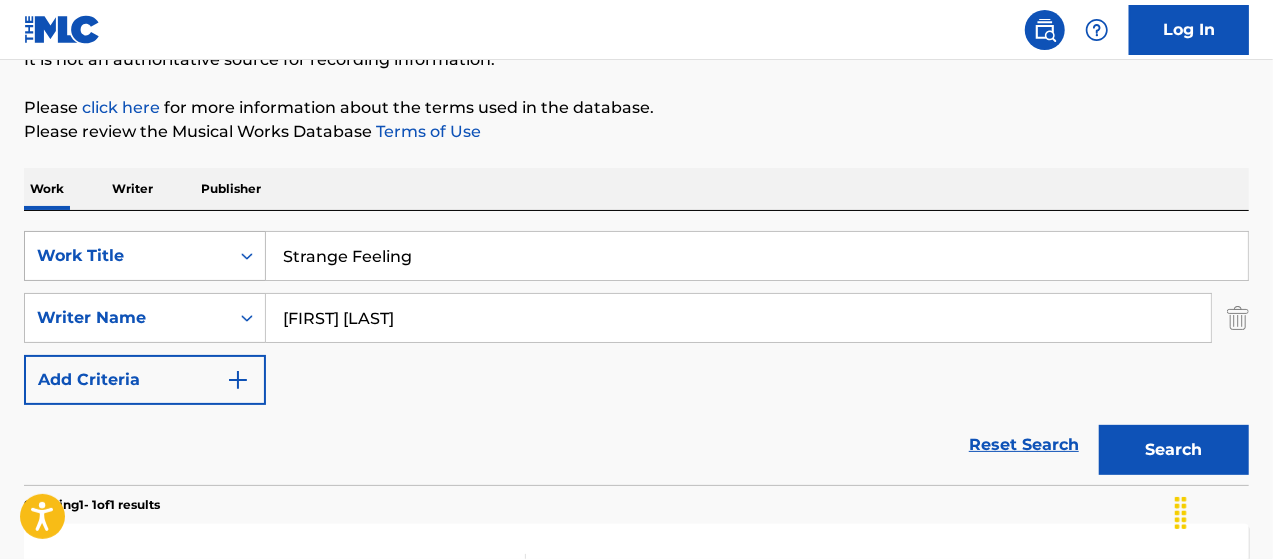drag, startPoint x: 416, startPoint y: 239, endPoint x: 156, endPoint y: 261, distance: 260.9291 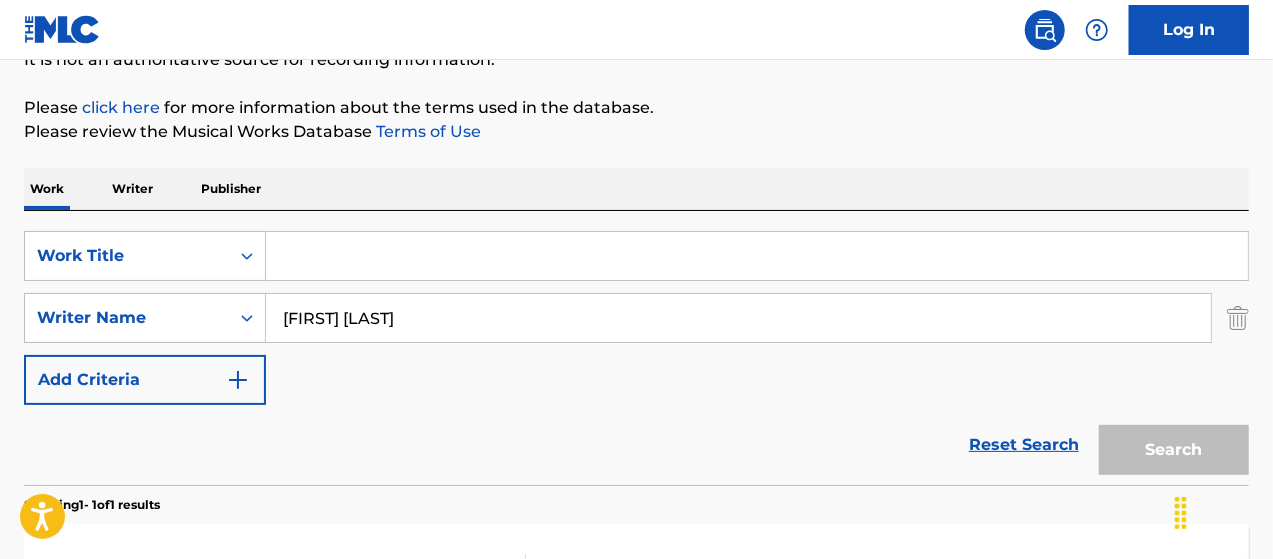 paste on "Zombie pt.2" 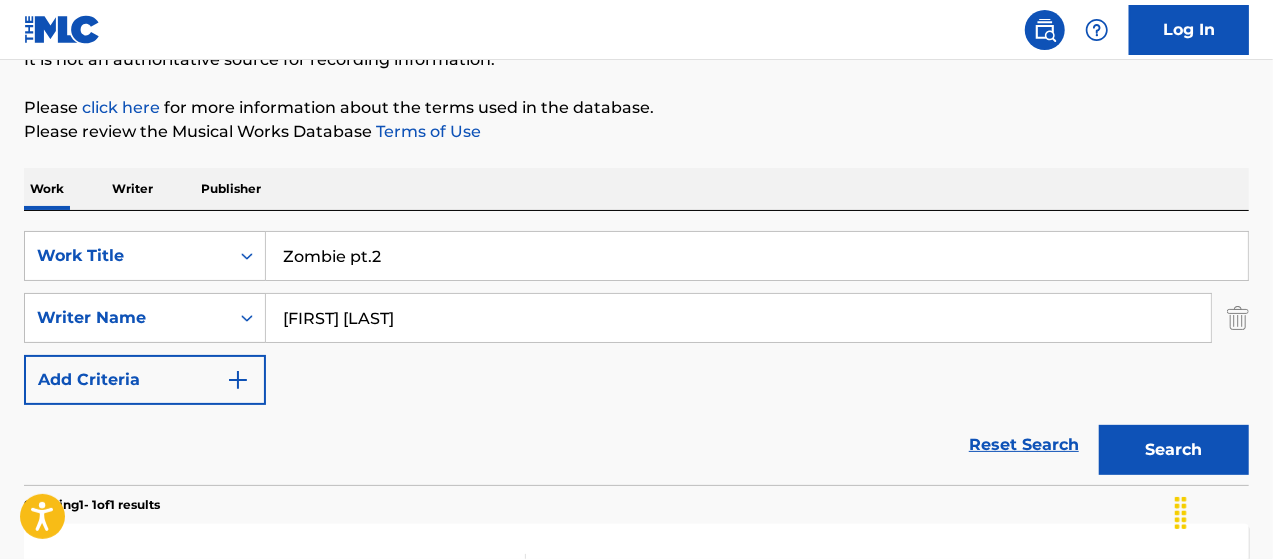 type on "Zombie pt.2" 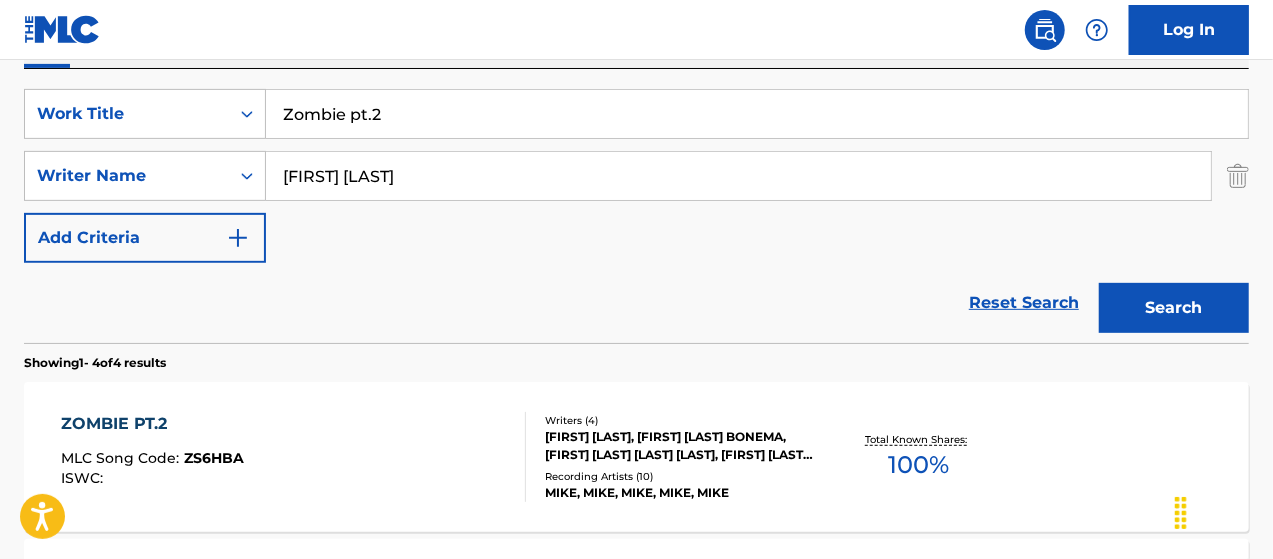 scroll, scrollTop: 380, scrollLeft: 0, axis: vertical 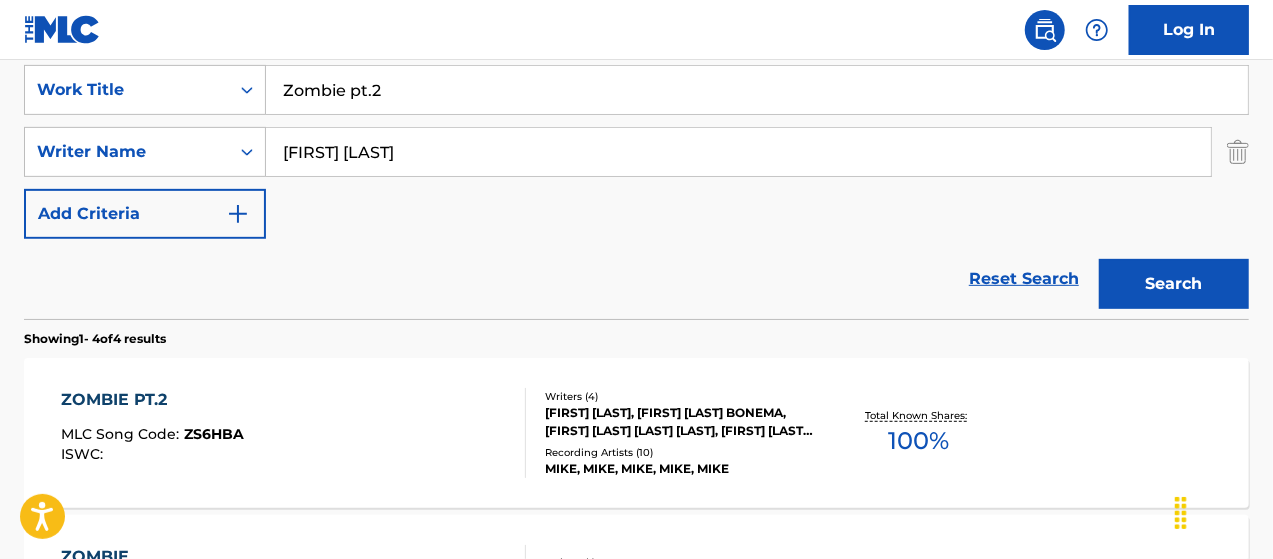 click on "[FIRST] [LAST], [FIRST] [LAST] BONEMA, [FIRST] [LAST] [LAST] [LAST], [FIRST] [LAST] [LAST] BONEMA" at bounding box center (681, 422) 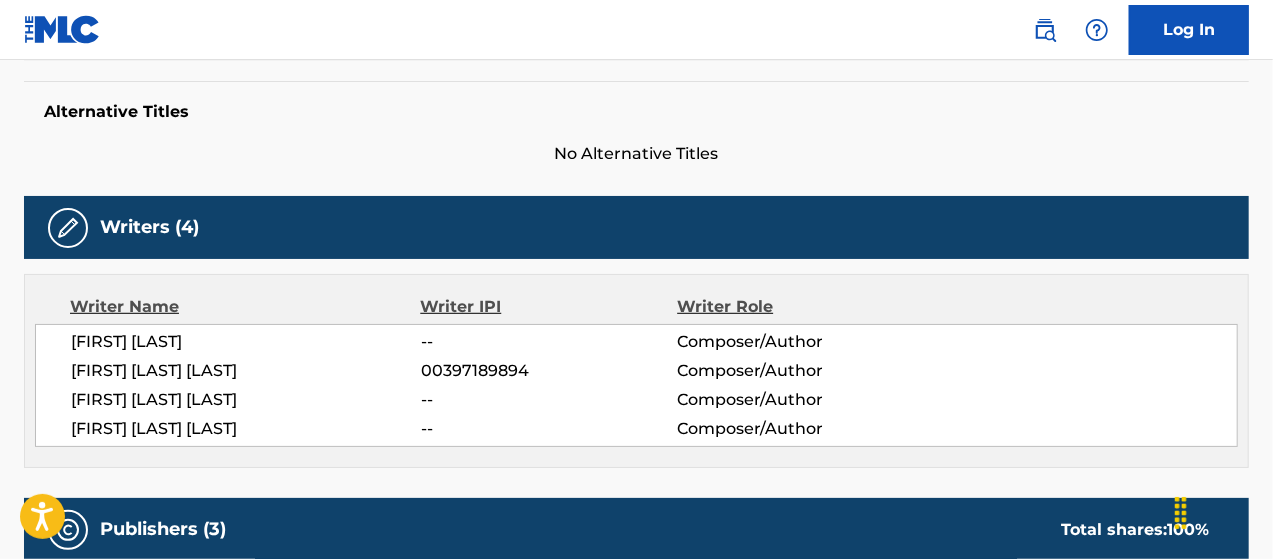 scroll, scrollTop: 466, scrollLeft: 0, axis: vertical 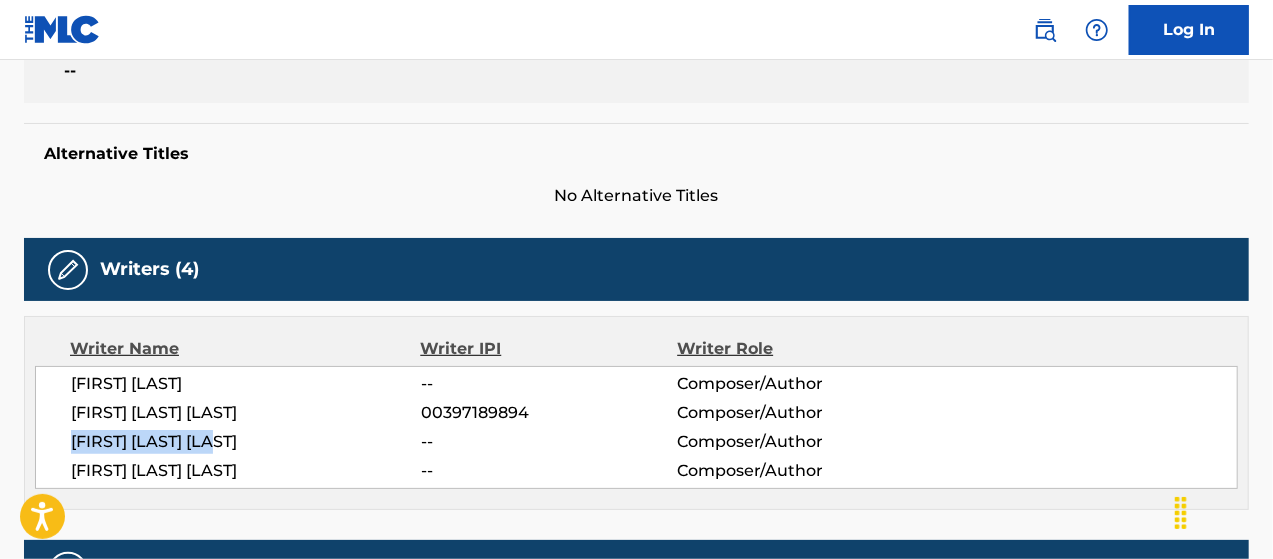 drag, startPoint x: 72, startPoint y: 435, endPoint x: 257, endPoint y: 441, distance: 185.09727 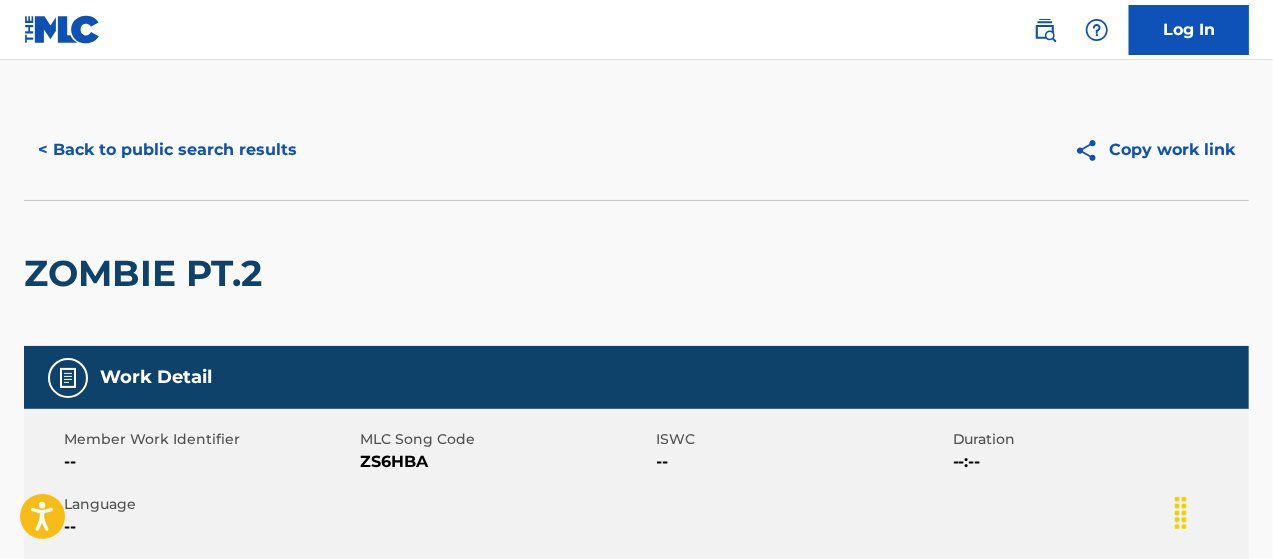 scroll, scrollTop: 0, scrollLeft: 0, axis: both 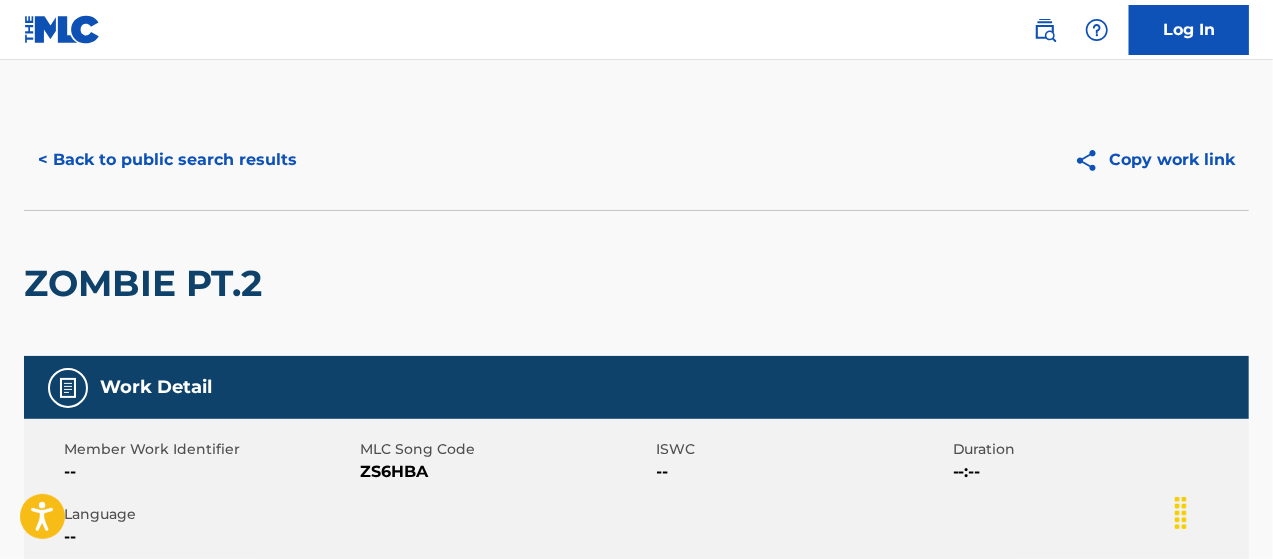 click on "< Back to public search results" at bounding box center (167, 160) 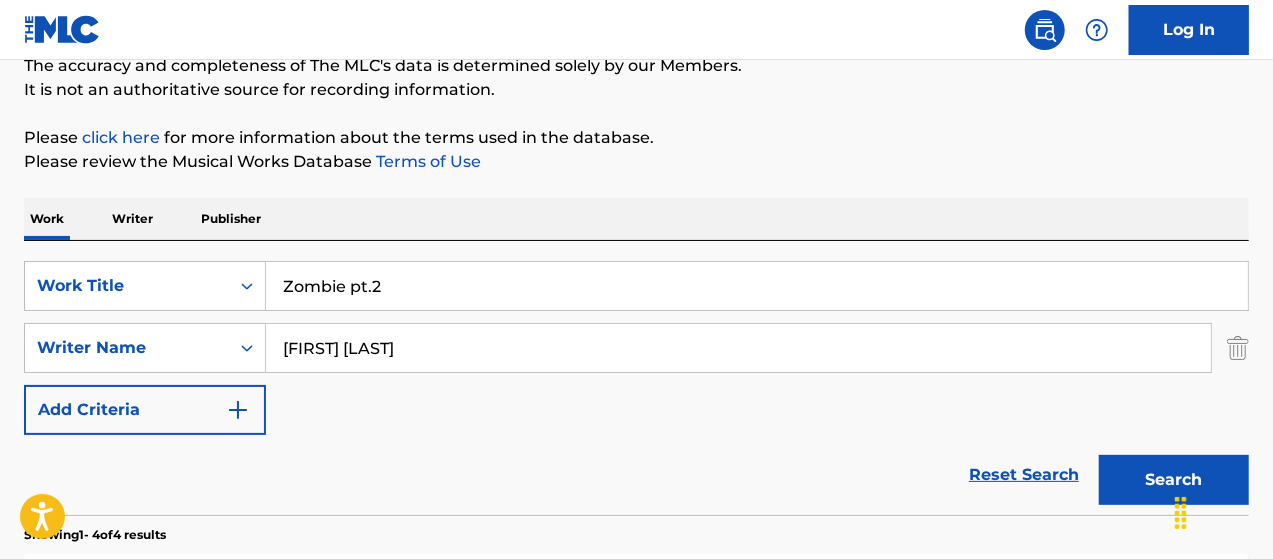 scroll, scrollTop: 180, scrollLeft: 0, axis: vertical 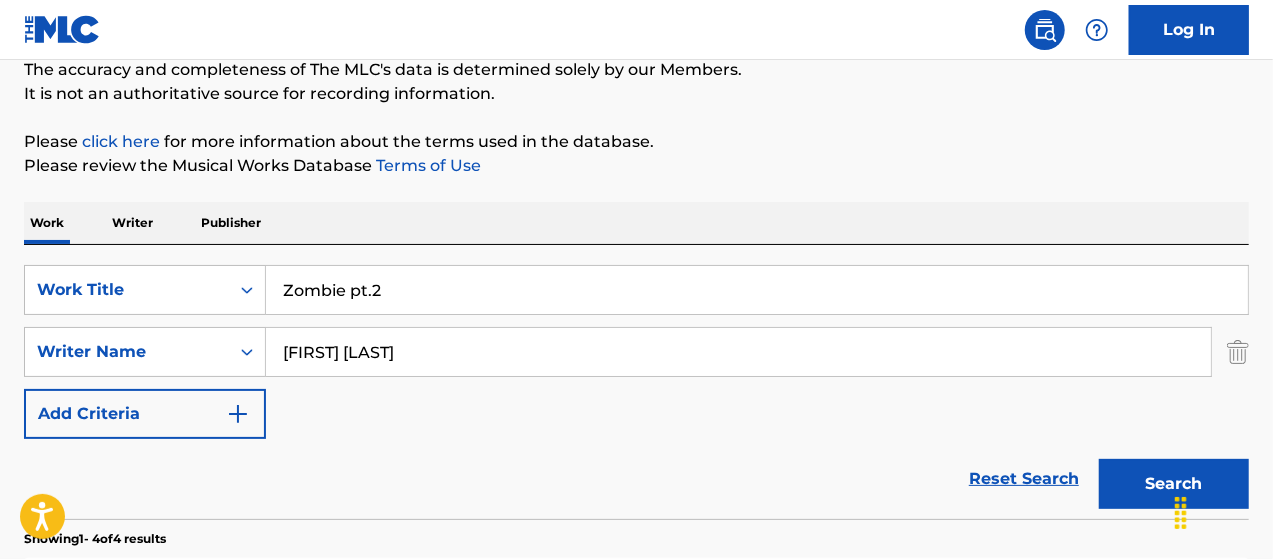 click on "SearchWithCriteria5aa47be5-0e76-409d-8b88-c198ef8ada07 Work Title Zombie pt.2 SearchWithCriteria65638f5c-998d-4e33-a169-ad9340d255da Writer Name [FIRST] [LAST] Add Criteria Reset Search Search" at bounding box center (636, 382) 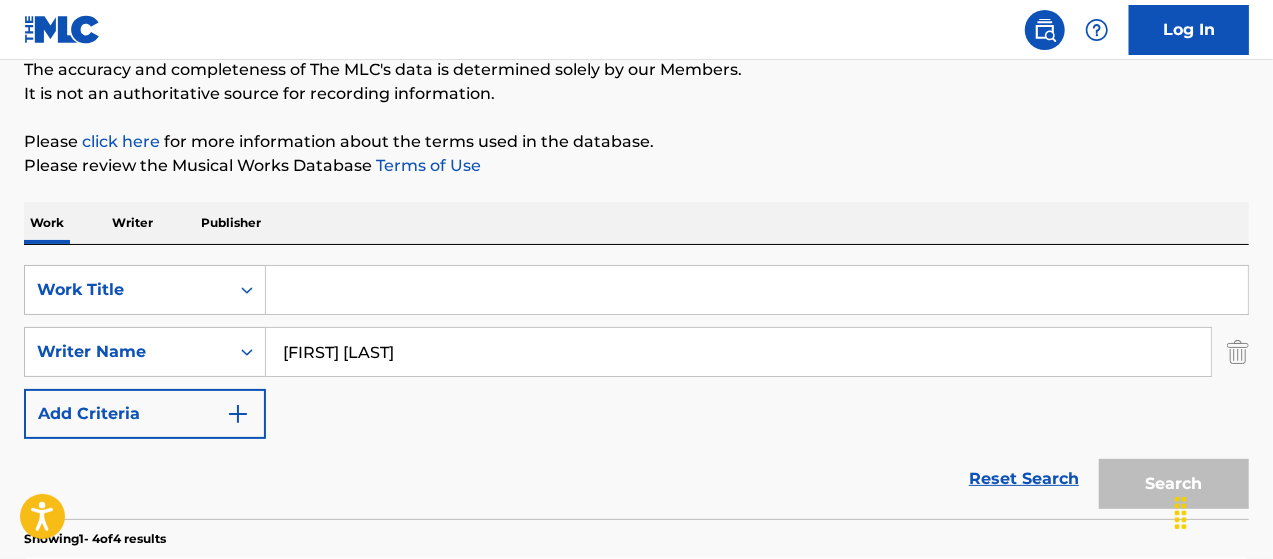 paste on "Burning House" 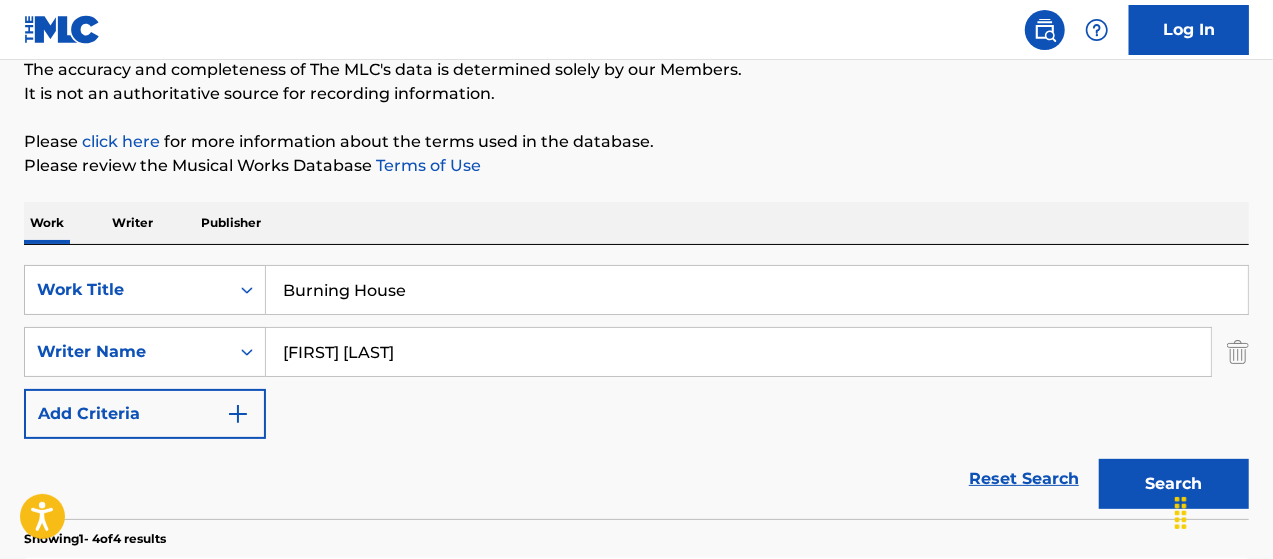 type on "Burning House" 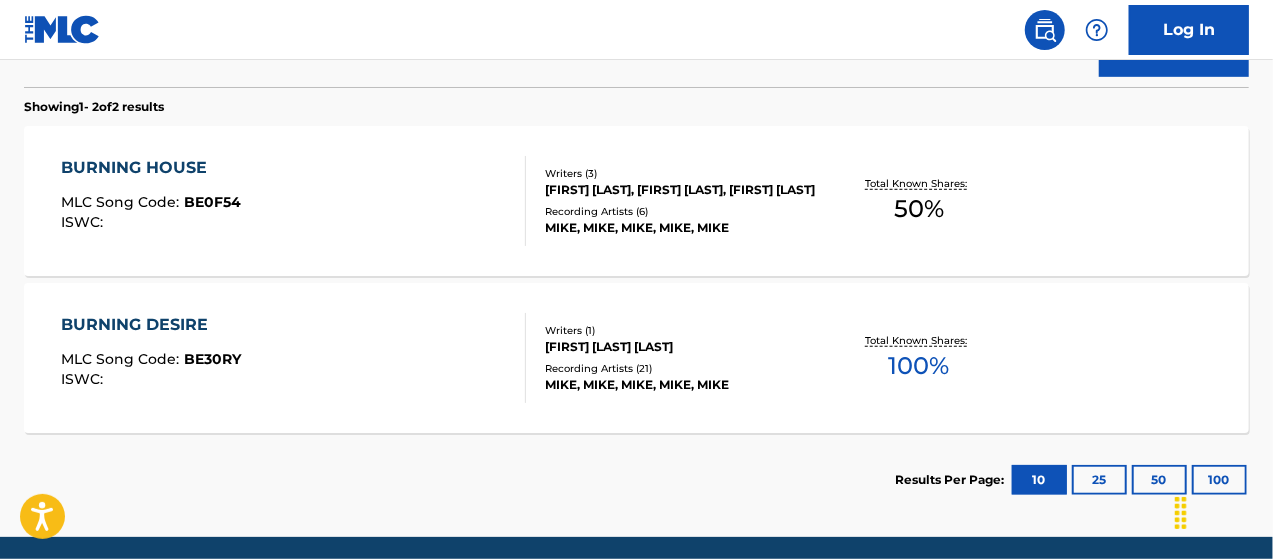 scroll, scrollTop: 614, scrollLeft: 0, axis: vertical 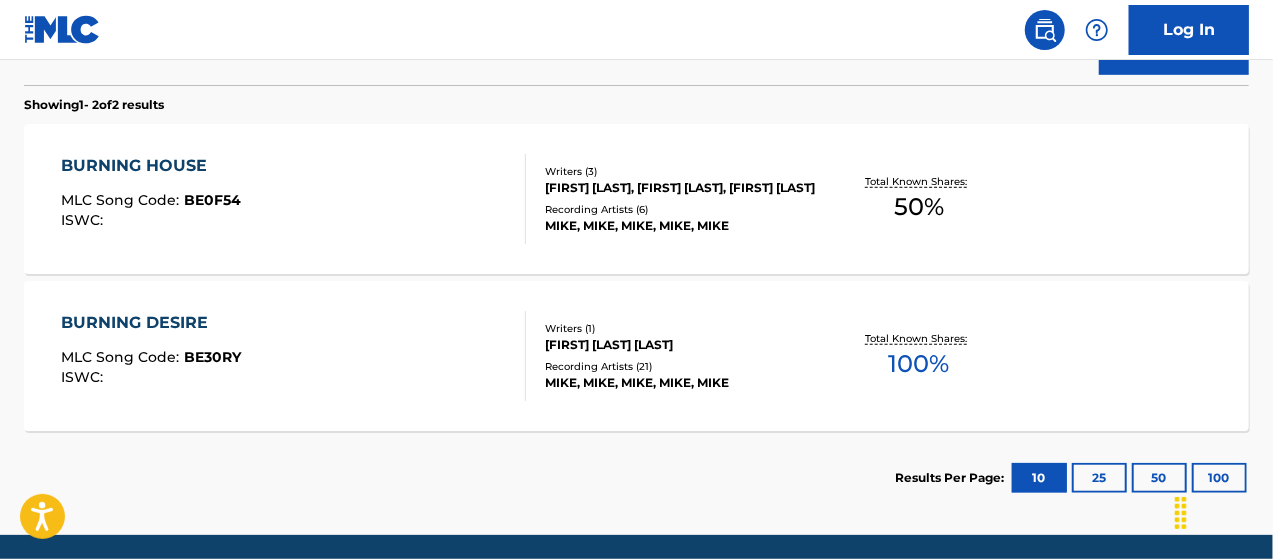 click on "Writers ( 3 )" at bounding box center (681, 171) 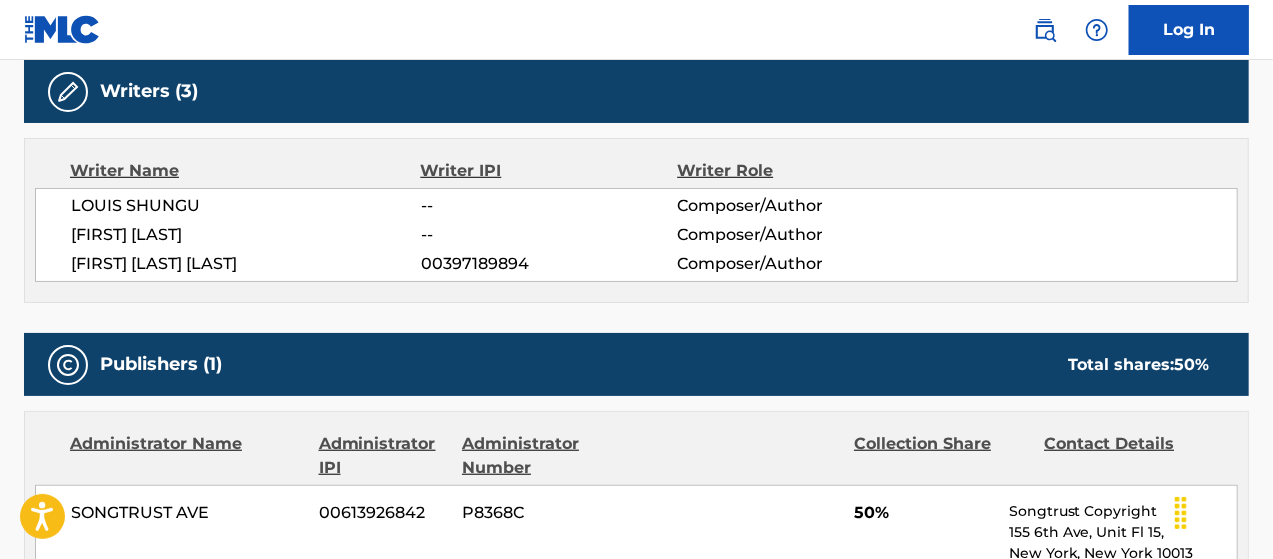 scroll, scrollTop: 633, scrollLeft: 0, axis: vertical 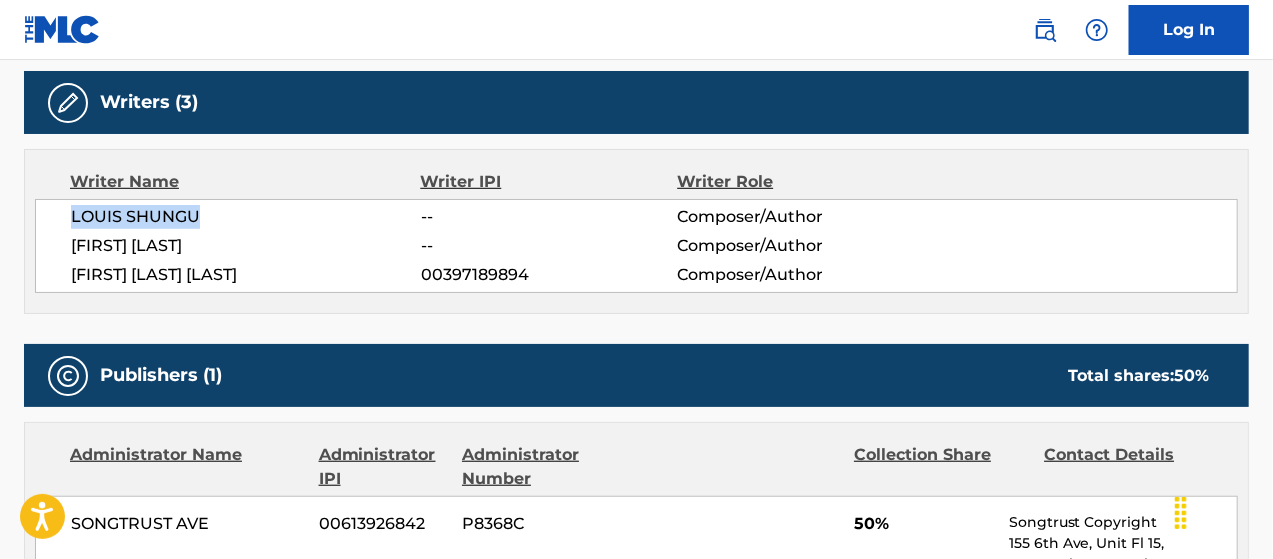 drag, startPoint x: 70, startPoint y: 216, endPoint x: 206, endPoint y: 209, distance: 136.18002 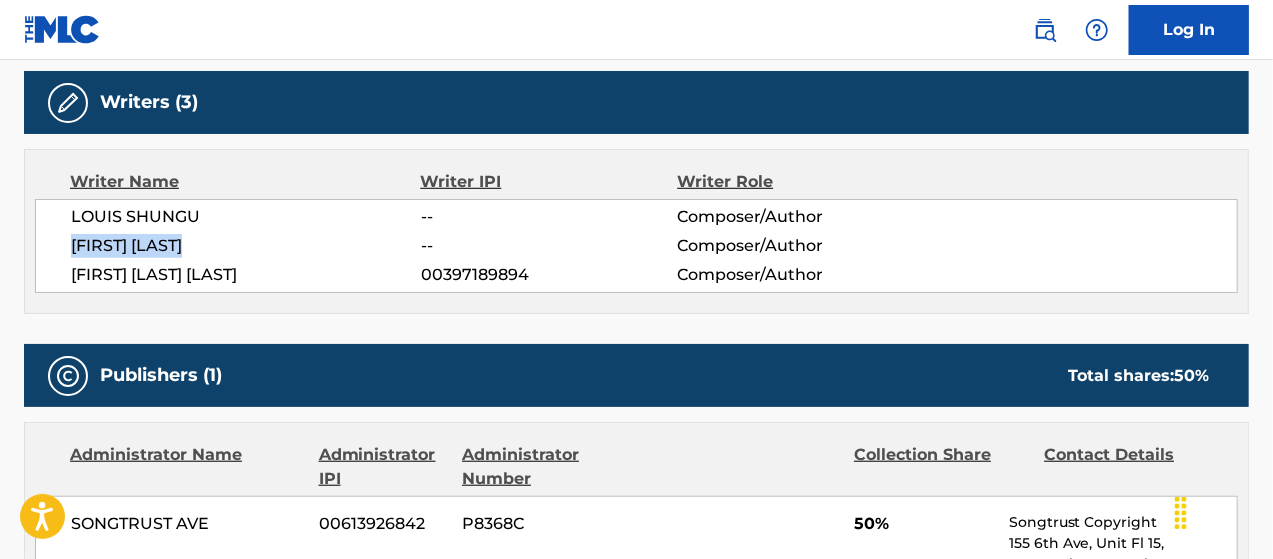 drag, startPoint x: 224, startPoint y: 242, endPoint x: 82, endPoint y: 252, distance: 142.35168 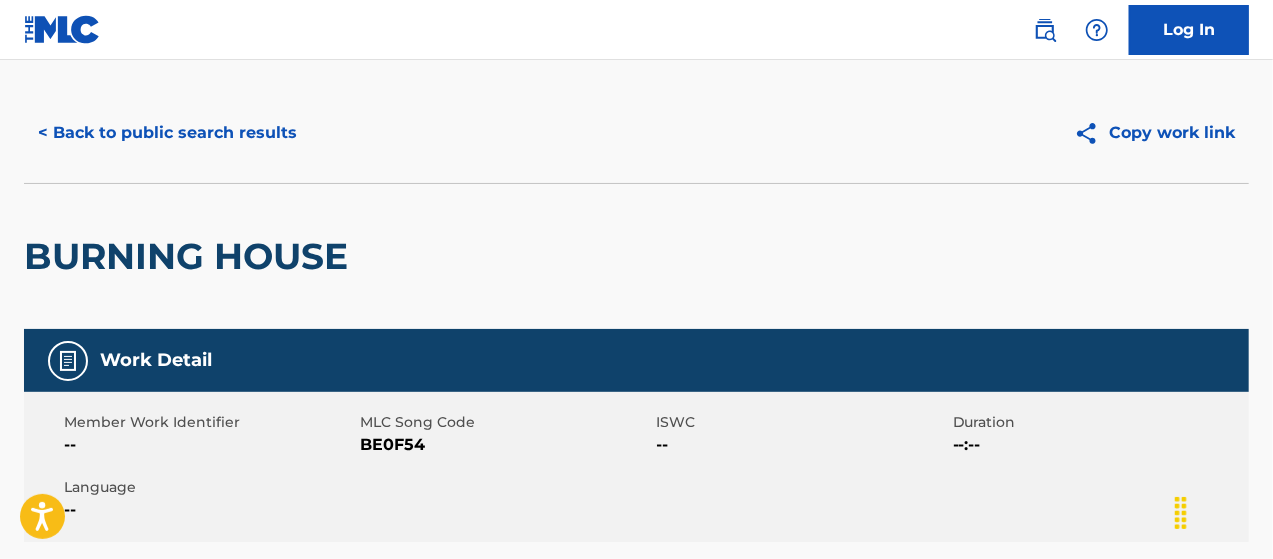 scroll, scrollTop: 0, scrollLeft: 0, axis: both 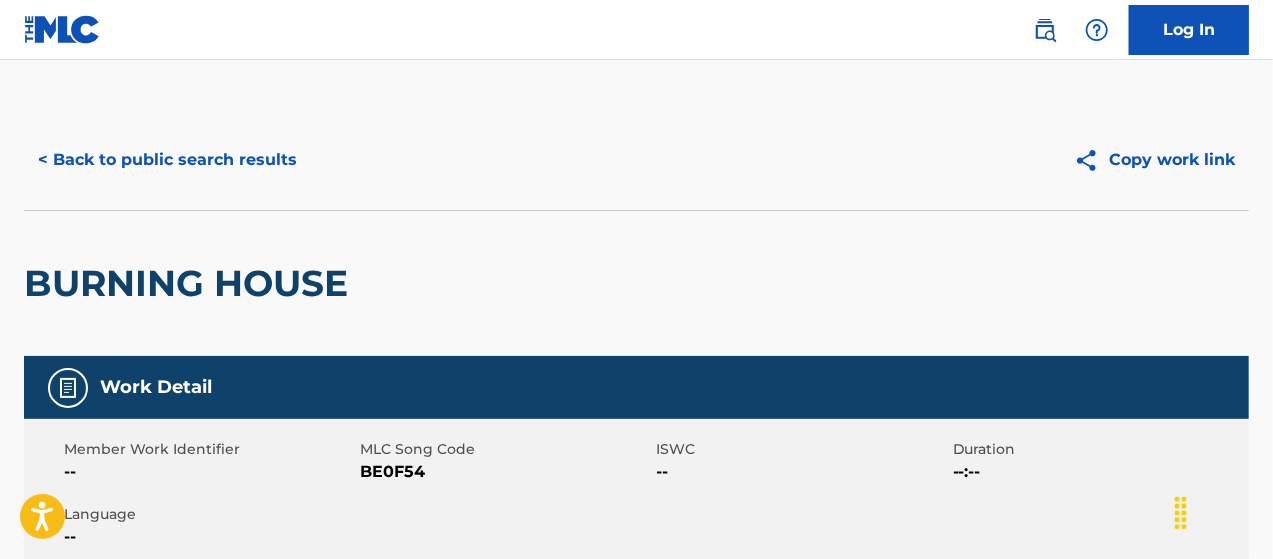click on "< Back to public search results" at bounding box center (167, 160) 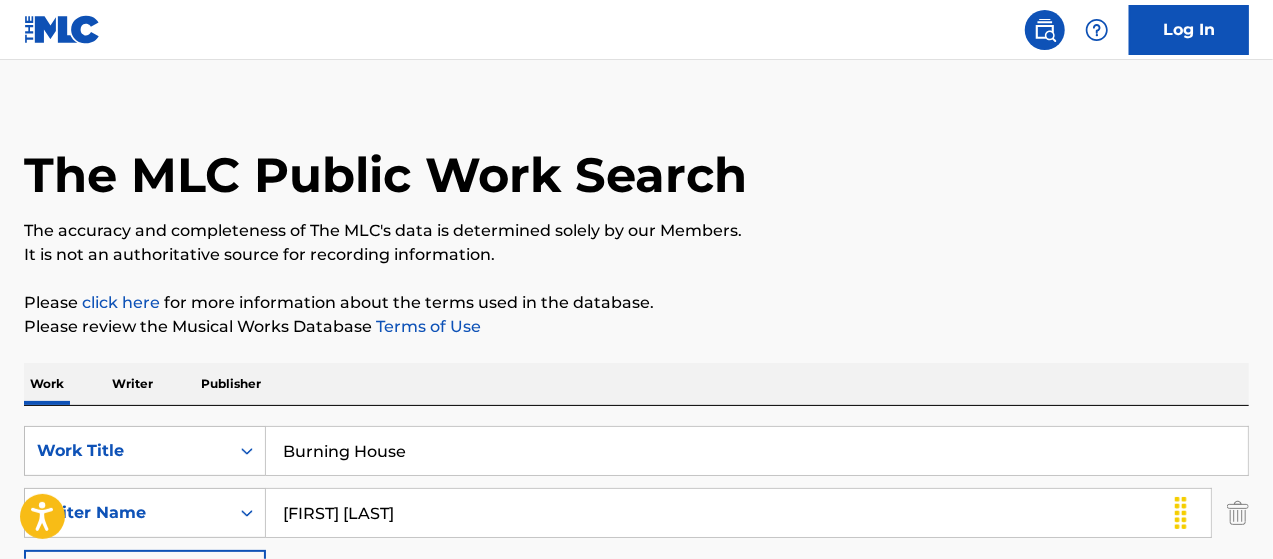 scroll, scrollTop: 18, scrollLeft: 0, axis: vertical 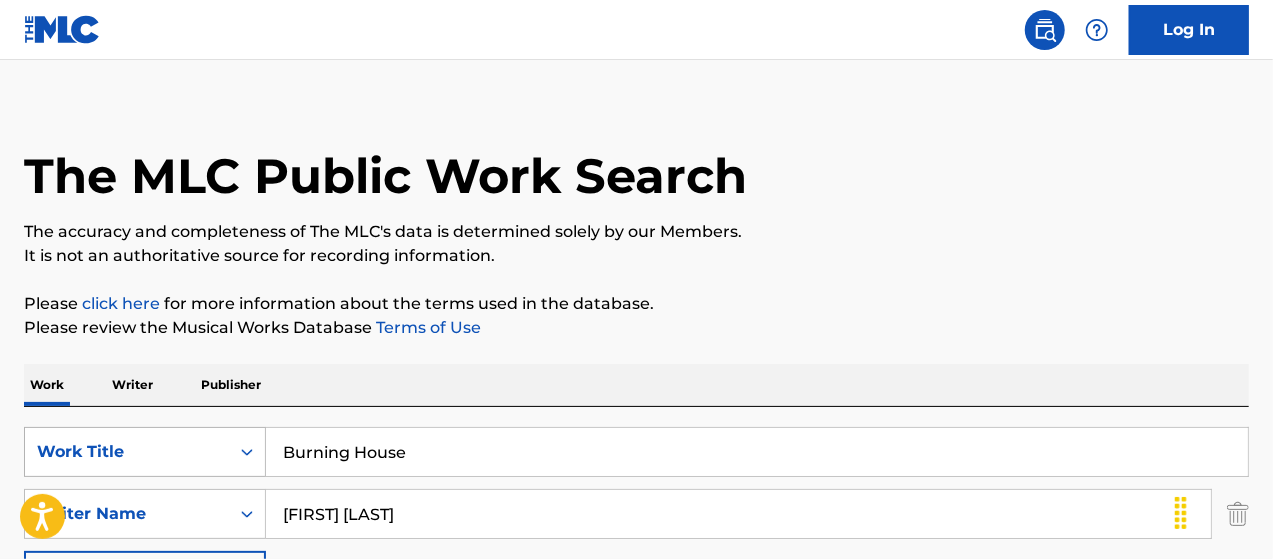 drag, startPoint x: 334, startPoint y: 450, endPoint x: 207, endPoint y: 449, distance: 127.00394 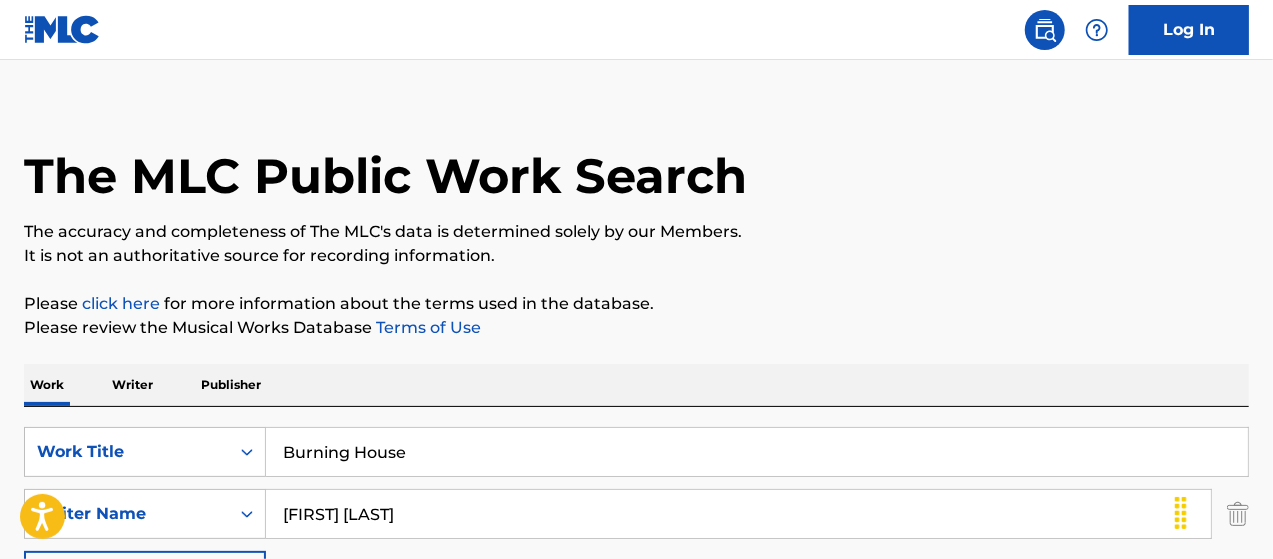 paste on "Showbiz! (Intro)" 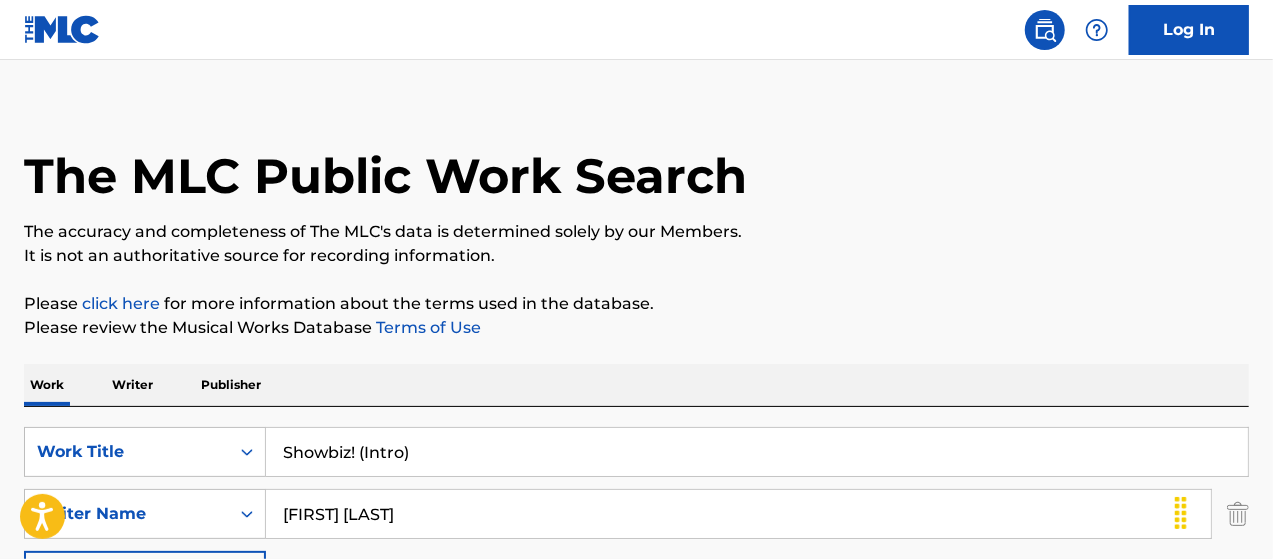 type on "Showbiz! (Intro)" 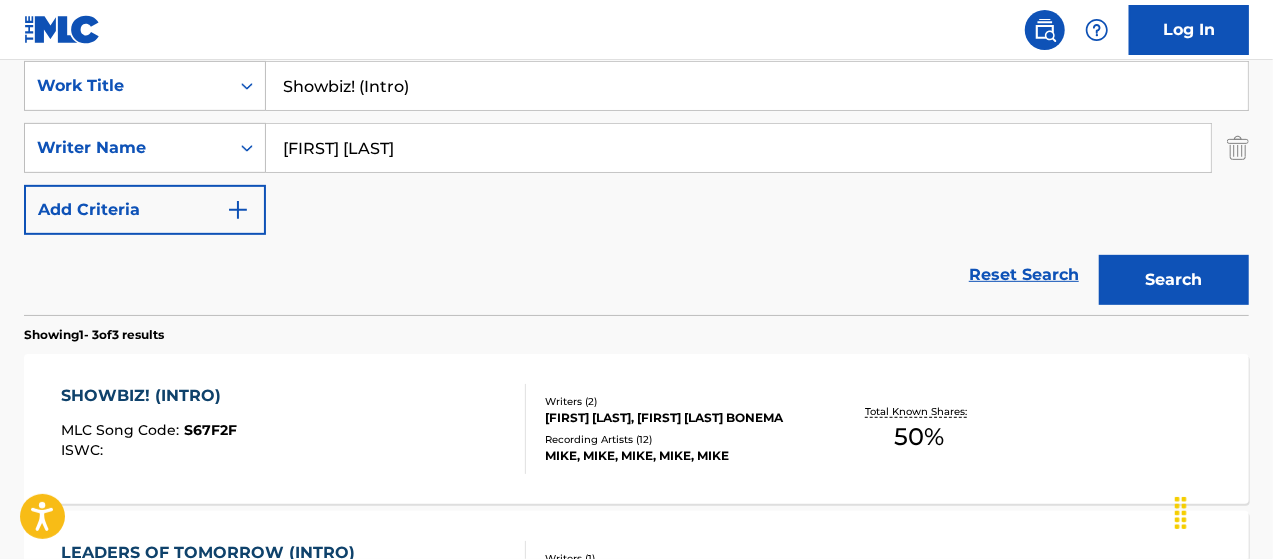 scroll, scrollTop: 385, scrollLeft: 0, axis: vertical 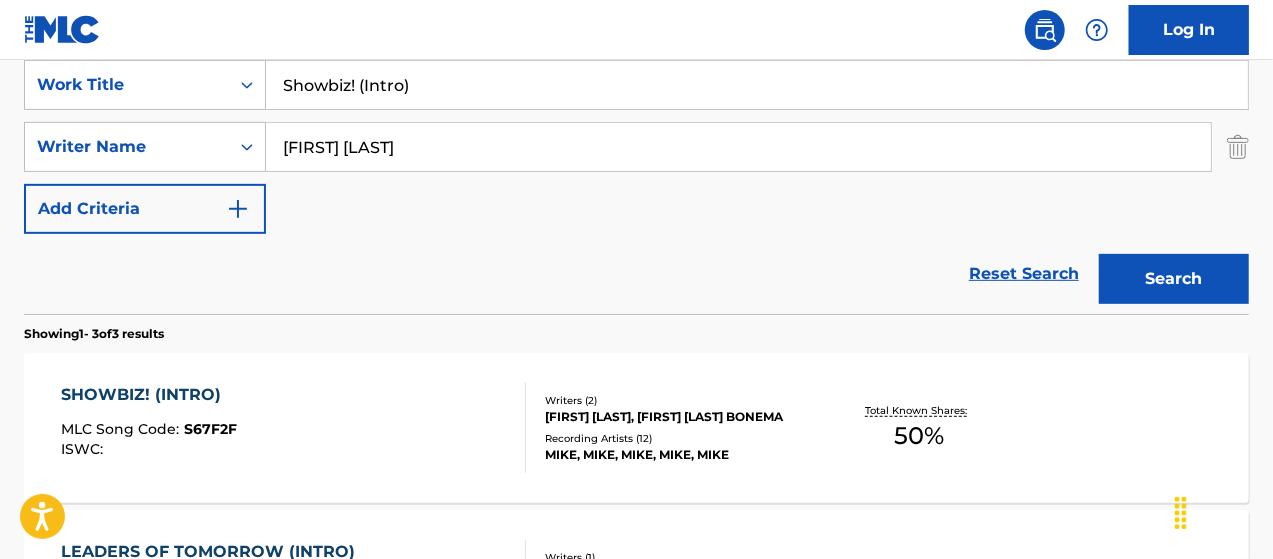 click on "[FIRST] [LAST], [FIRST] [LAST] BONEMA" at bounding box center [681, 417] 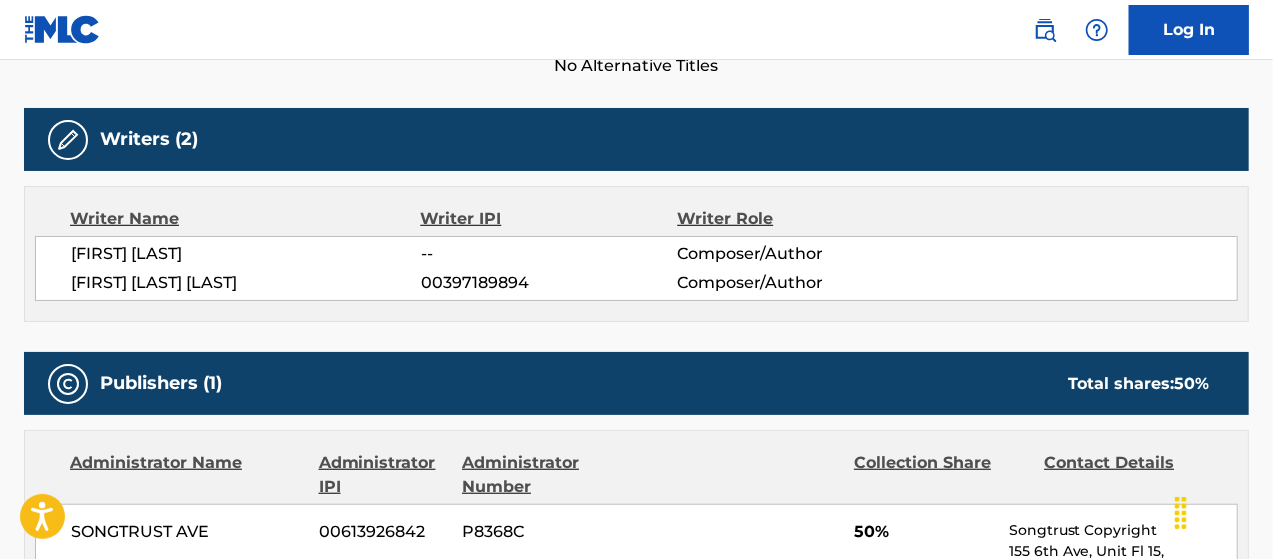 scroll, scrollTop: 600, scrollLeft: 0, axis: vertical 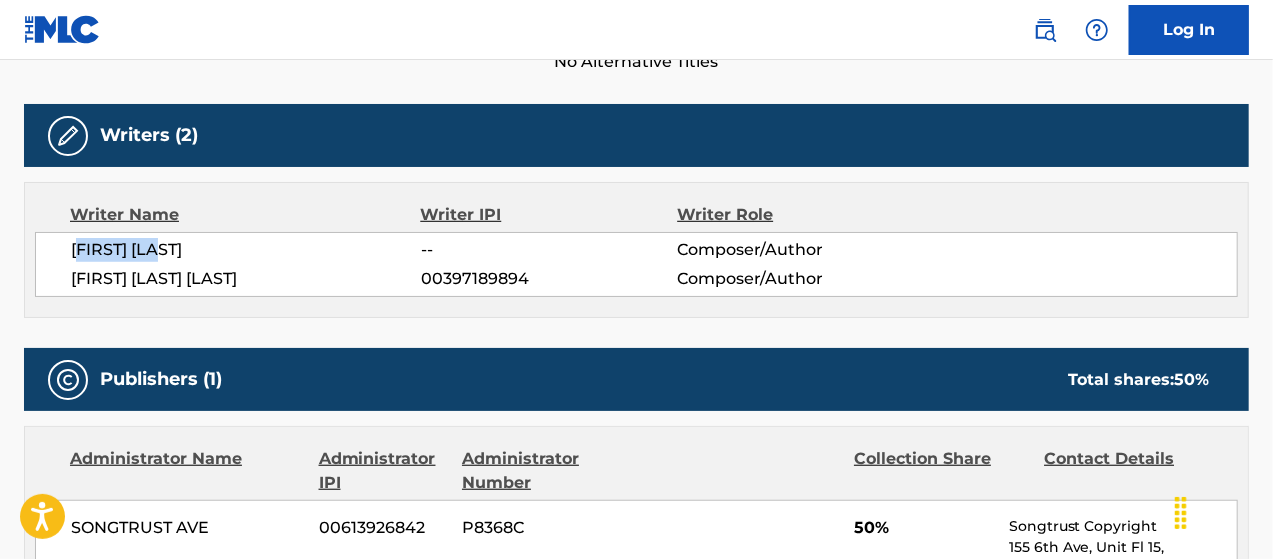 drag, startPoint x: 136, startPoint y: 243, endPoint x: 200, endPoint y: 247, distance: 64.12488 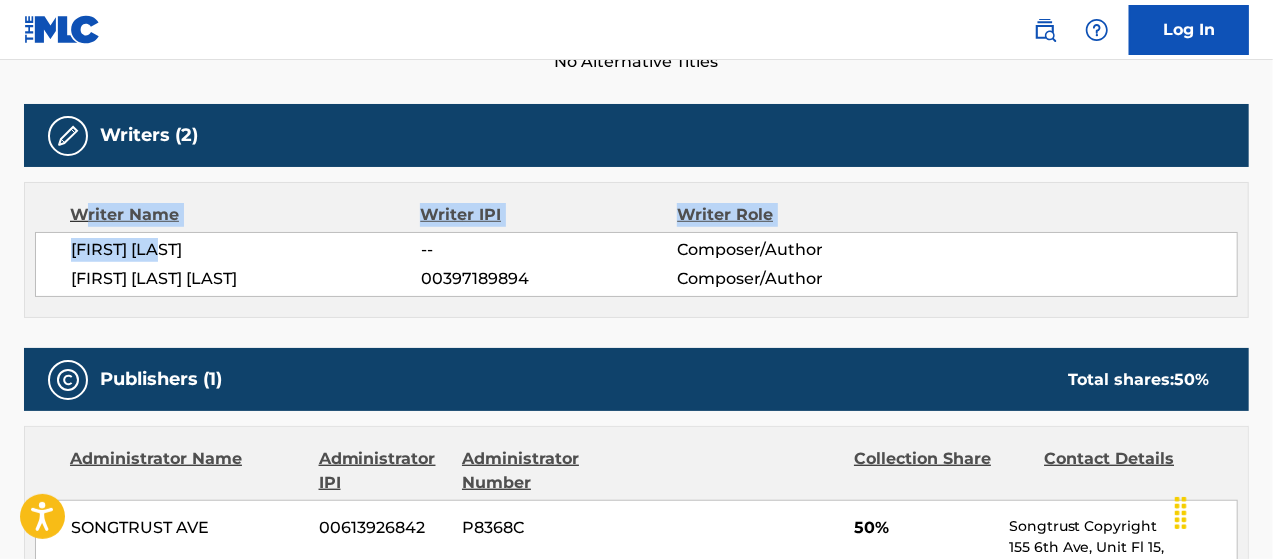 drag, startPoint x: 193, startPoint y: 247, endPoint x: 92, endPoint y: 232, distance: 102.10779 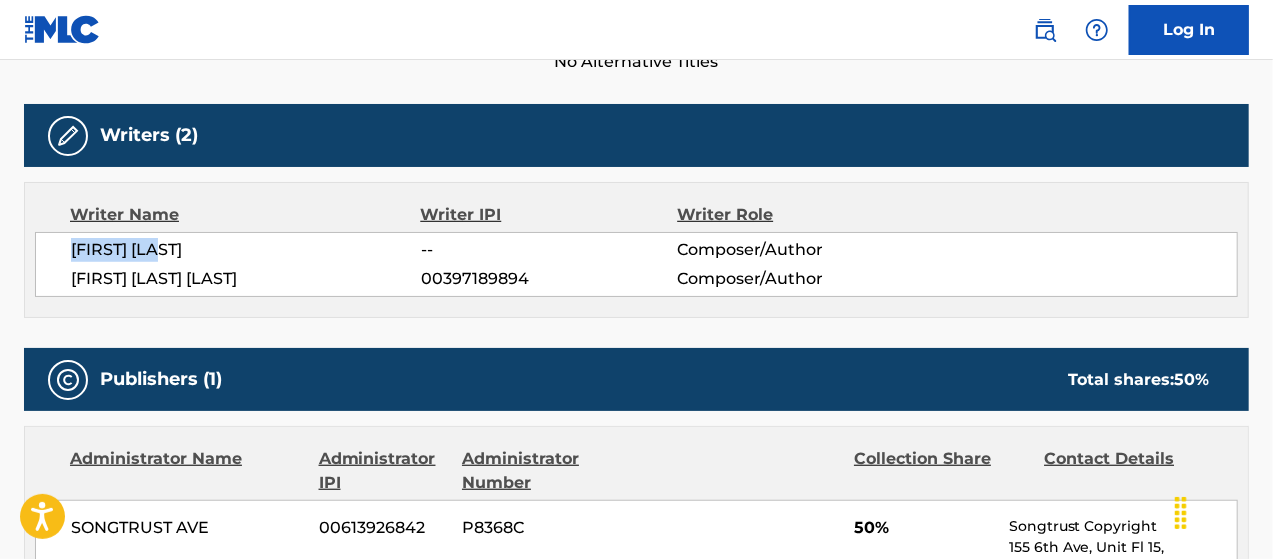 drag, startPoint x: 192, startPoint y: 249, endPoint x: 64, endPoint y: 253, distance: 128.06248 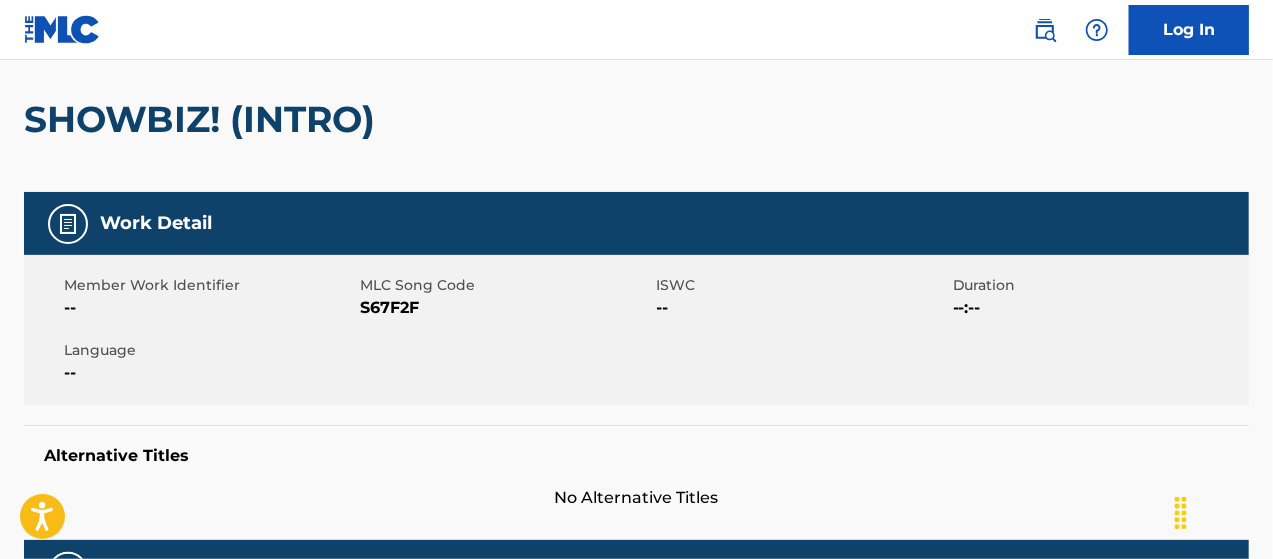scroll, scrollTop: 0, scrollLeft: 0, axis: both 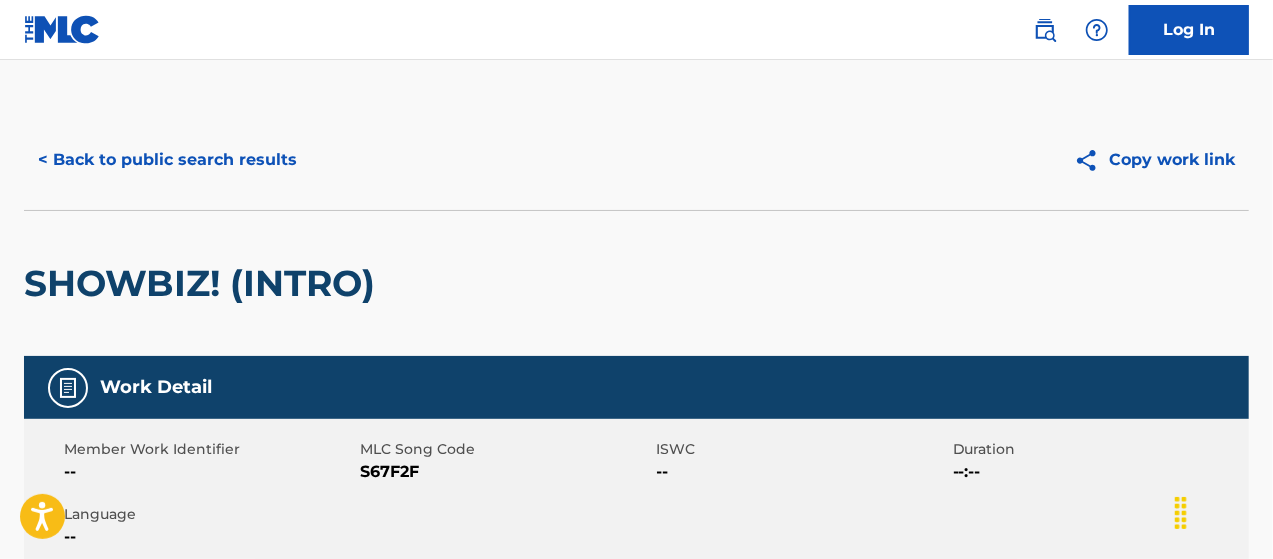 click on "< Back to public search results" at bounding box center (167, 160) 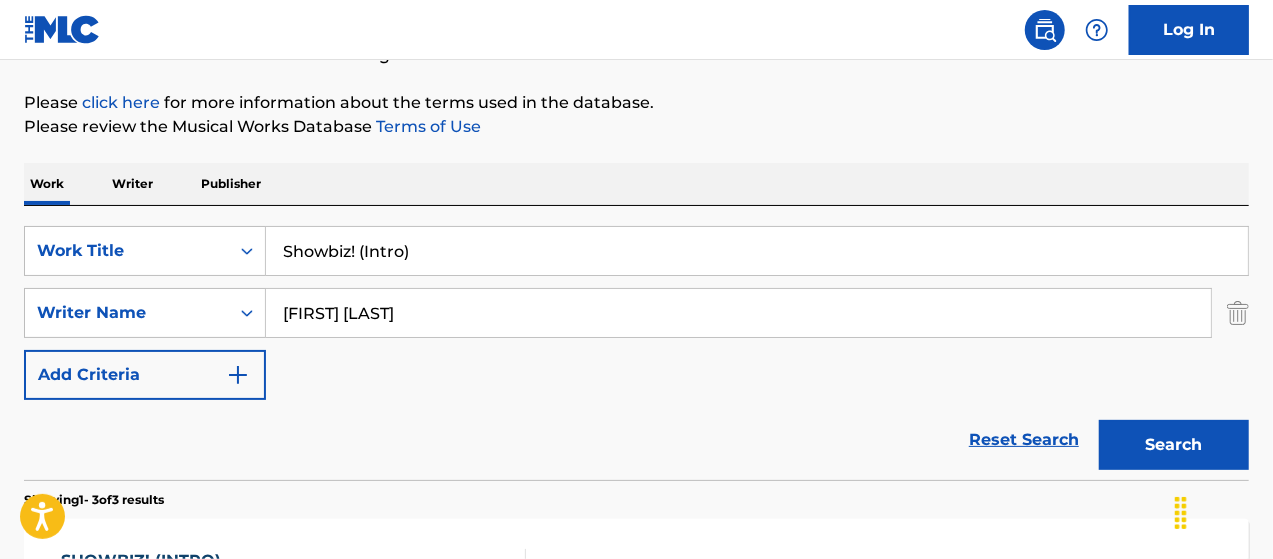 scroll, scrollTop: 218, scrollLeft: 0, axis: vertical 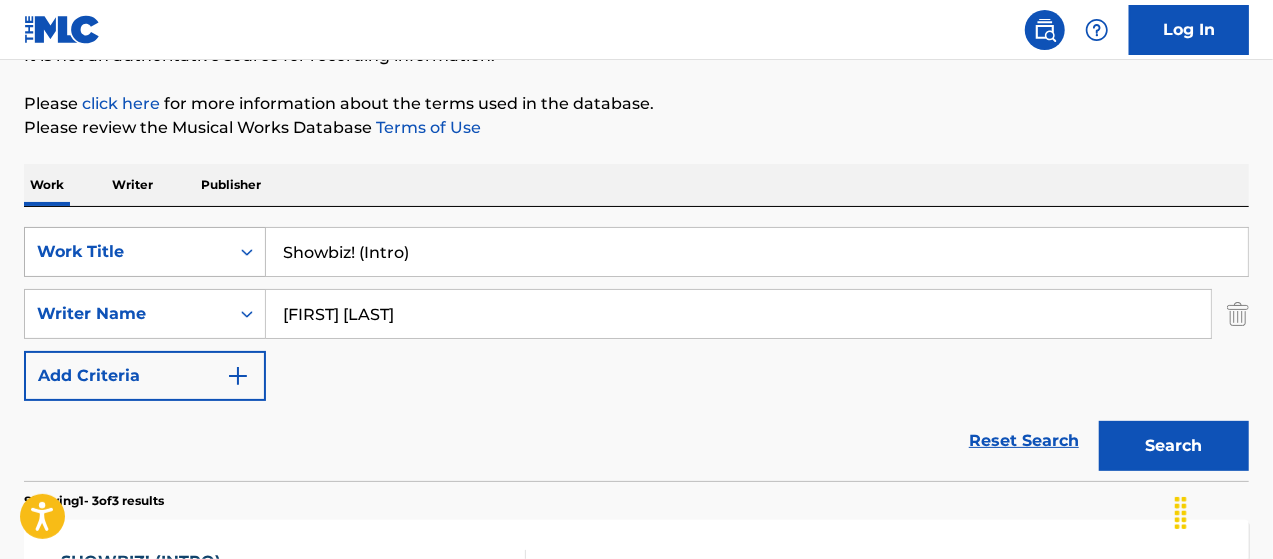 drag, startPoint x: 210, startPoint y: 242, endPoint x: 181, endPoint y: 240, distance: 29.068884 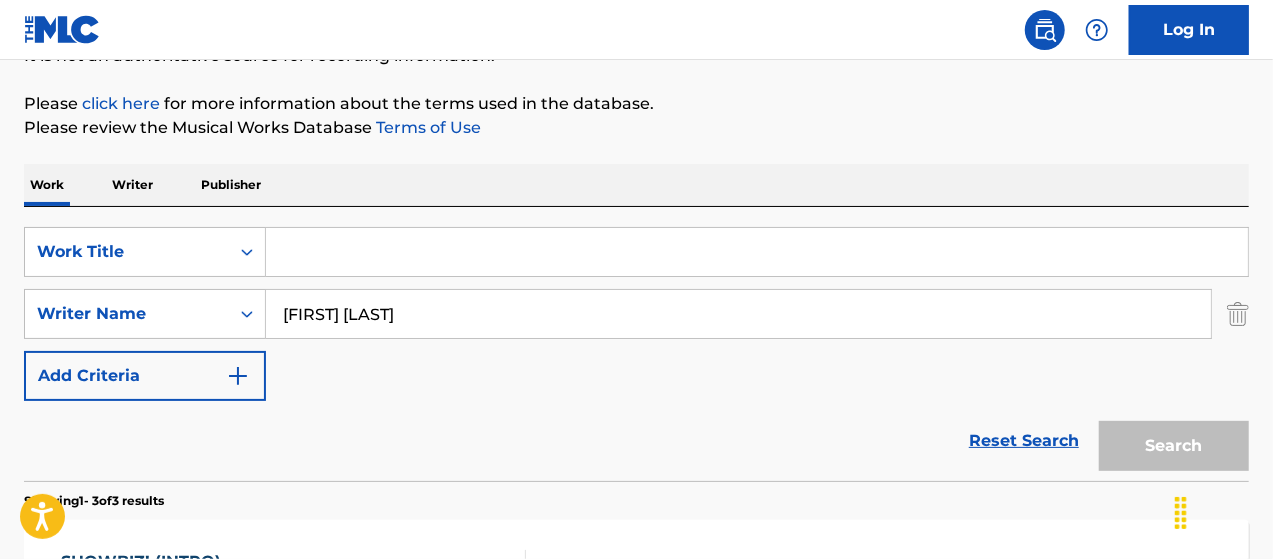 paste on "Spun Out" 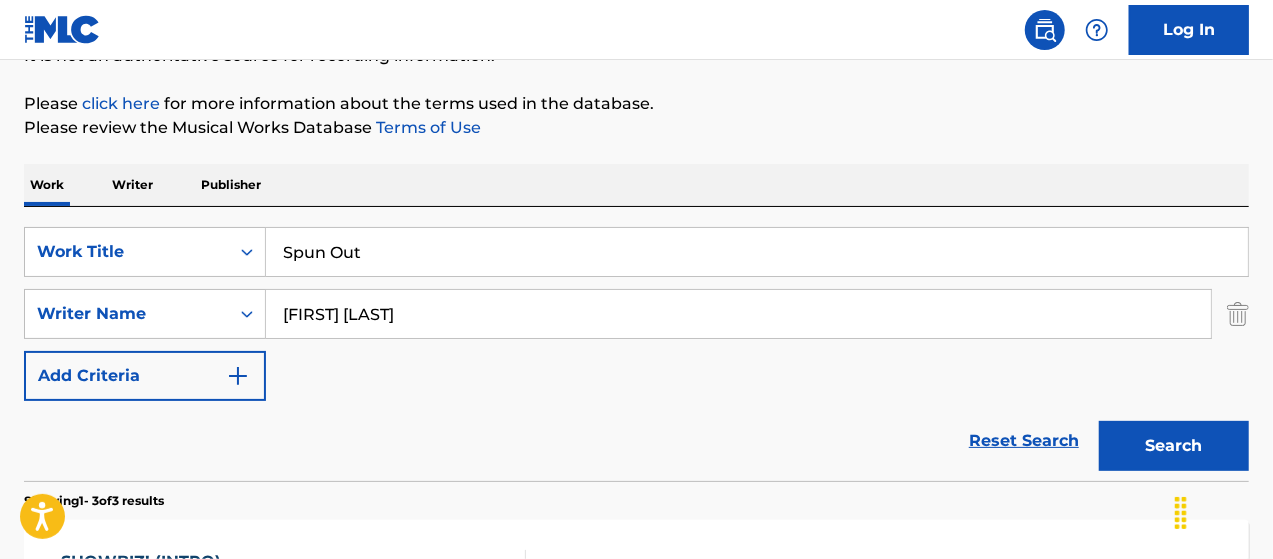 click on "Search" at bounding box center (1174, 446) 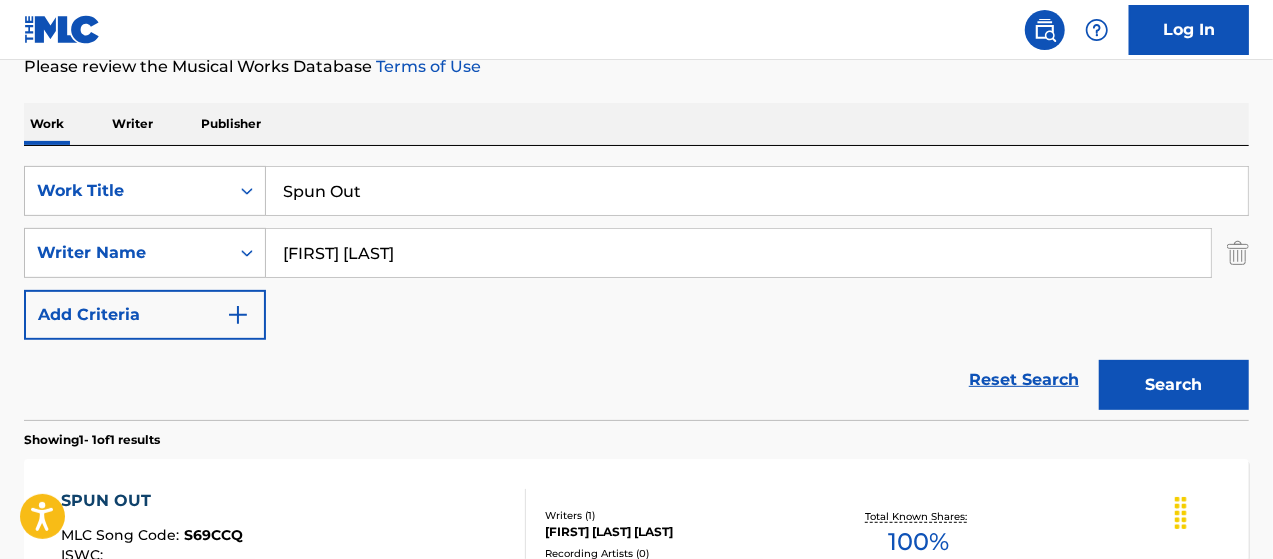 scroll, scrollTop: 385, scrollLeft: 0, axis: vertical 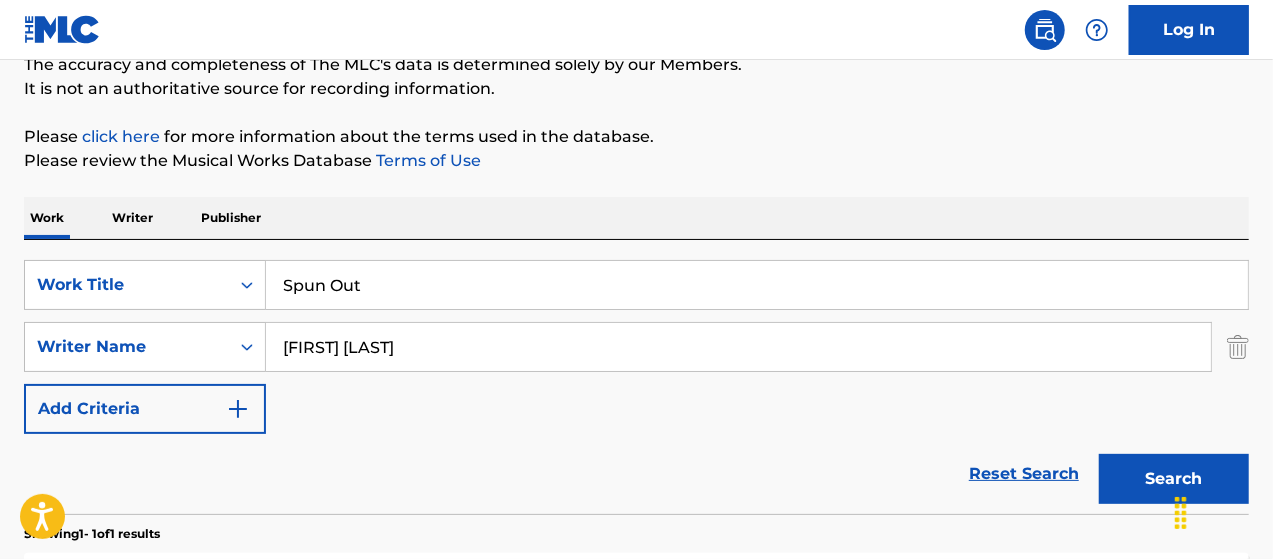 drag, startPoint x: 405, startPoint y: 275, endPoint x: 276, endPoint y: 287, distance: 129.55693 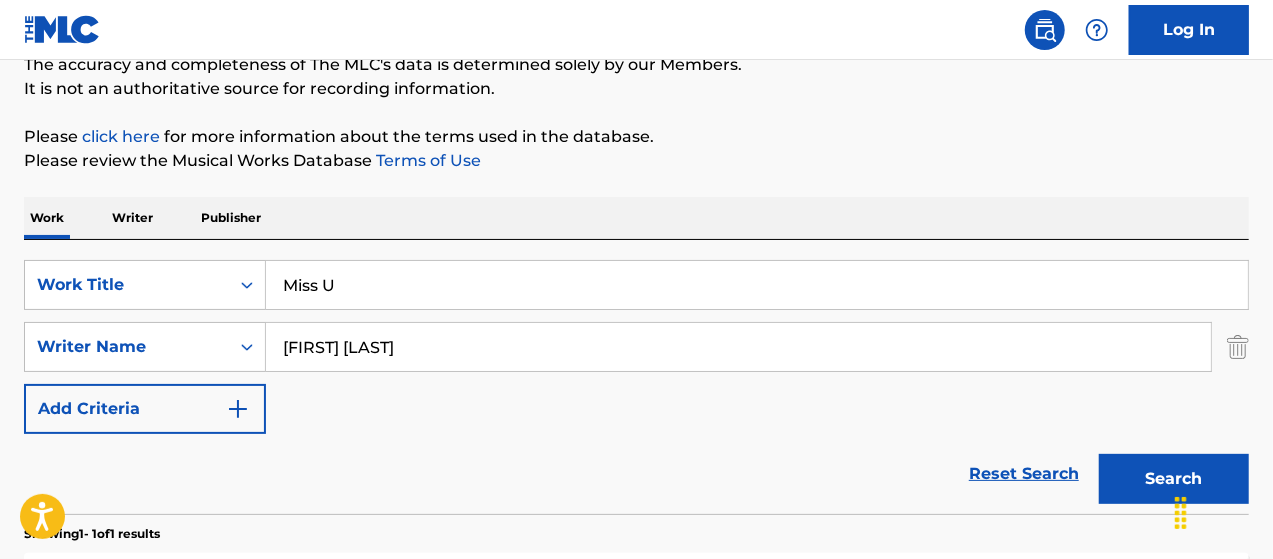 type on "Miss U" 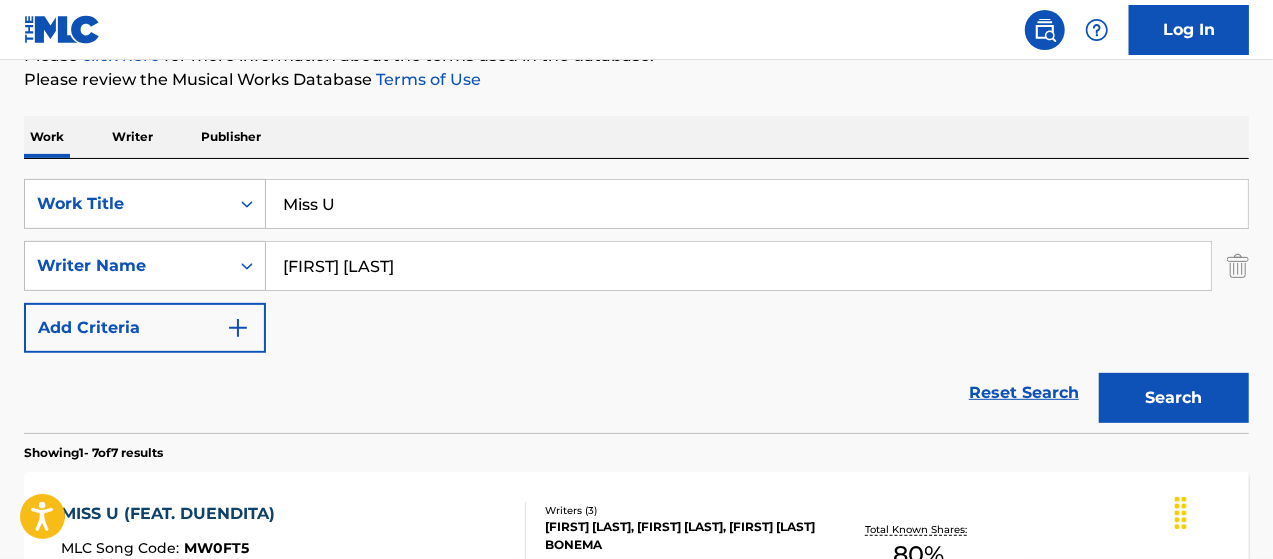 scroll, scrollTop: 385, scrollLeft: 0, axis: vertical 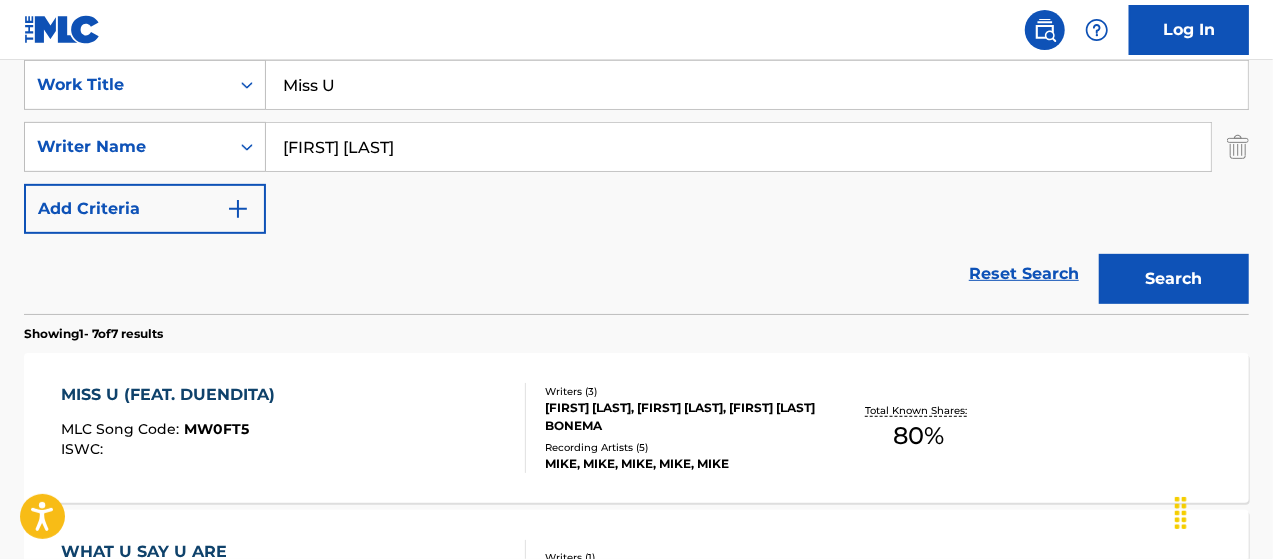 click on "[FIRST] [LAST], [FIRST] [LAST], [FIRST] [LAST] BONEMA" at bounding box center (681, 417) 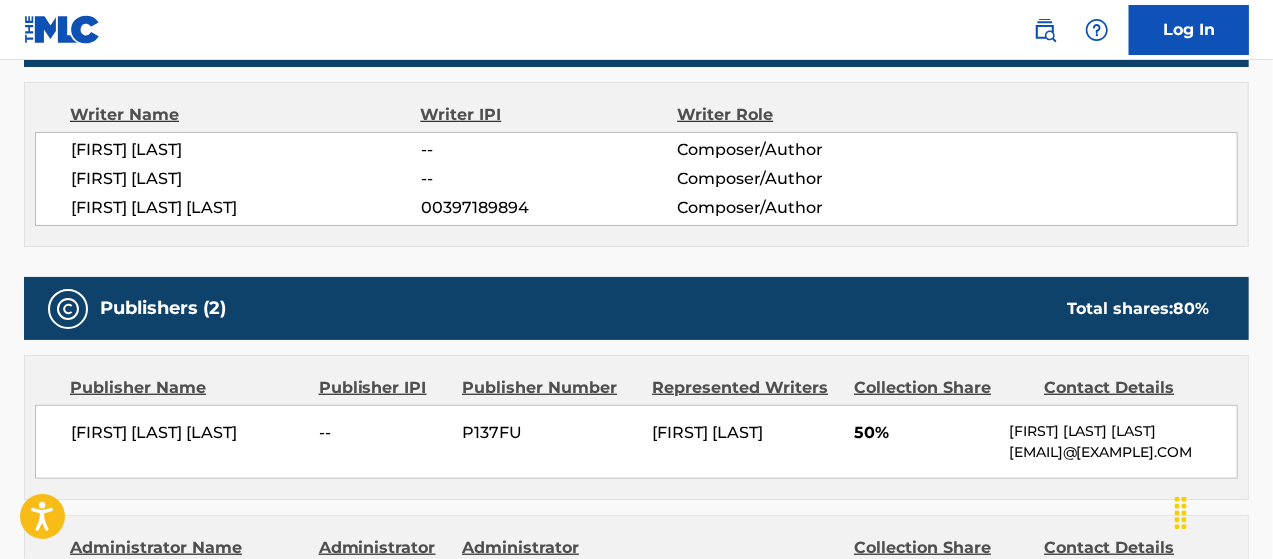 scroll, scrollTop: 700, scrollLeft: 0, axis: vertical 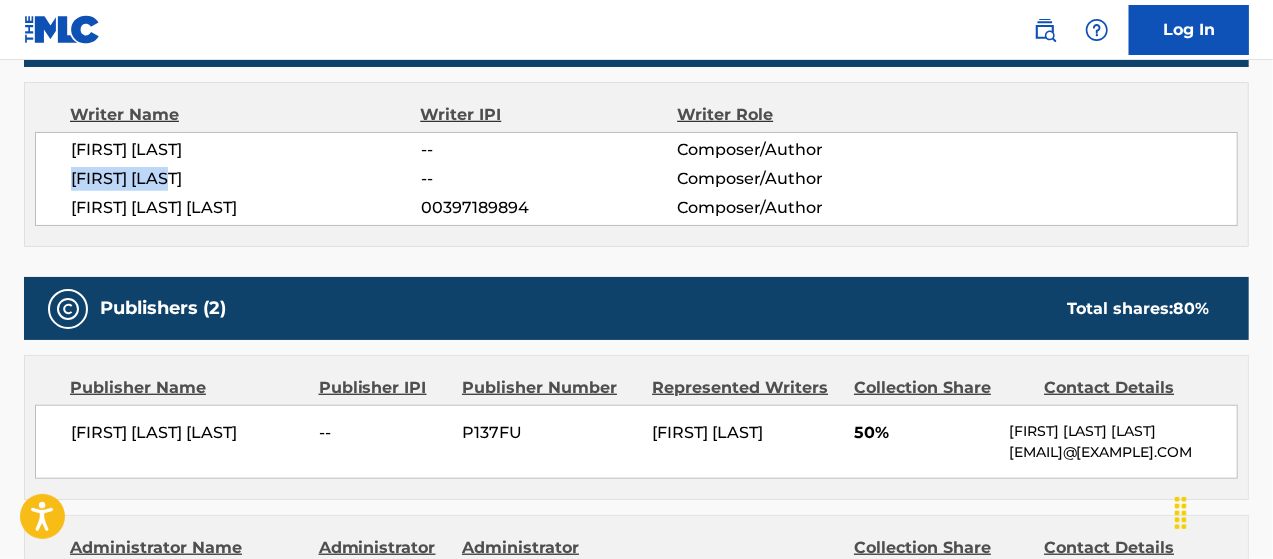 drag, startPoint x: 197, startPoint y: 181, endPoint x: 110, endPoint y: 196, distance: 88.28363 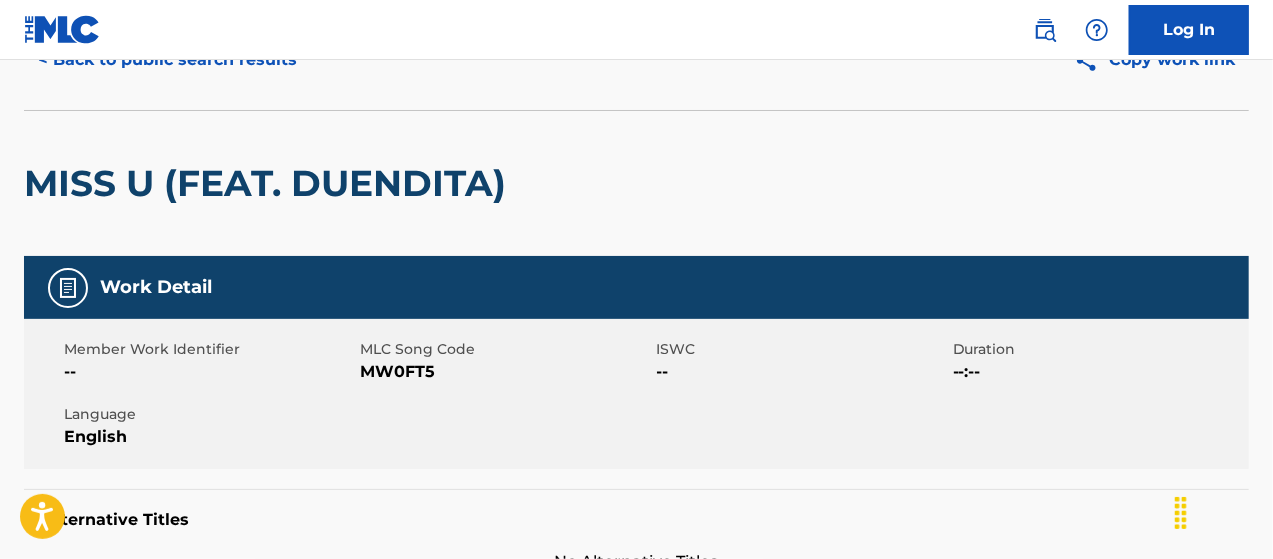 scroll, scrollTop: 0, scrollLeft: 0, axis: both 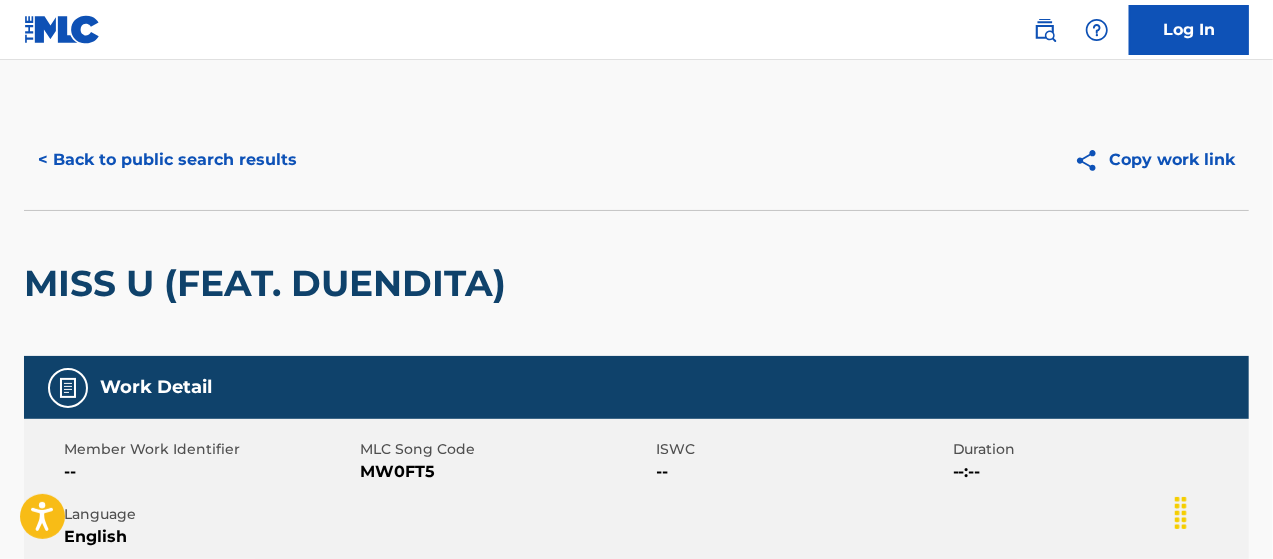 click on "< Back to public search results" at bounding box center [167, 160] 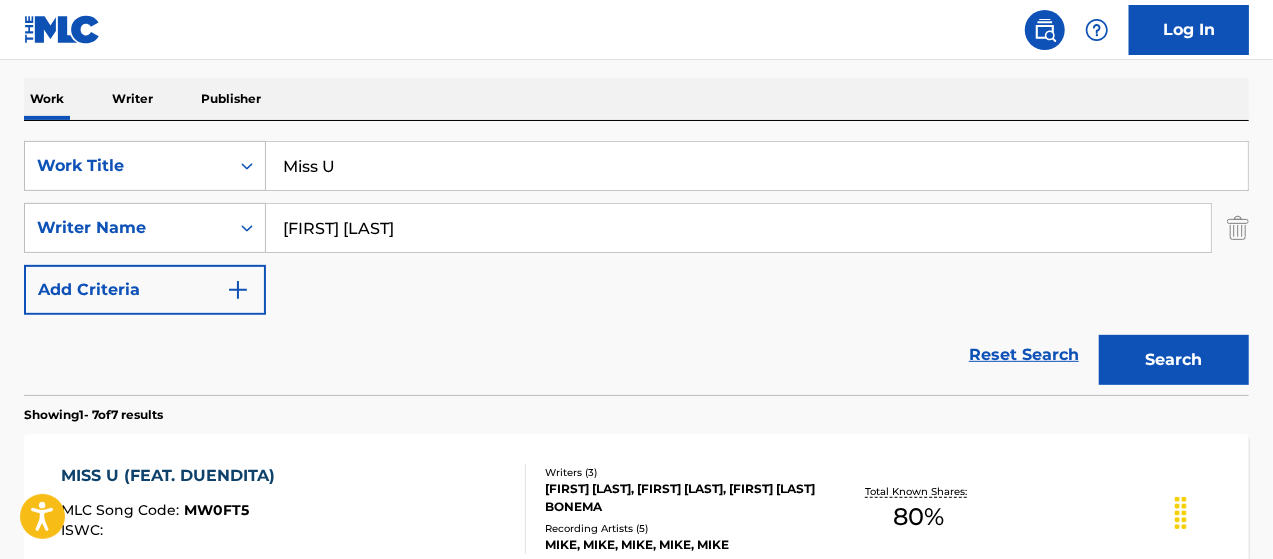 scroll, scrollTop: 185, scrollLeft: 0, axis: vertical 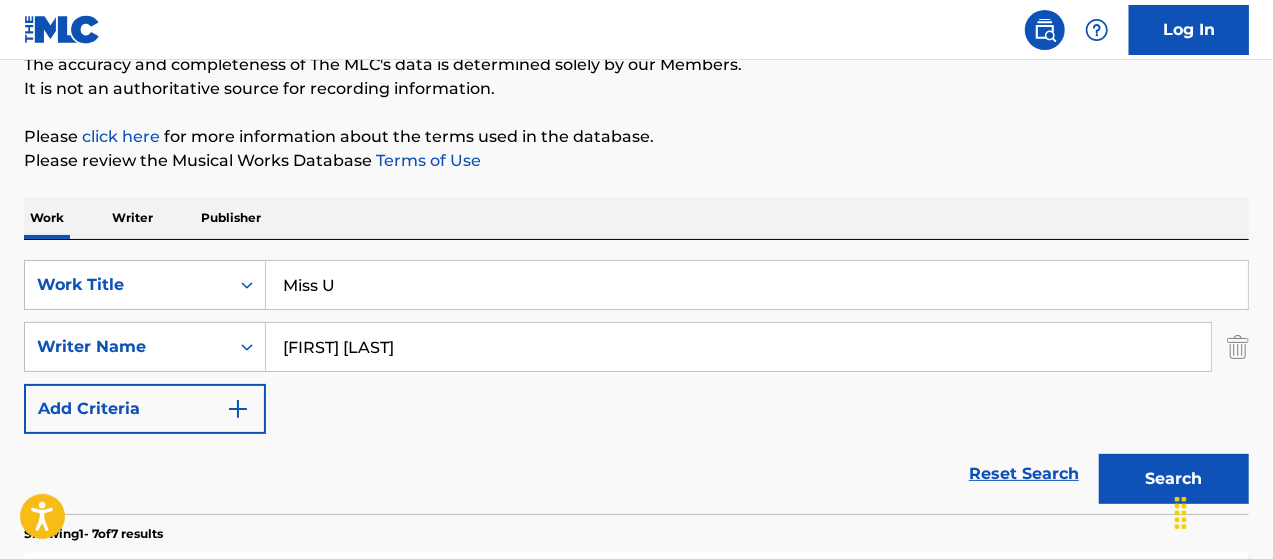 drag, startPoint x: 358, startPoint y: 287, endPoint x: 366, endPoint y: 263, distance: 25.298222 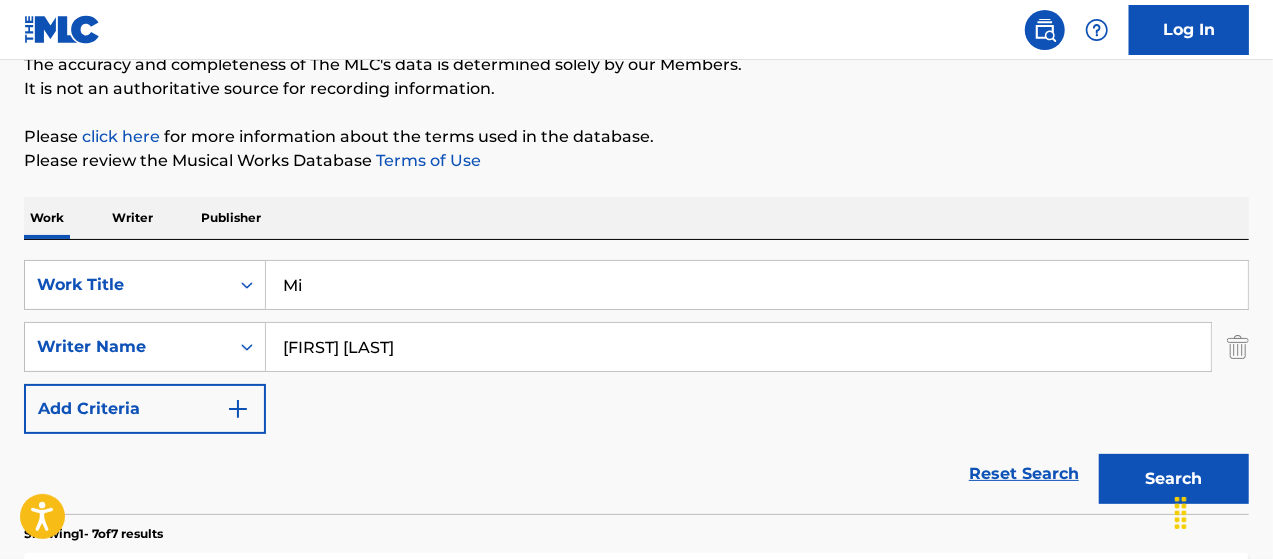type on "M" 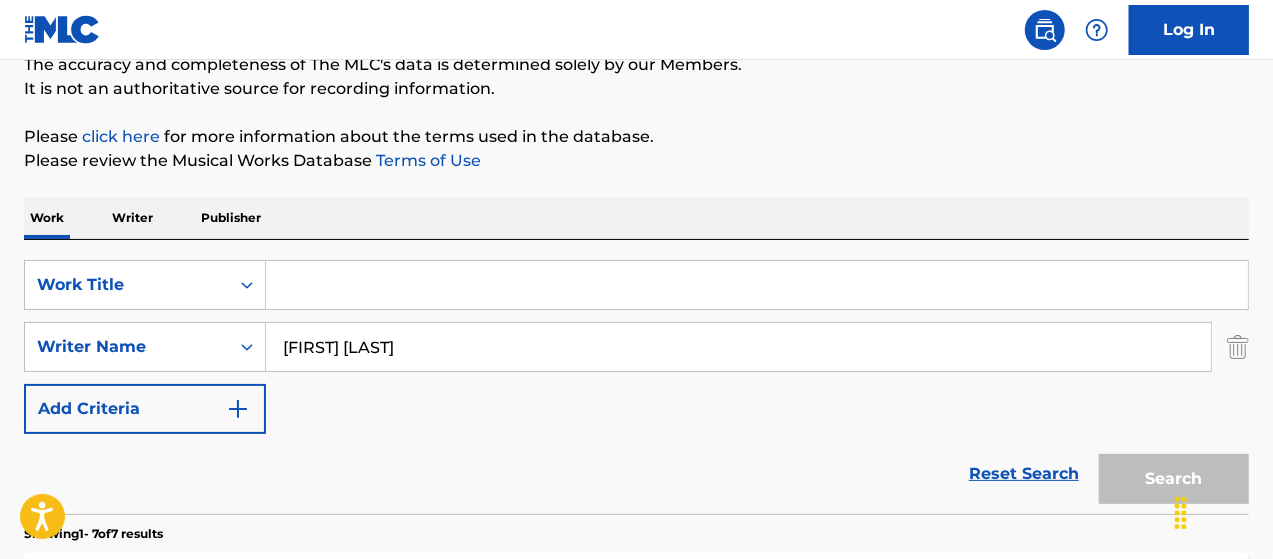paste on "When it Rains" 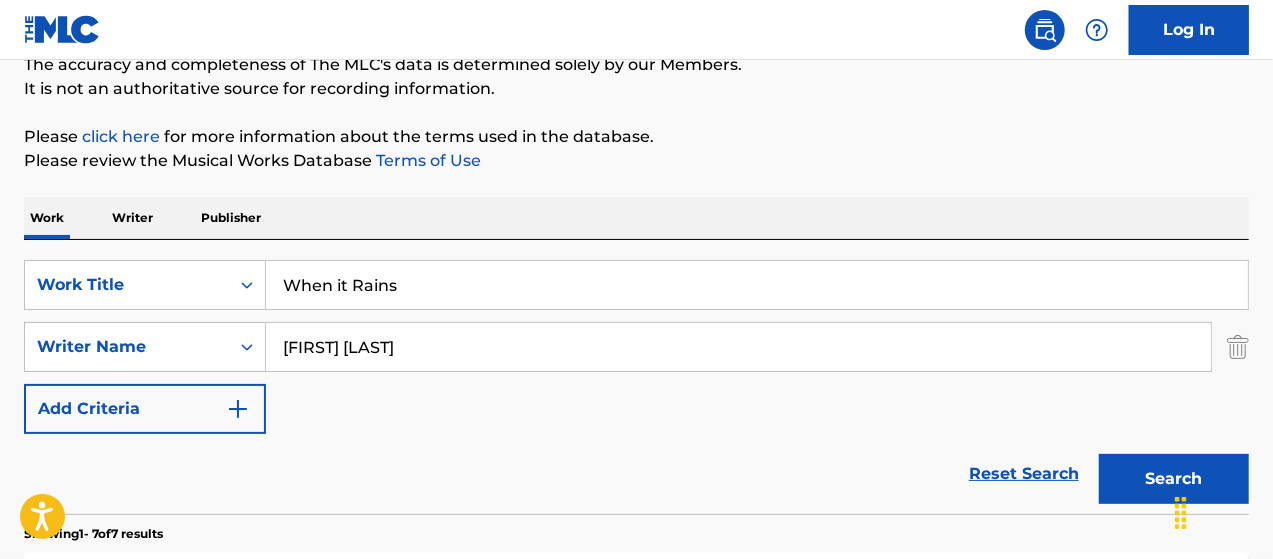 type on "When it Rains" 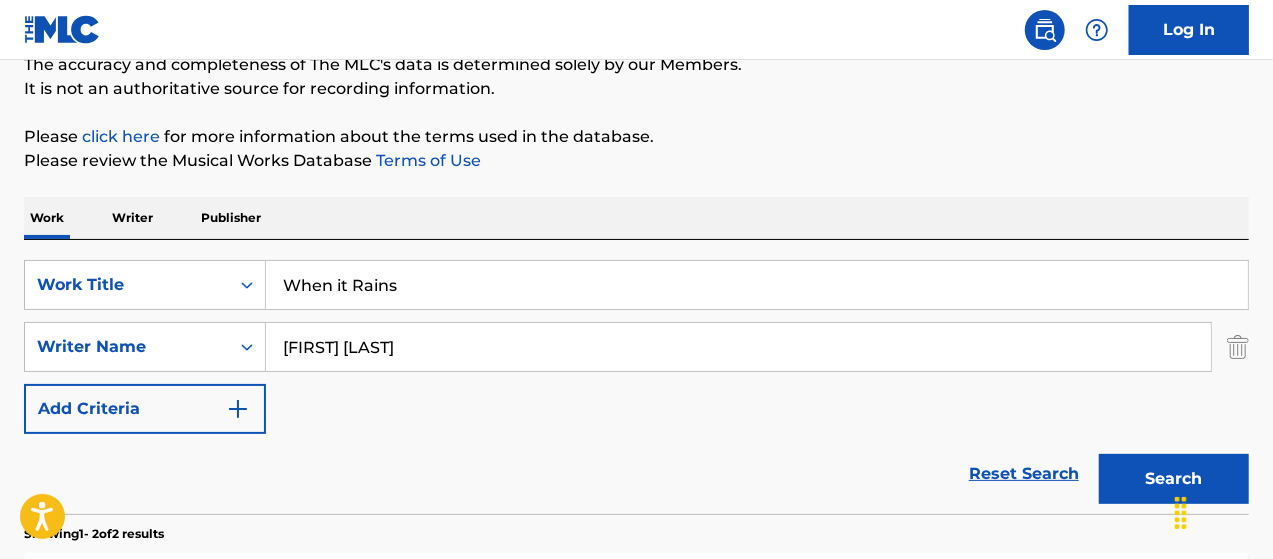 scroll, scrollTop: 385, scrollLeft: 0, axis: vertical 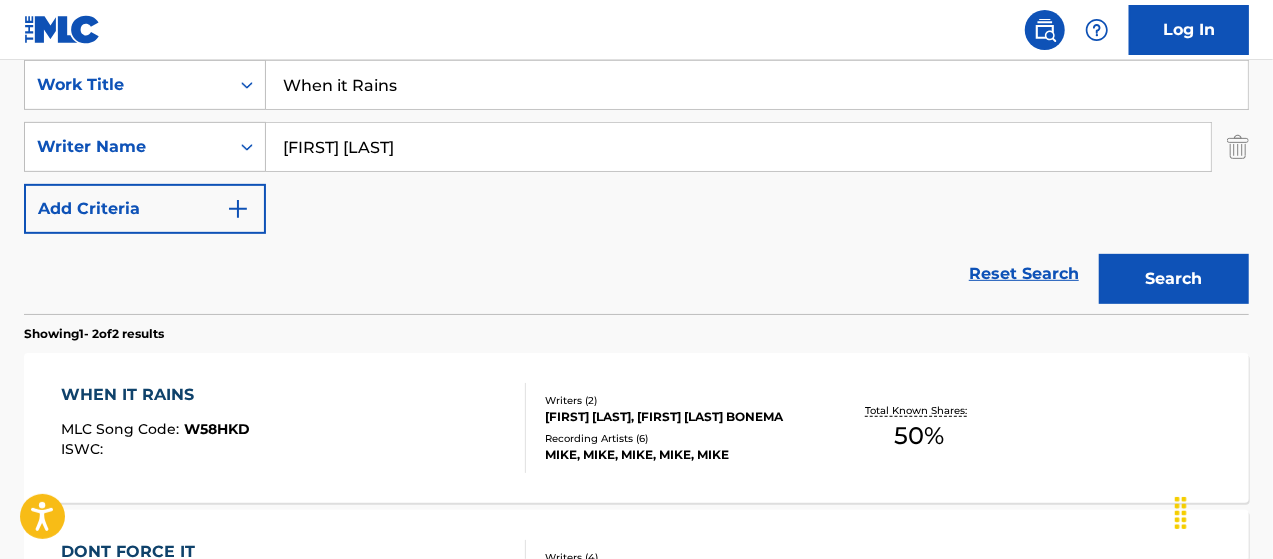 click on "[FIRST] [LAST], [FIRST] [LAST] BONEMA" at bounding box center (681, 417) 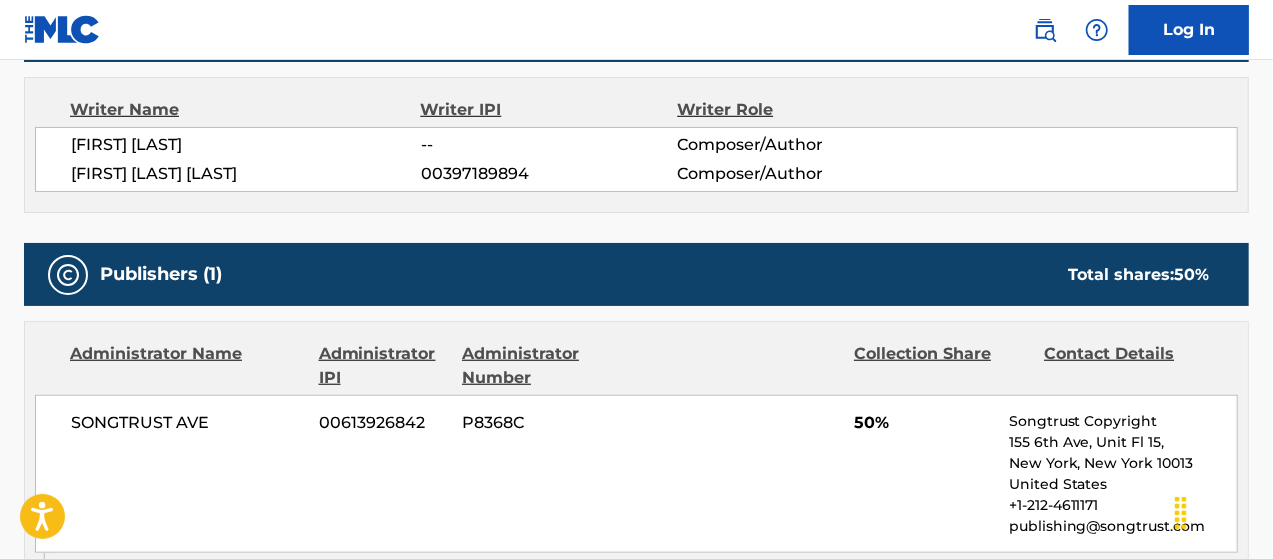scroll, scrollTop: 766, scrollLeft: 0, axis: vertical 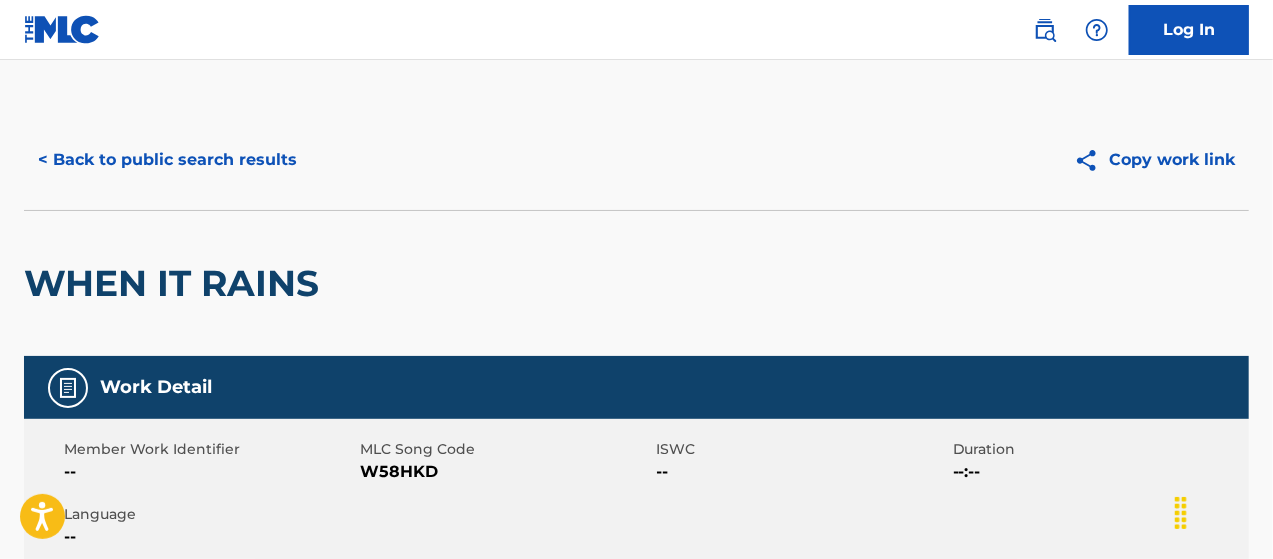 click on "< Back to public search results" at bounding box center (167, 160) 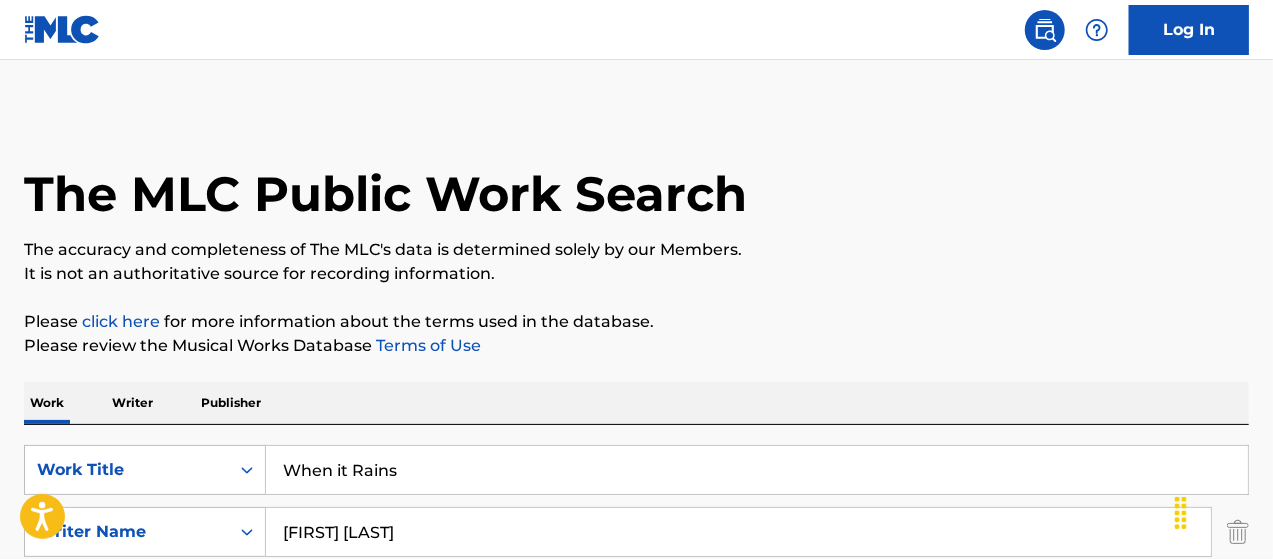 scroll, scrollTop: 385, scrollLeft: 0, axis: vertical 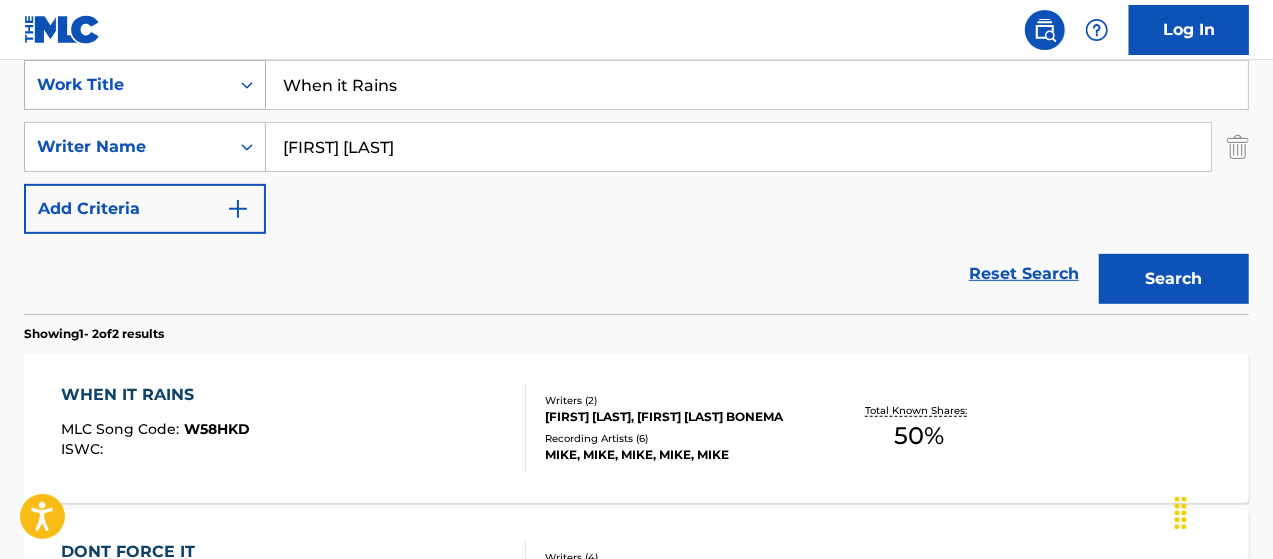 drag, startPoint x: 454, startPoint y: 101, endPoint x: 220, endPoint y: 84, distance: 234.61671 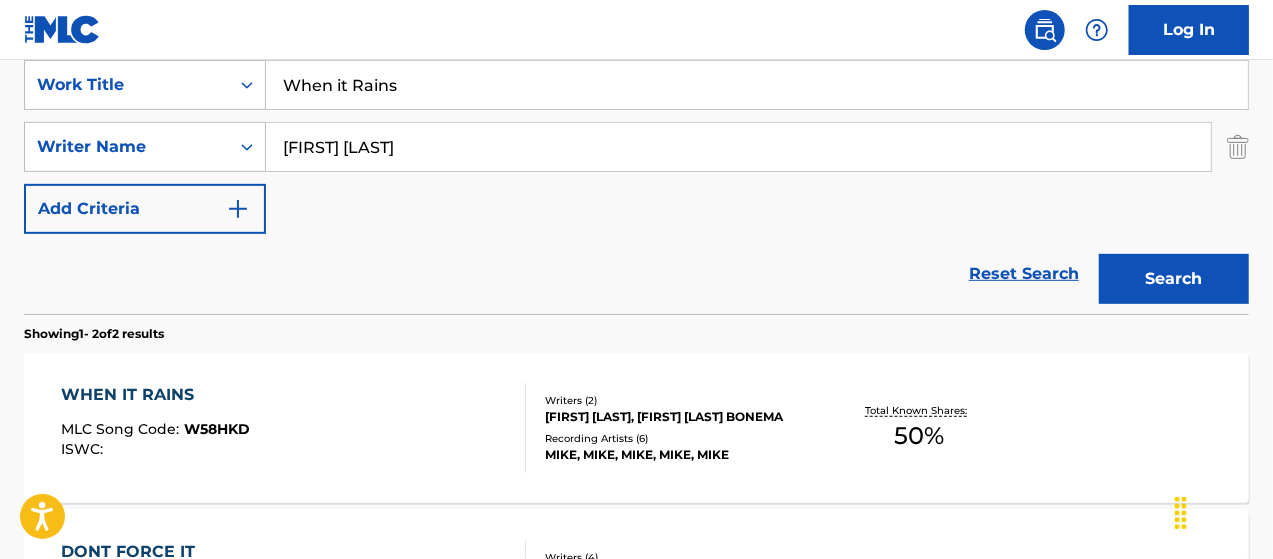 paste on "Diamond Dancing (Broke)" 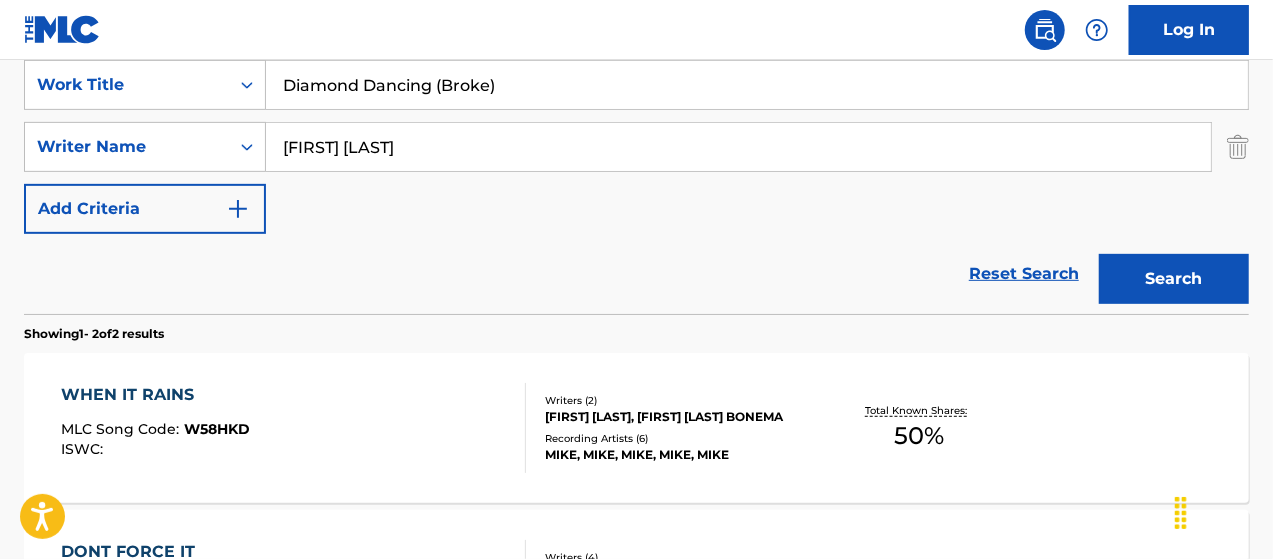 type on "Diamond Dancing (Broke)" 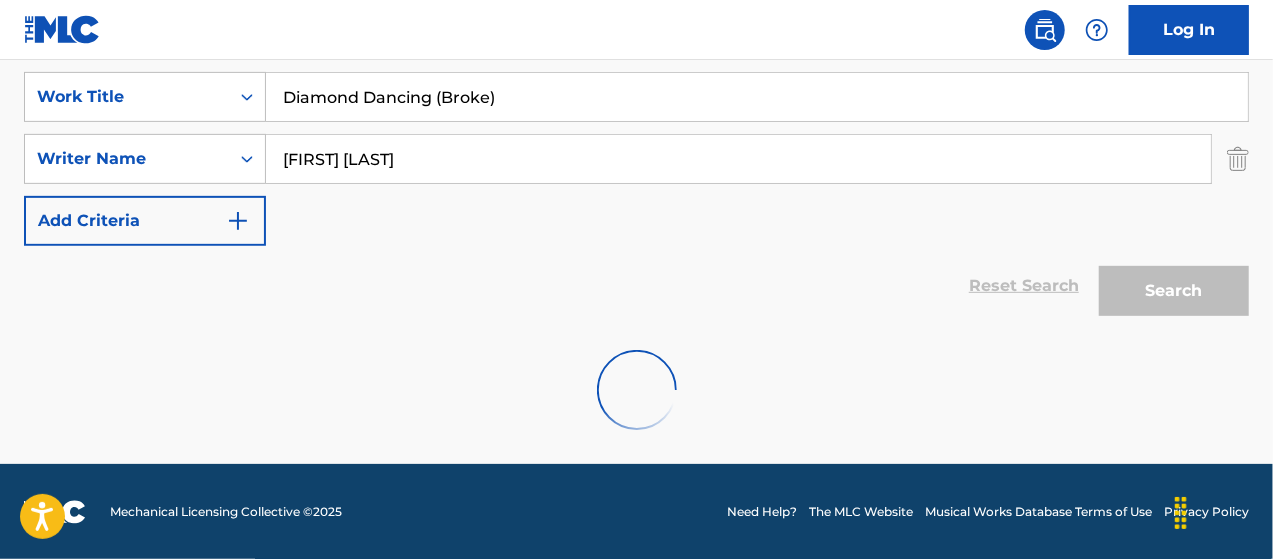scroll, scrollTop: 385, scrollLeft: 0, axis: vertical 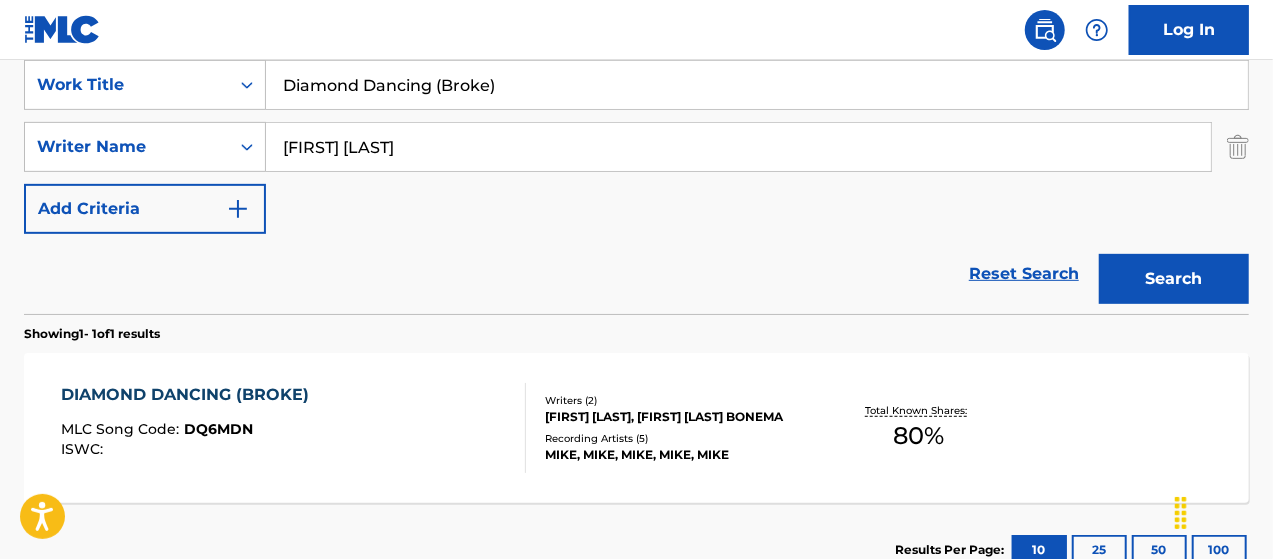 click on "[FIRST] [LAST], [FIRST] [LAST] BONEMA" at bounding box center (681, 417) 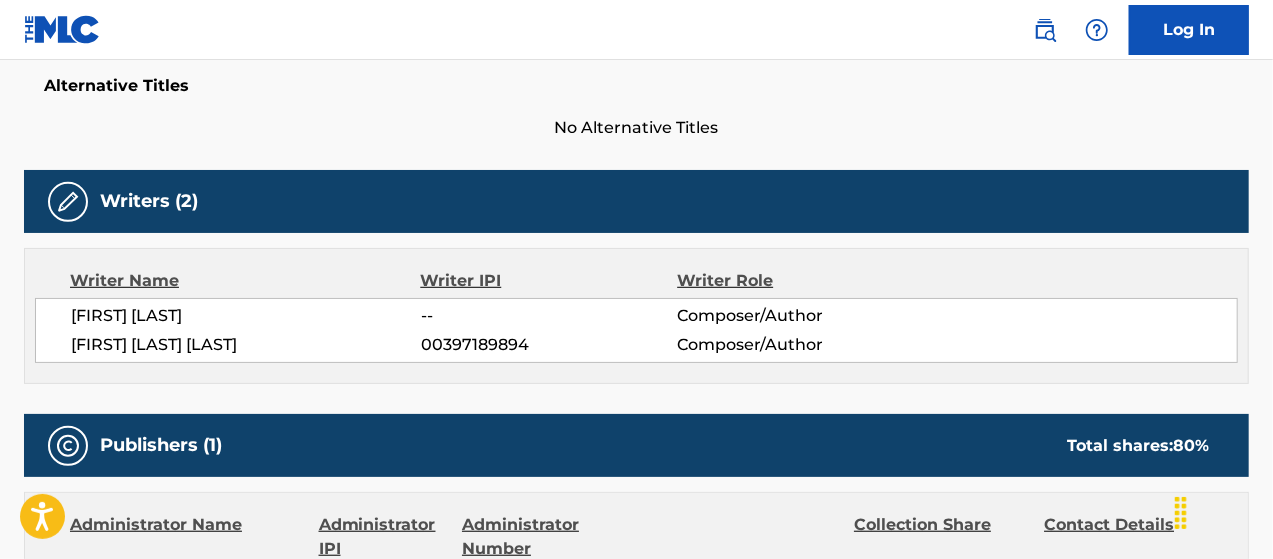 scroll, scrollTop: 533, scrollLeft: 0, axis: vertical 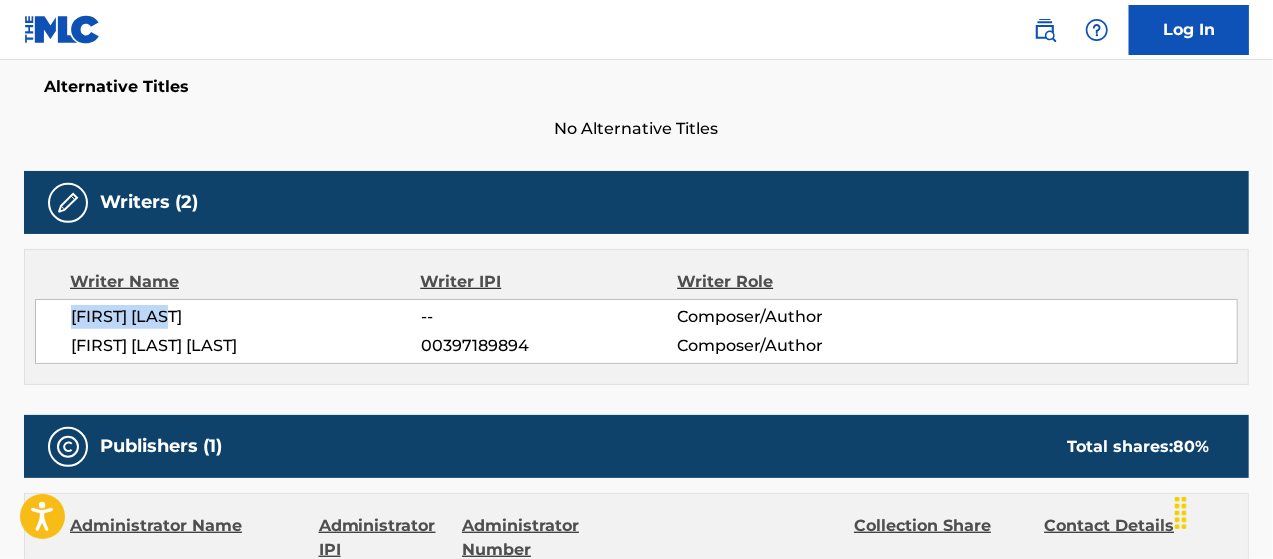 drag, startPoint x: 92, startPoint y: 317, endPoint x: 212, endPoint y: 319, distance: 120.01666 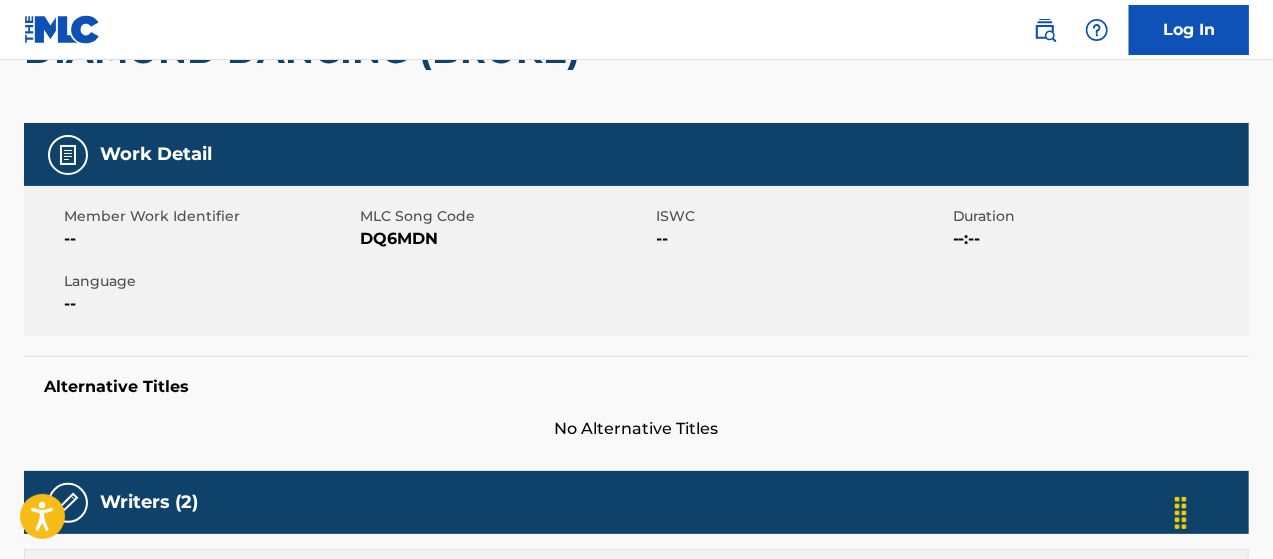 scroll, scrollTop: 0, scrollLeft: 0, axis: both 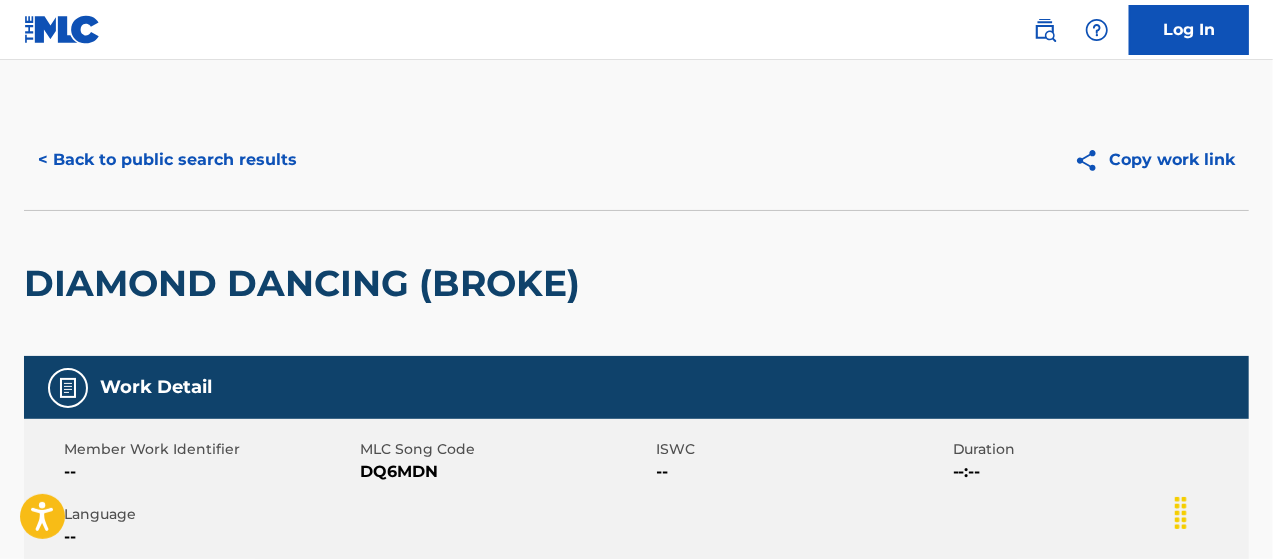 click on "< Back to public search results" at bounding box center [167, 160] 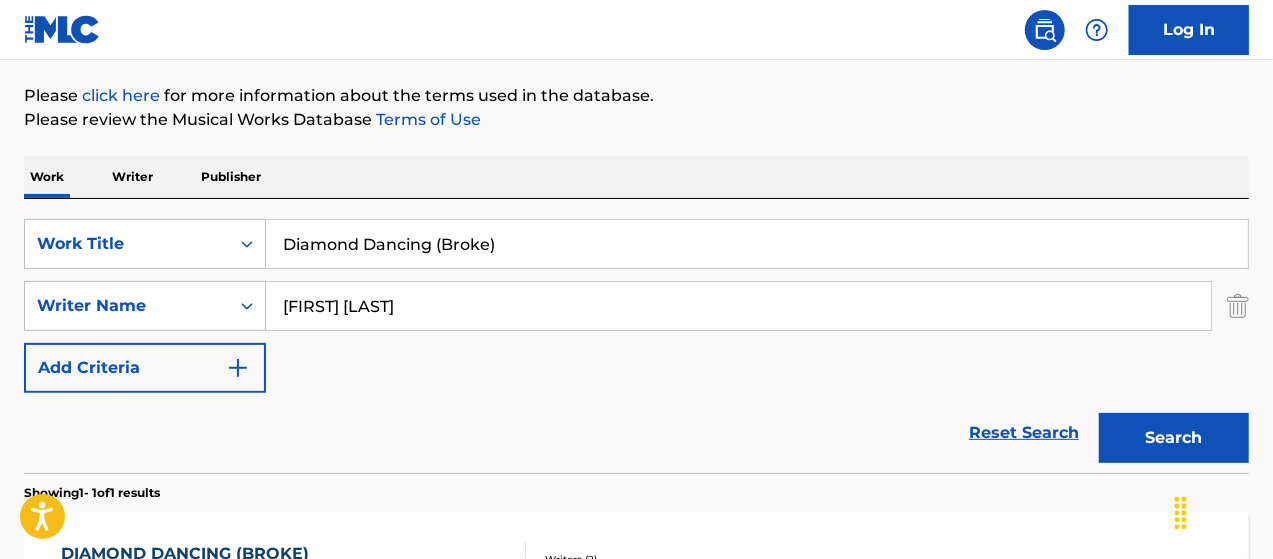 scroll, scrollTop: 185, scrollLeft: 0, axis: vertical 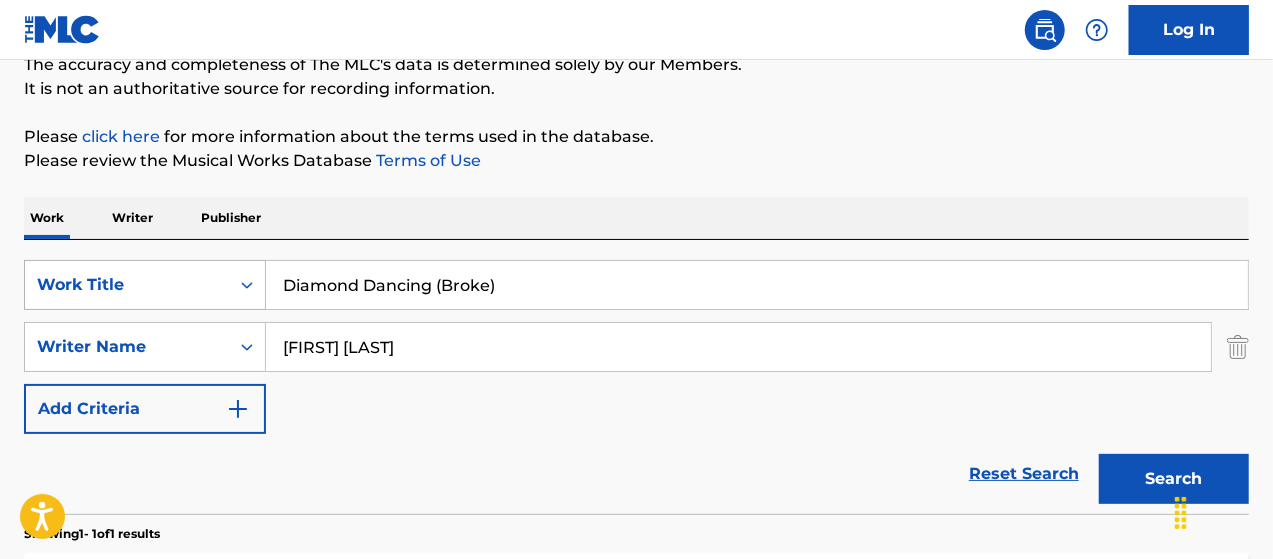 drag, startPoint x: 359, startPoint y: 287, endPoint x: 248, endPoint y: 265, distance: 113.15918 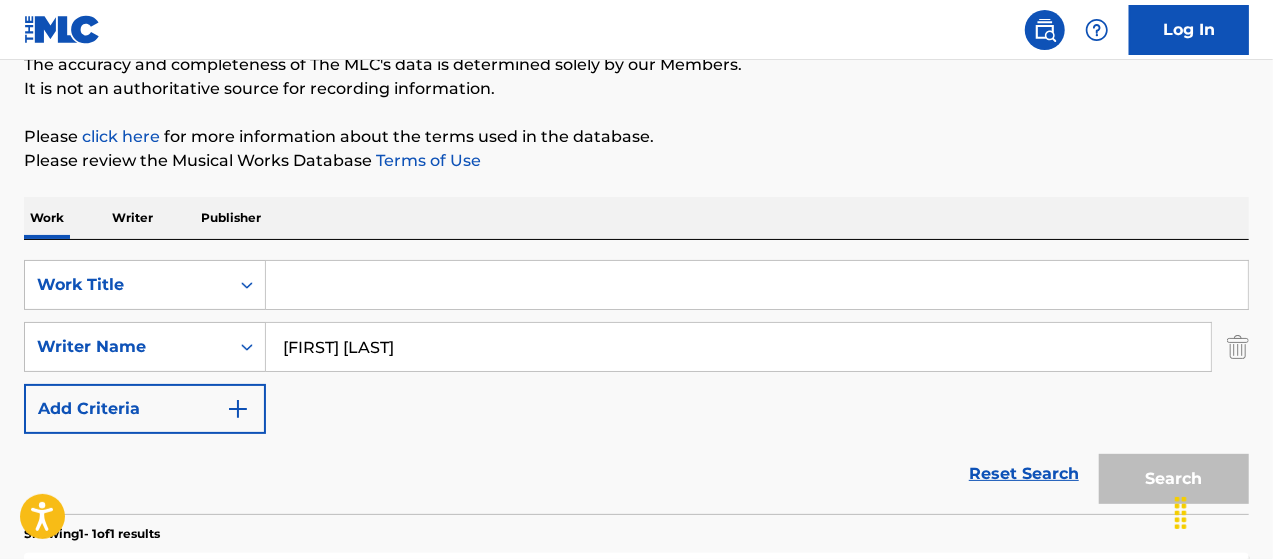 paste on "track A" 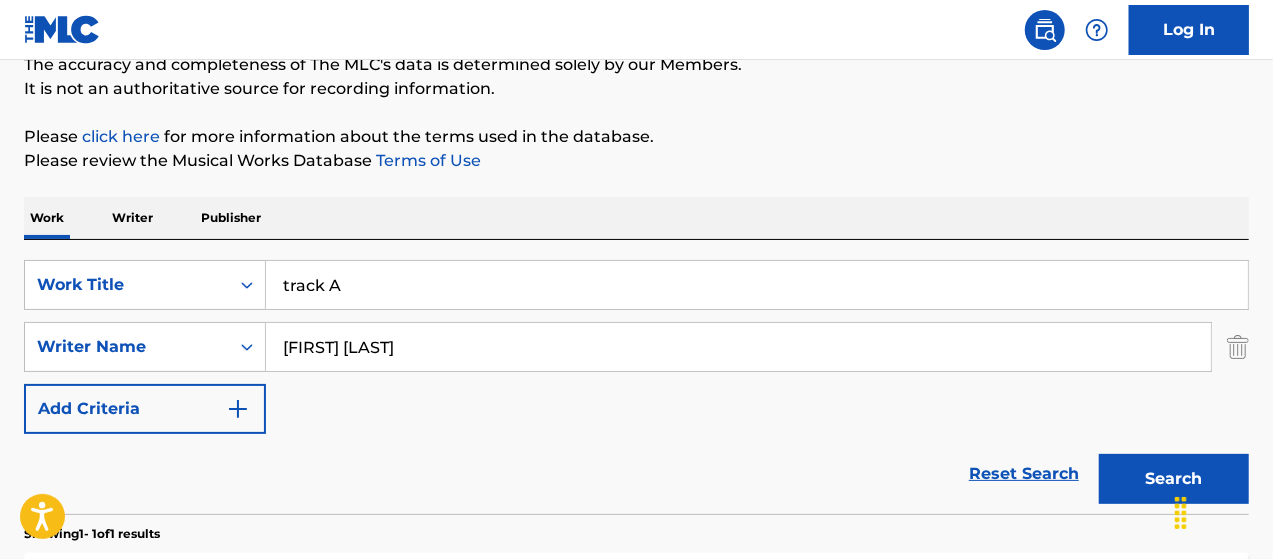 click on "Search" at bounding box center (1174, 479) 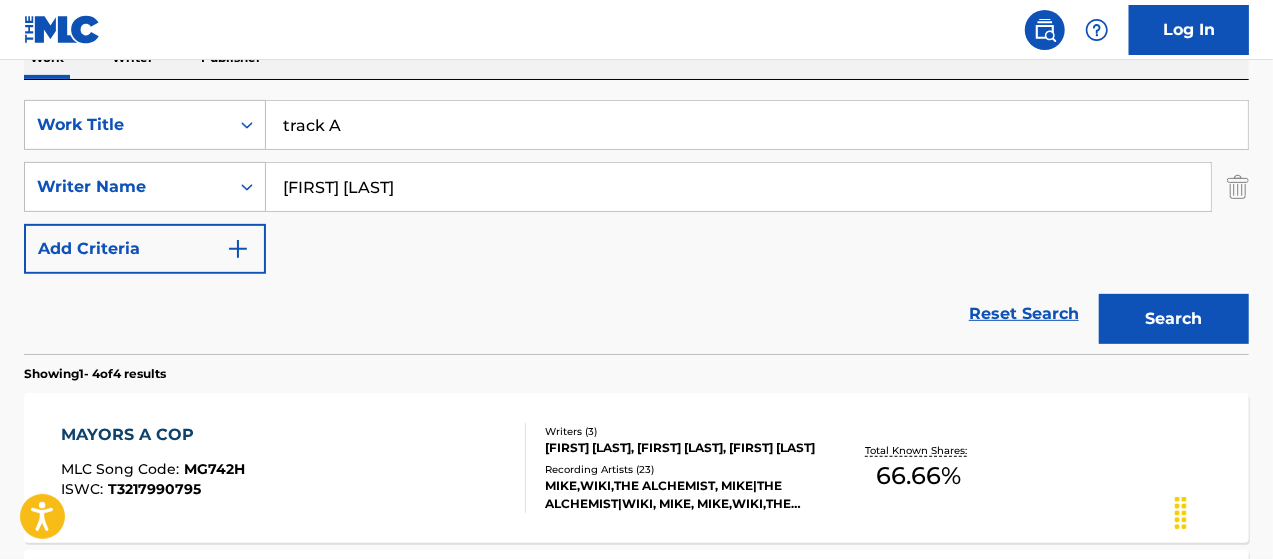 scroll, scrollTop: 332, scrollLeft: 0, axis: vertical 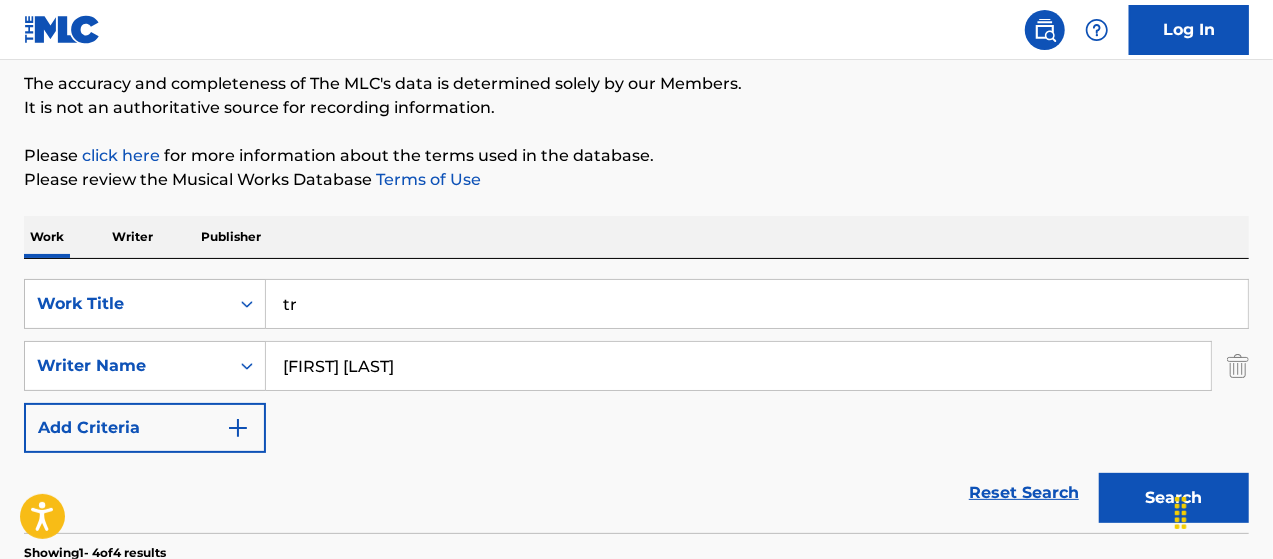 type on "t" 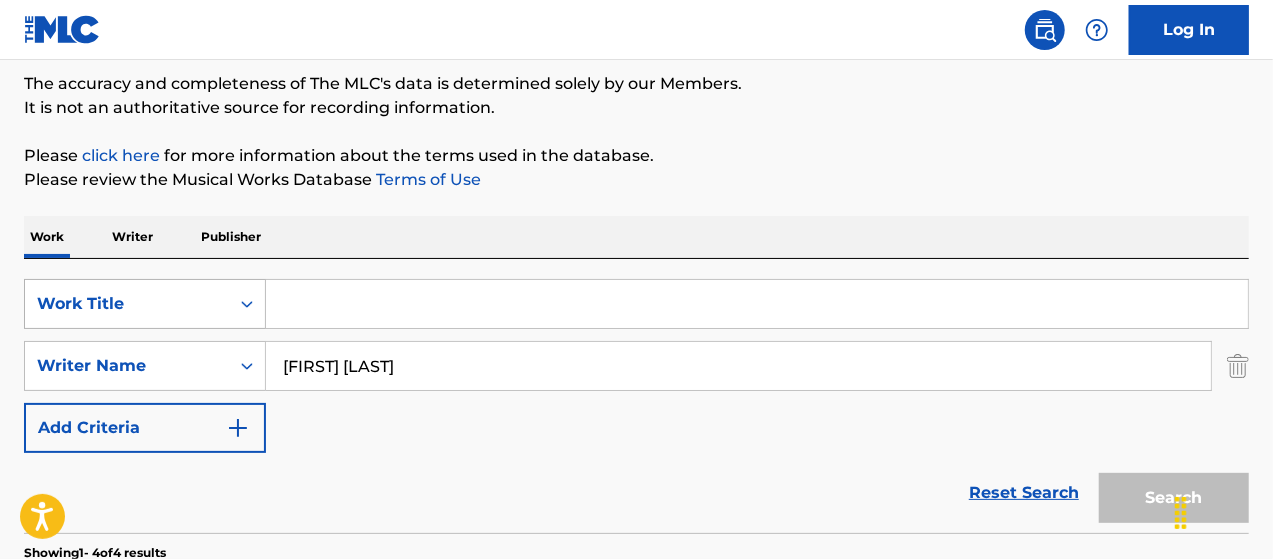 type 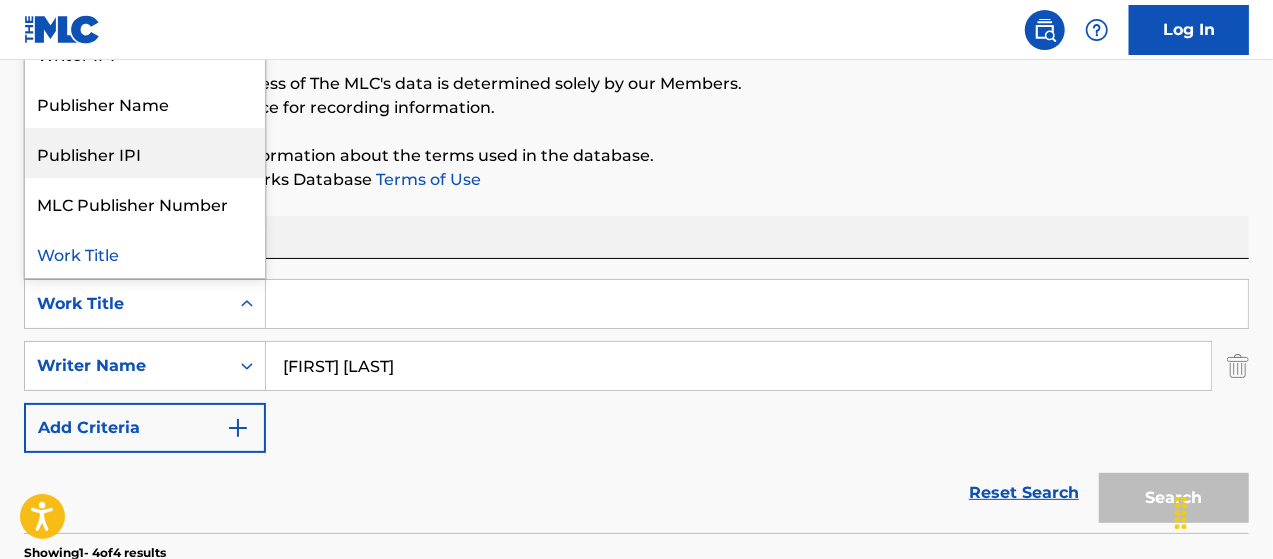 scroll, scrollTop: 0, scrollLeft: 0, axis: both 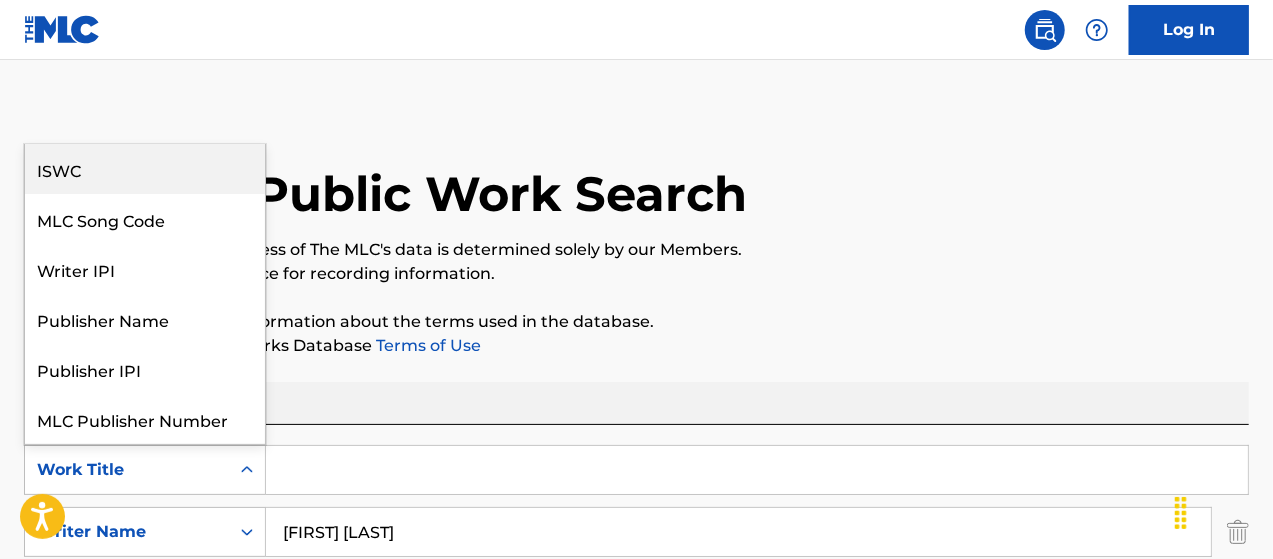 click on "ISWC" at bounding box center (145, 169) 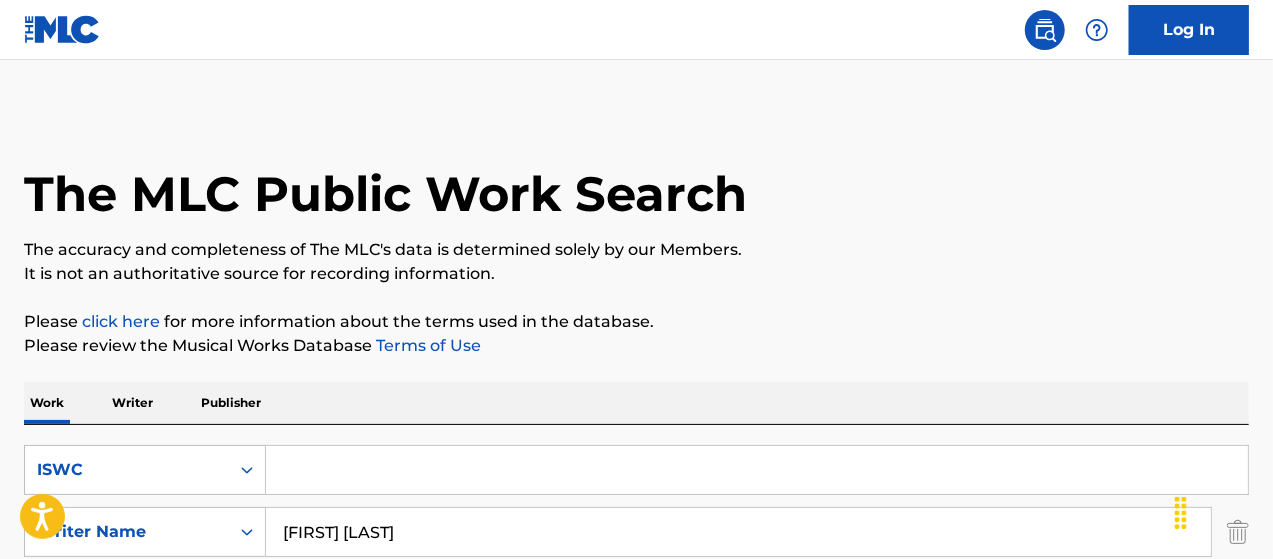 click at bounding box center (757, 470) 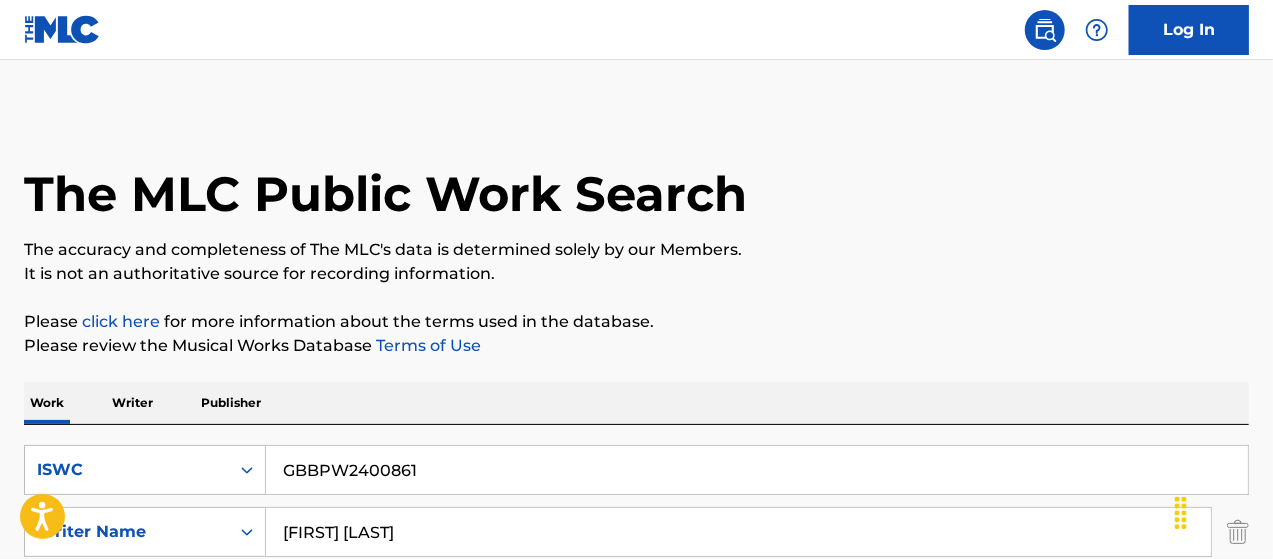 click on "Search" at bounding box center (1174, 664) 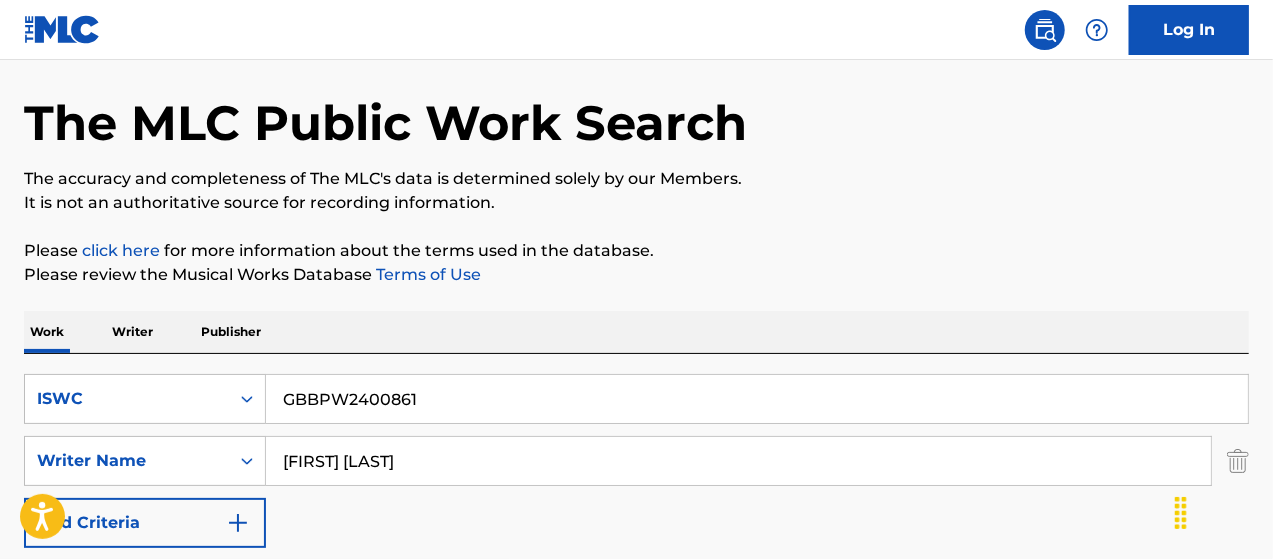 scroll, scrollTop: 233, scrollLeft: 0, axis: vertical 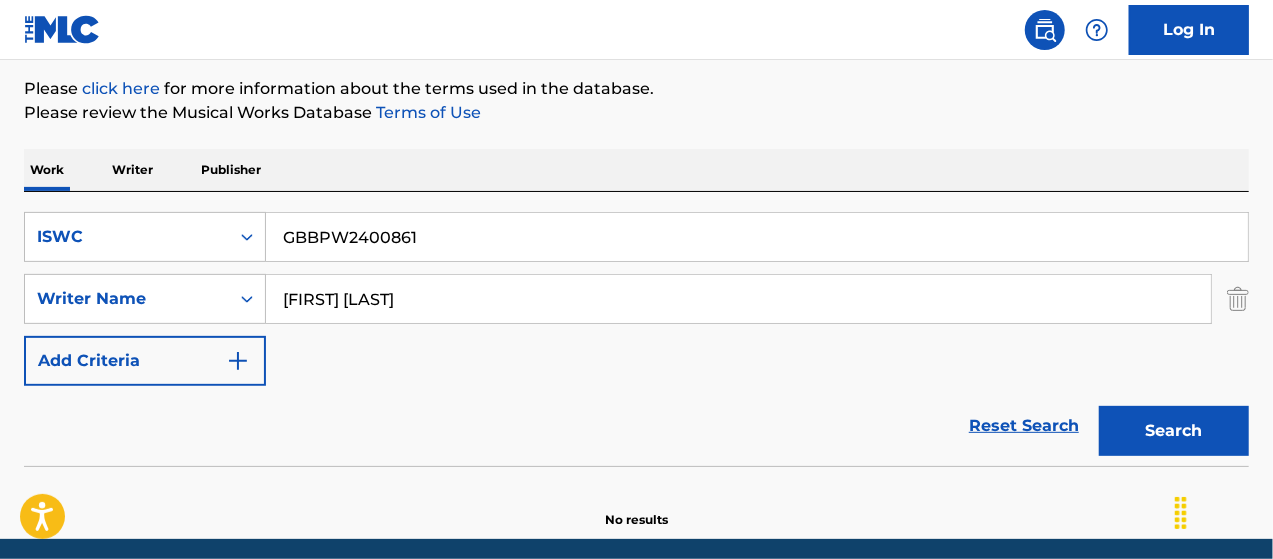click on "Search" at bounding box center [1174, 431] 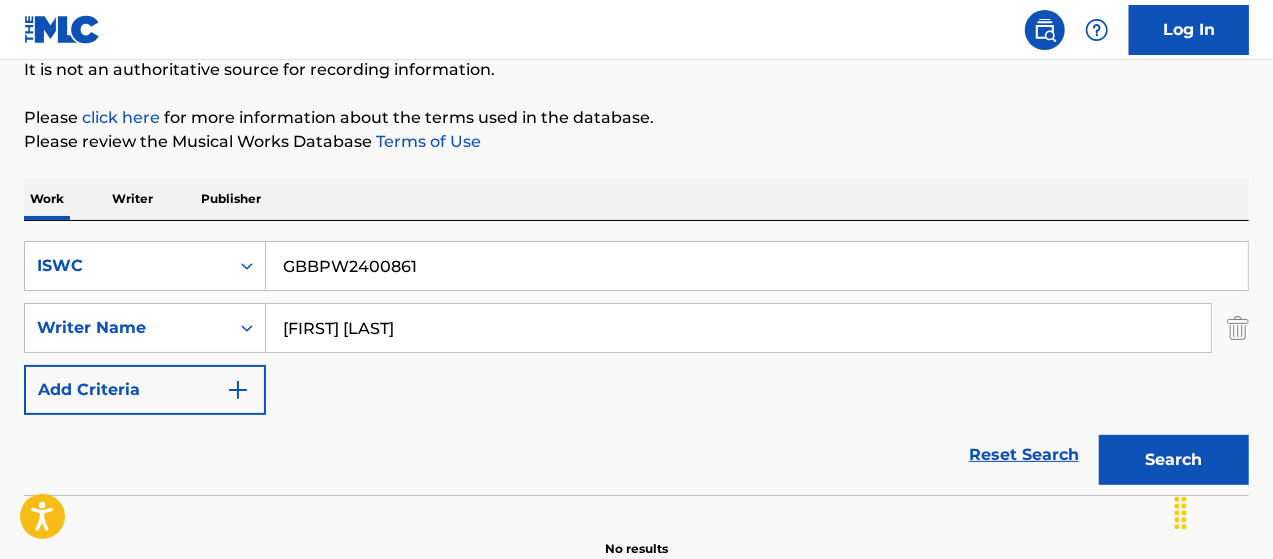 scroll, scrollTop: 308, scrollLeft: 0, axis: vertical 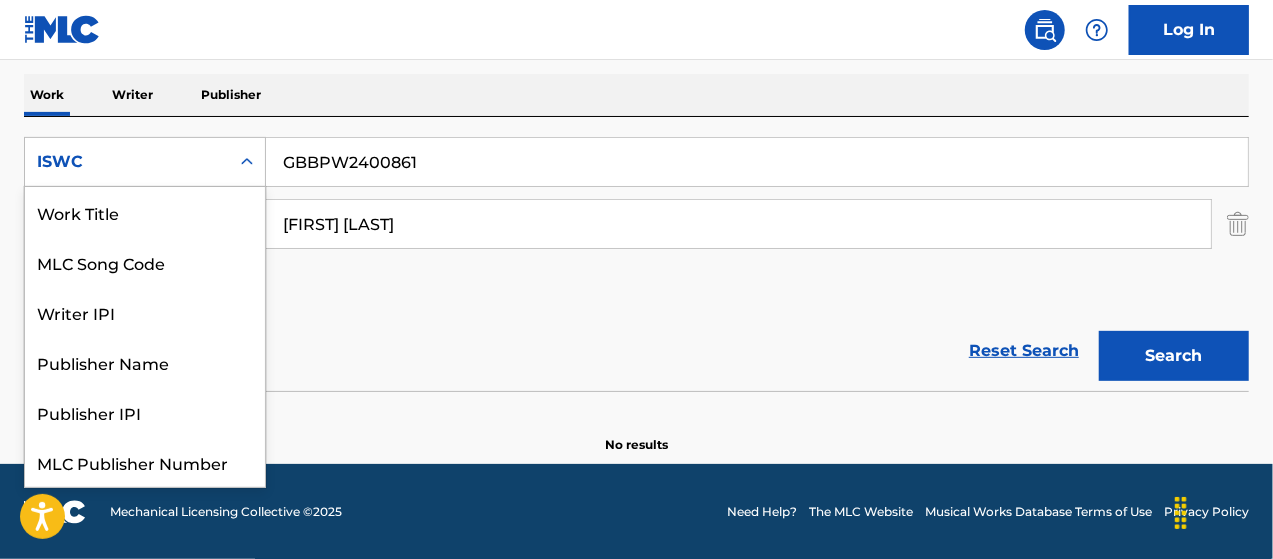 click 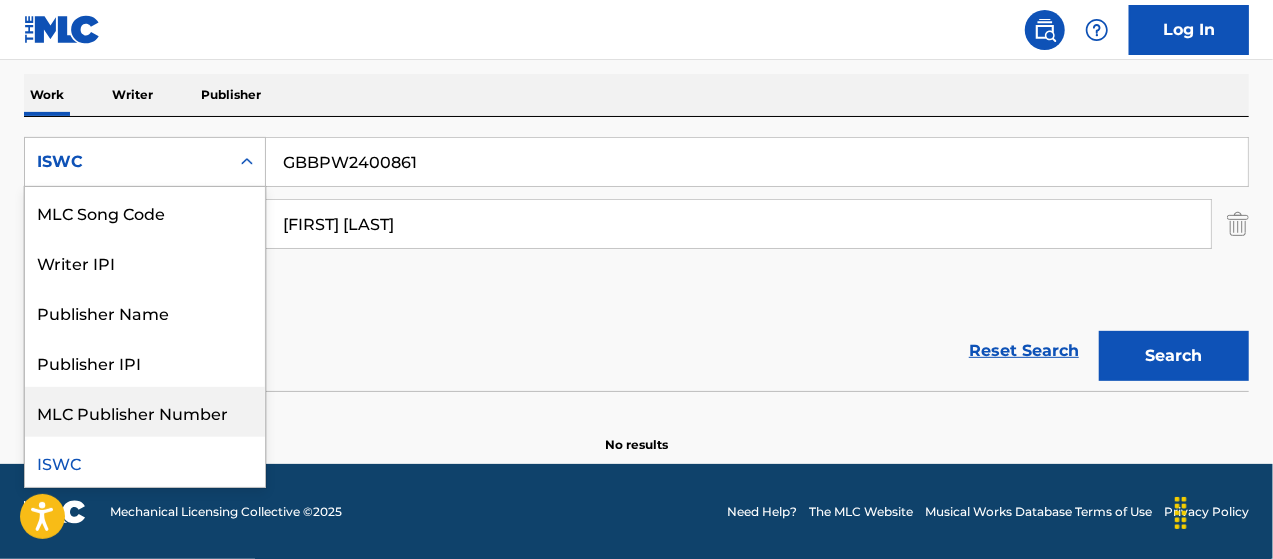 scroll, scrollTop: 0, scrollLeft: 0, axis: both 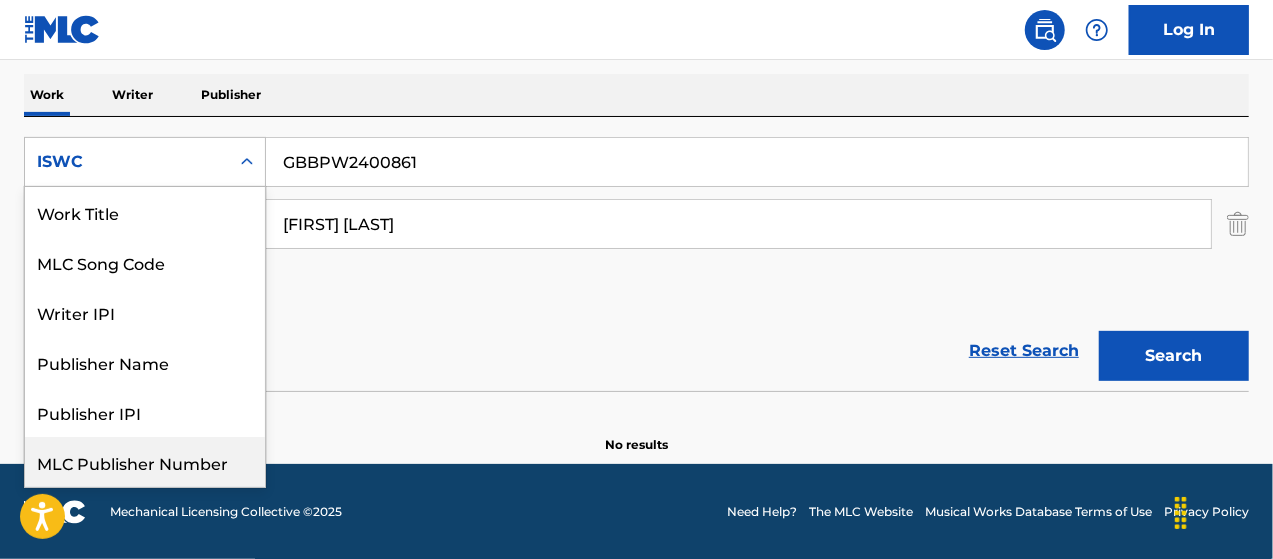 click on "GBBPW2400861" at bounding box center [757, 162] 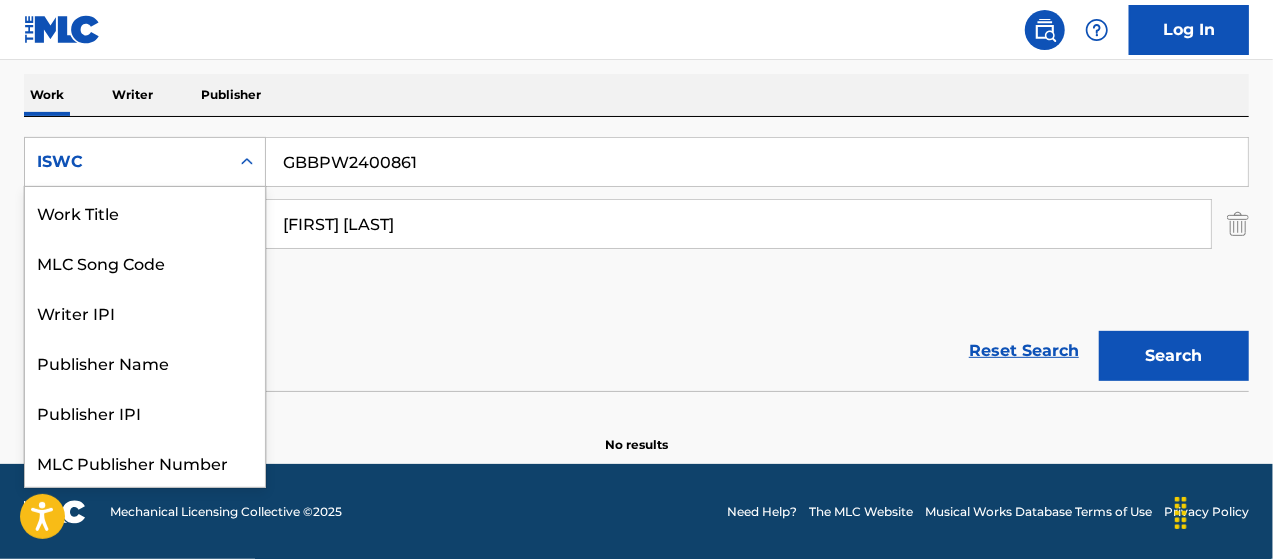 click 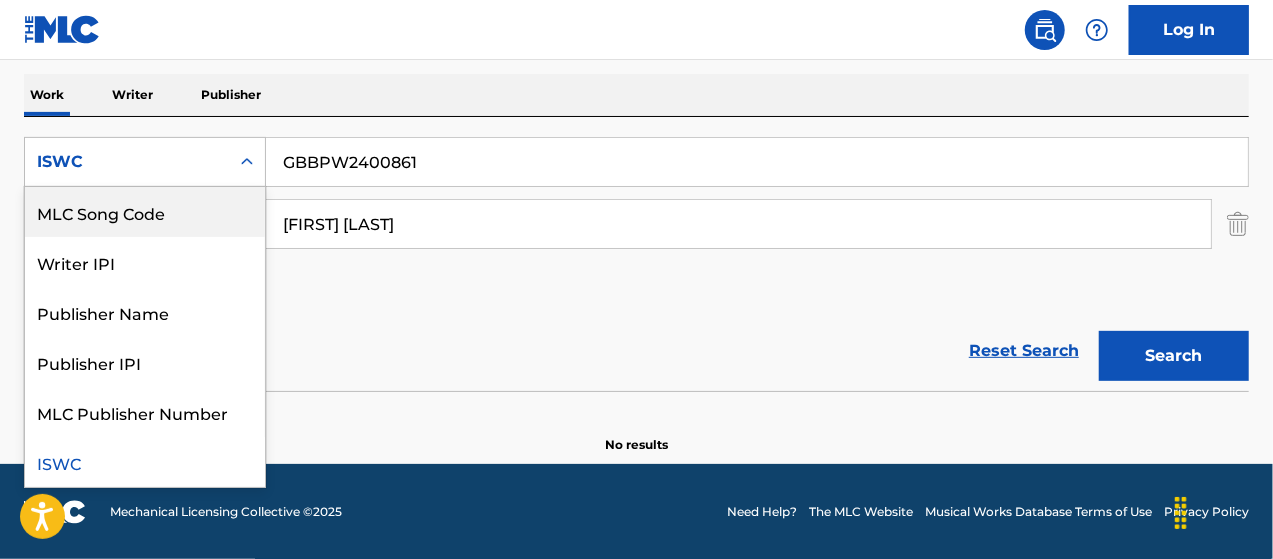 click on "Reset Search Search" at bounding box center (636, 351) 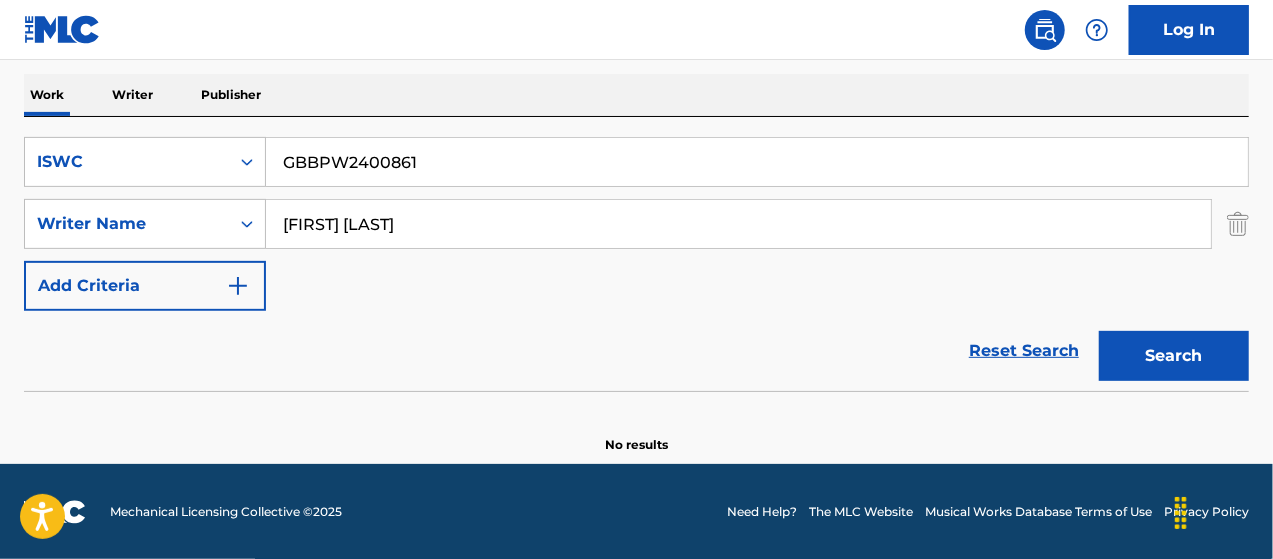 click on "GBBPW2400861" at bounding box center [757, 162] 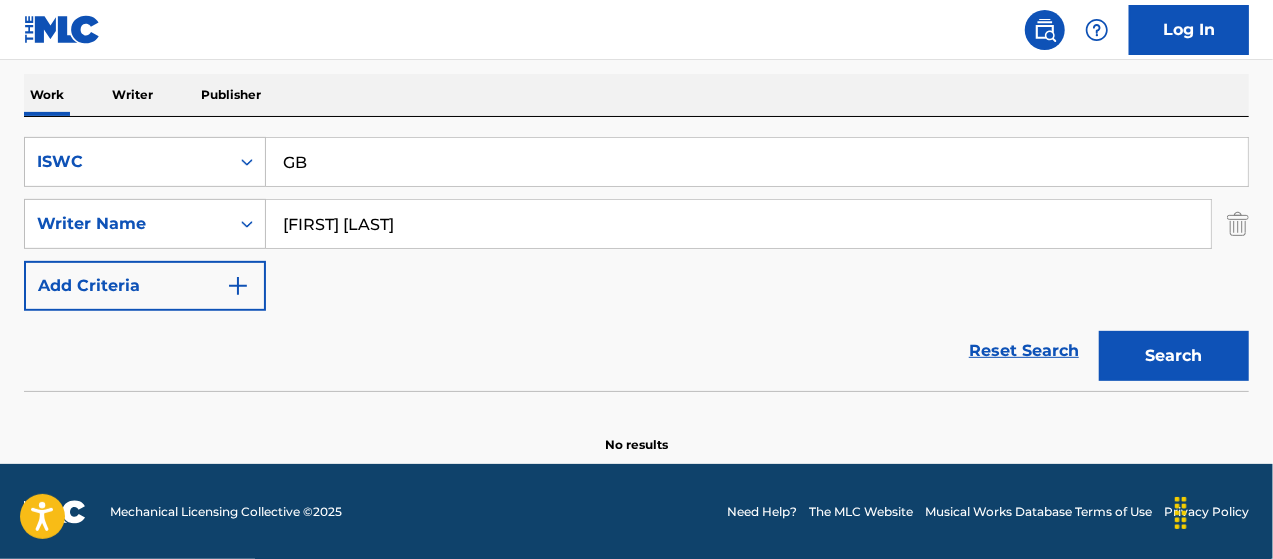 type on "G" 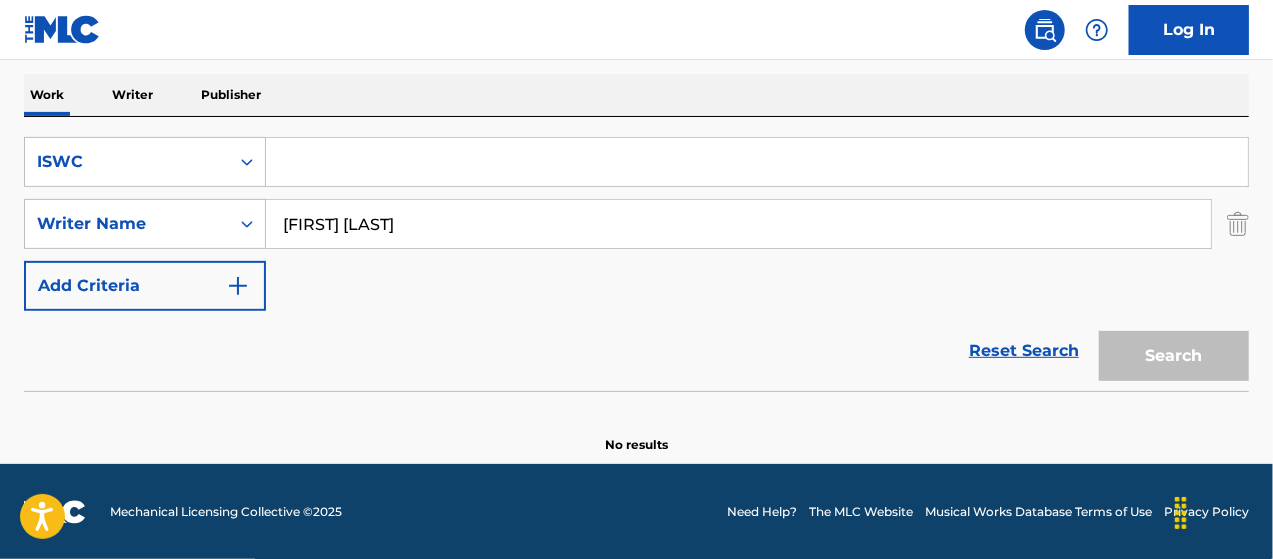 type 